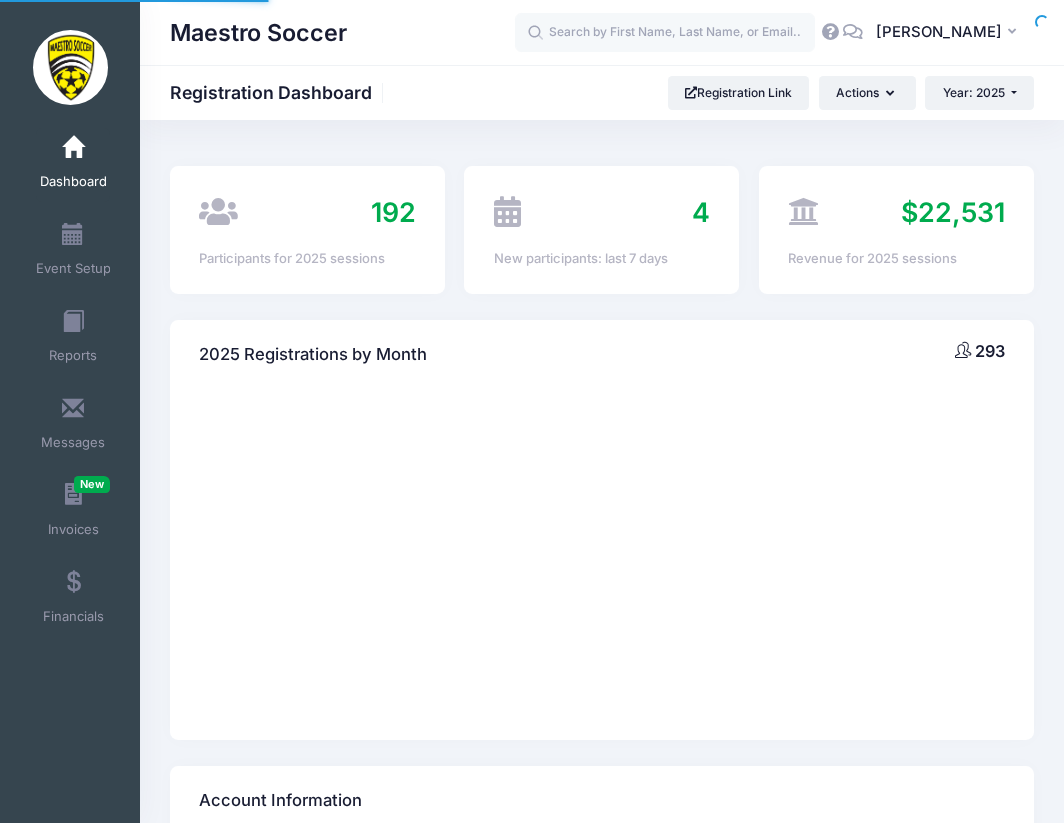 scroll, scrollTop: 0, scrollLeft: 0, axis: both 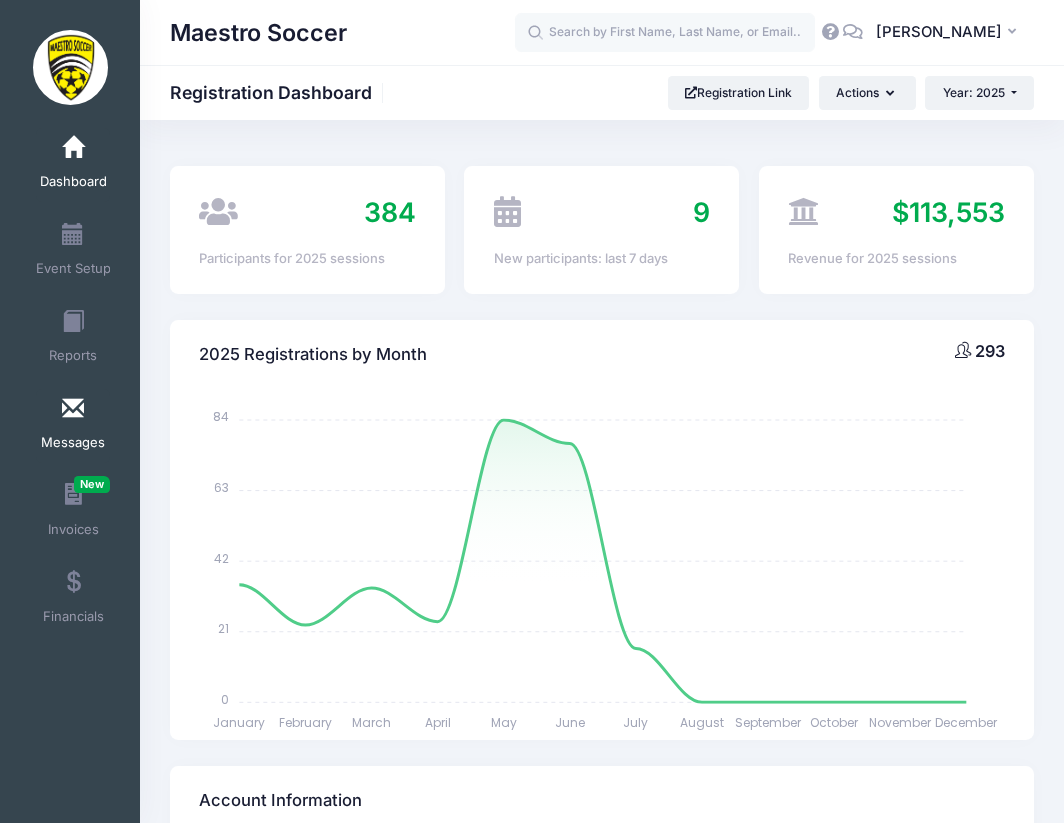 click on "Messages" at bounding box center [73, 443] 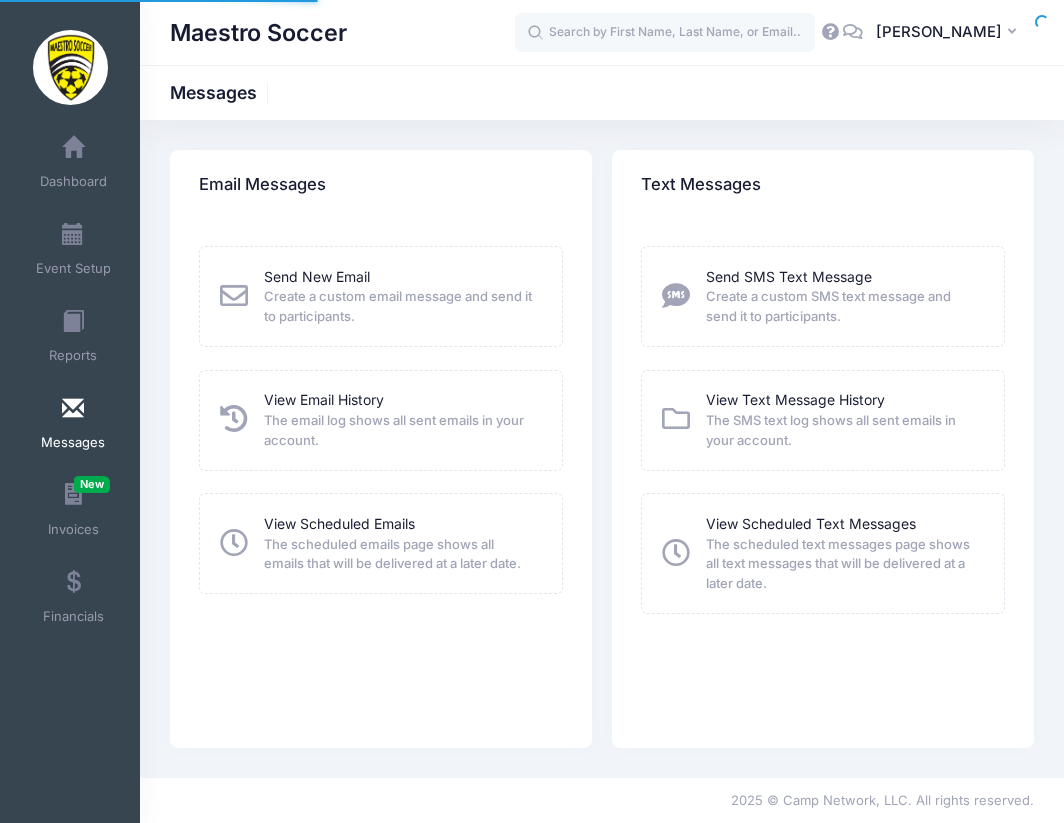 scroll, scrollTop: 0, scrollLeft: 0, axis: both 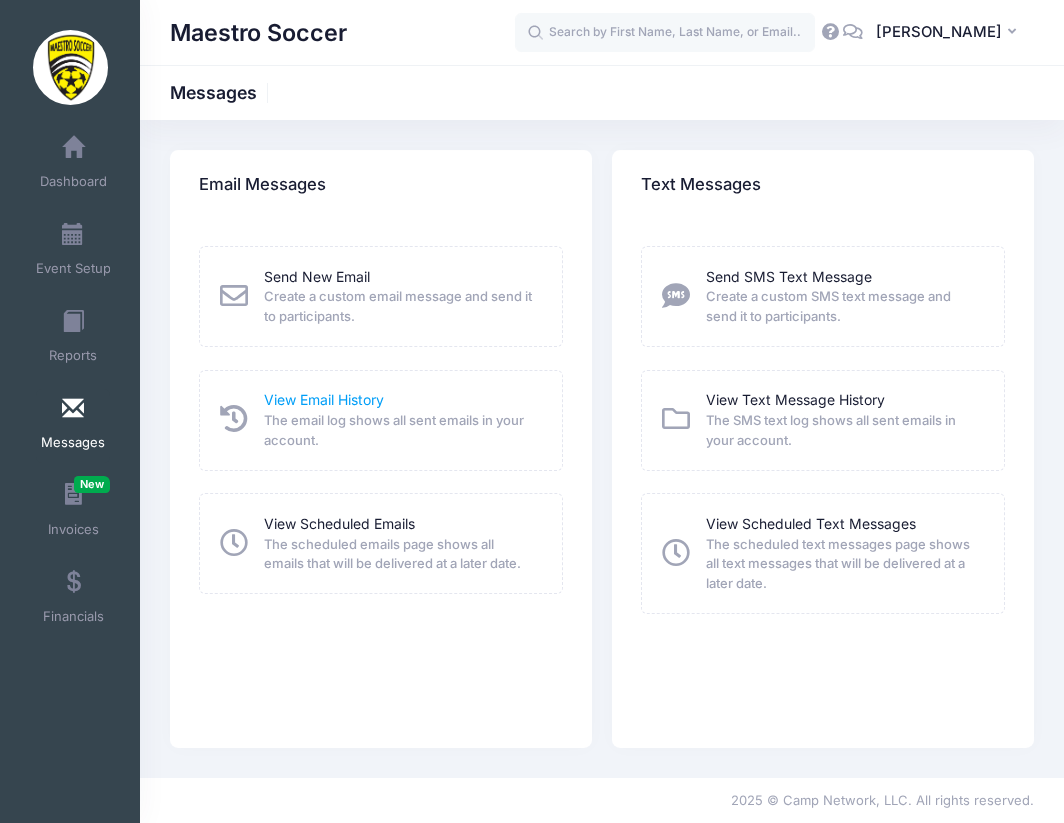 click on "View Email History" at bounding box center [324, 399] 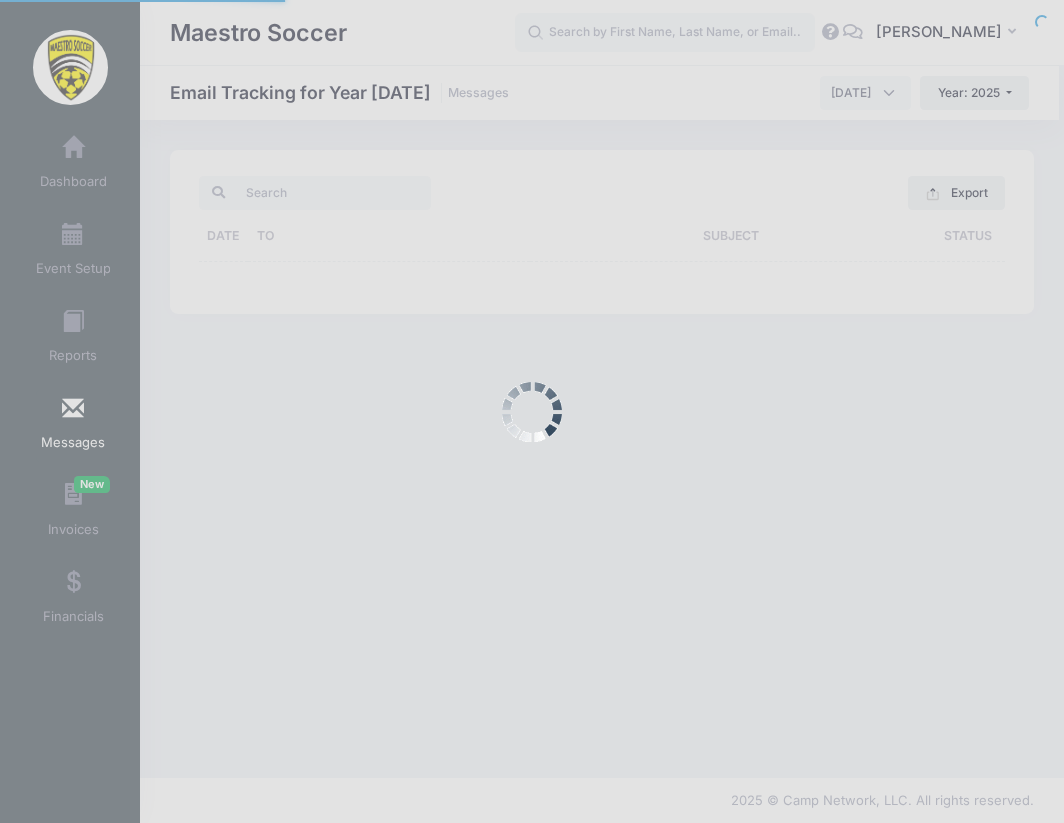 scroll, scrollTop: 0, scrollLeft: 0, axis: both 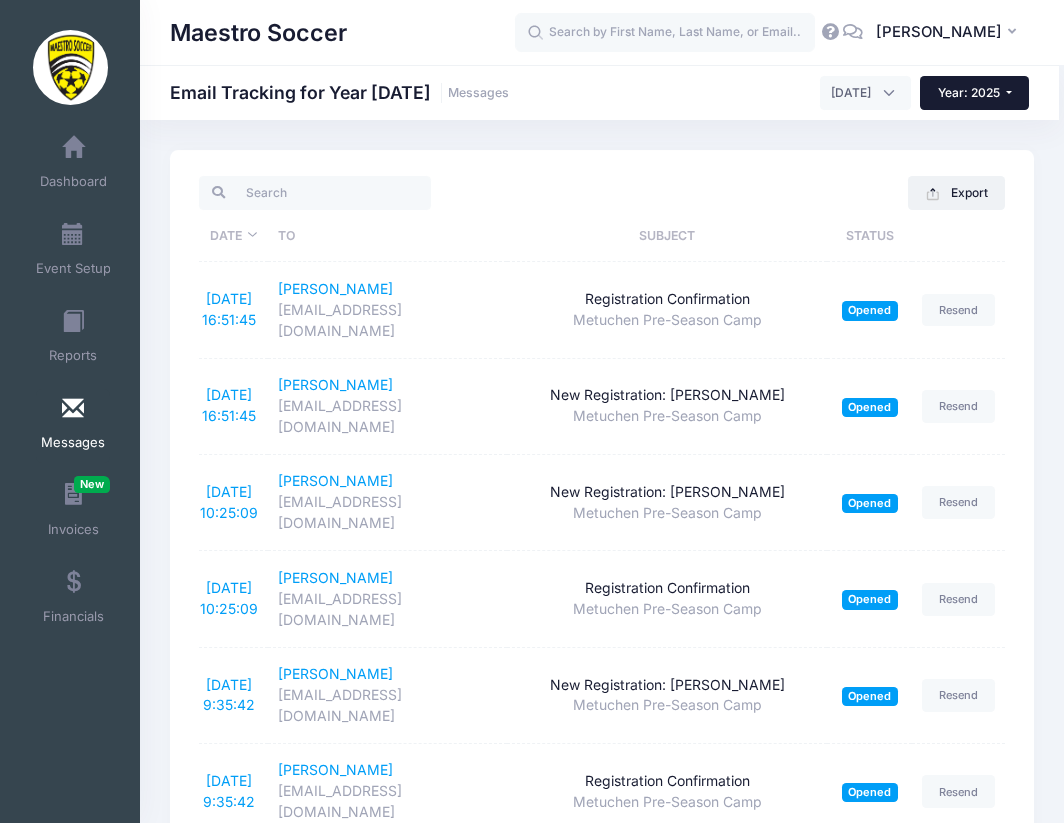 click on "Year: 2025" at bounding box center (969, 92) 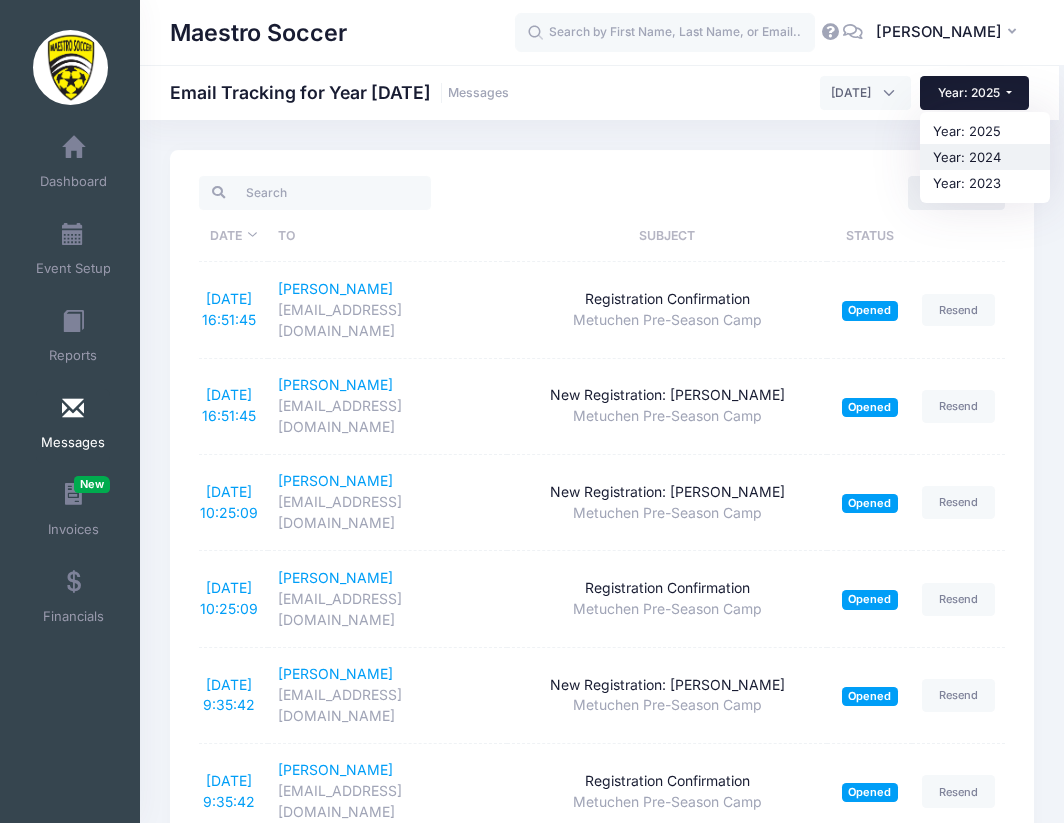 click on "Year: 2024" at bounding box center [985, 157] 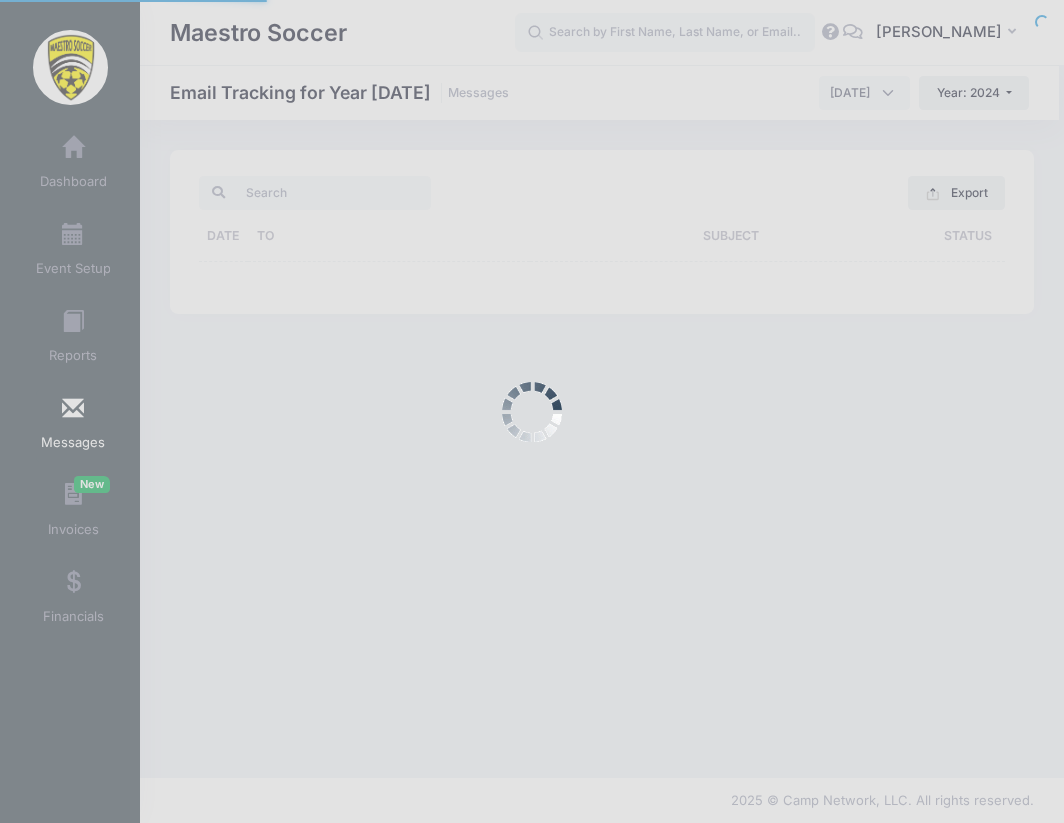 scroll, scrollTop: 0, scrollLeft: 0, axis: both 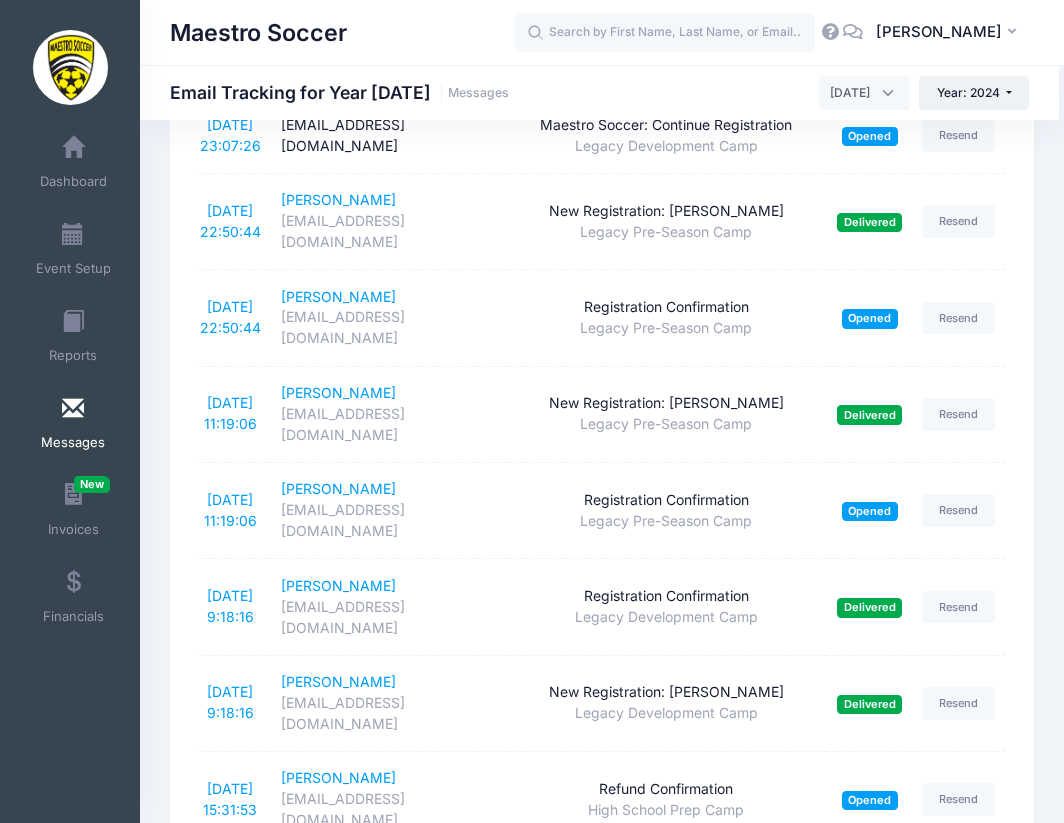 click on "2" at bounding box center [752, 1691] 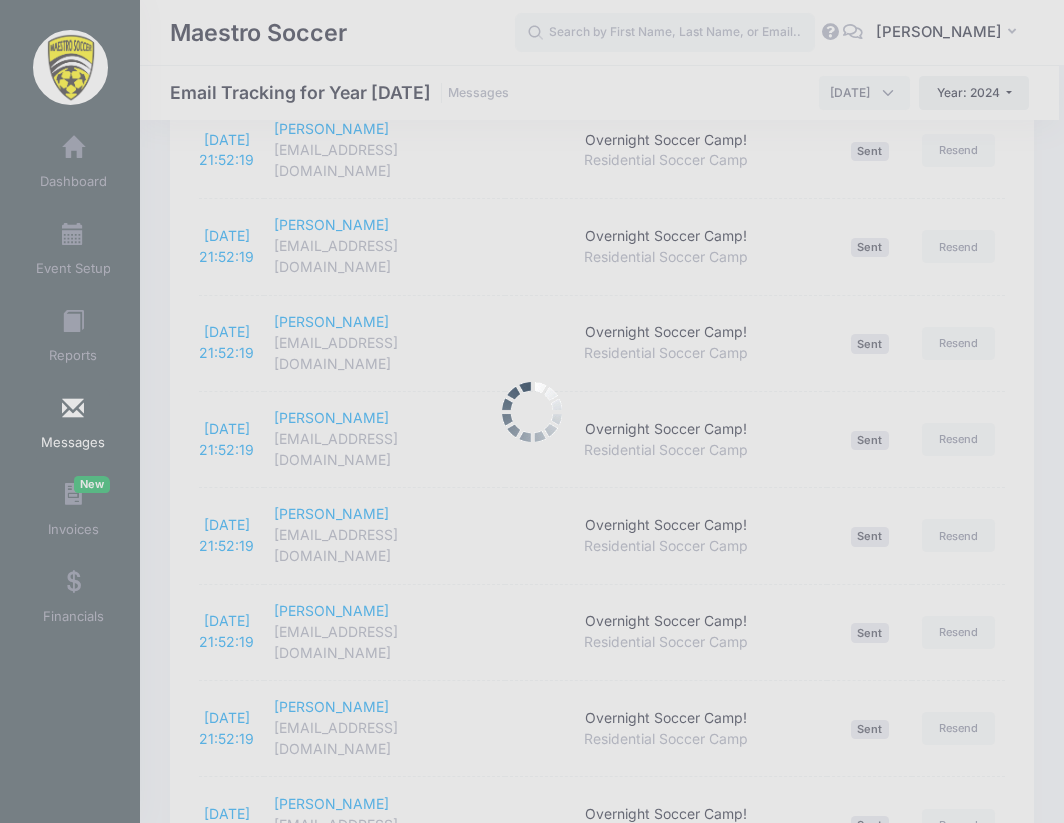 scroll, scrollTop: 3377, scrollLeft: 0, axis: vertical 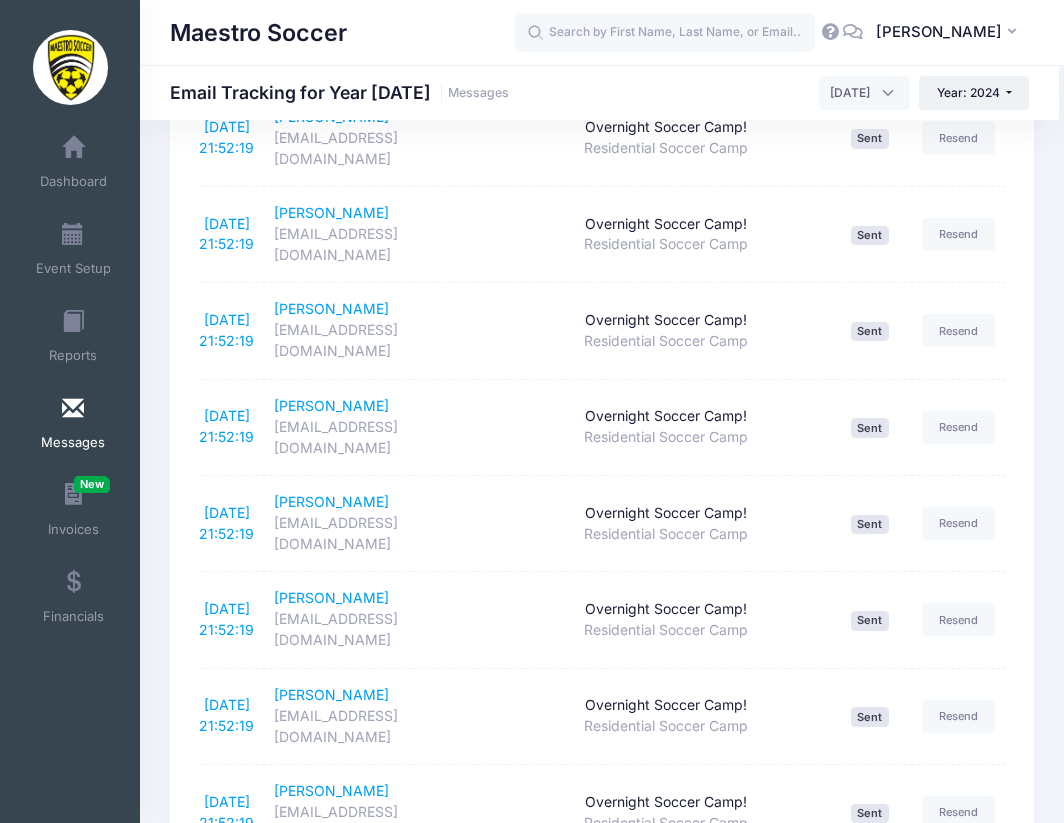 click on "7/25/2024 21:52:19" at bounding box center [226, 1838] 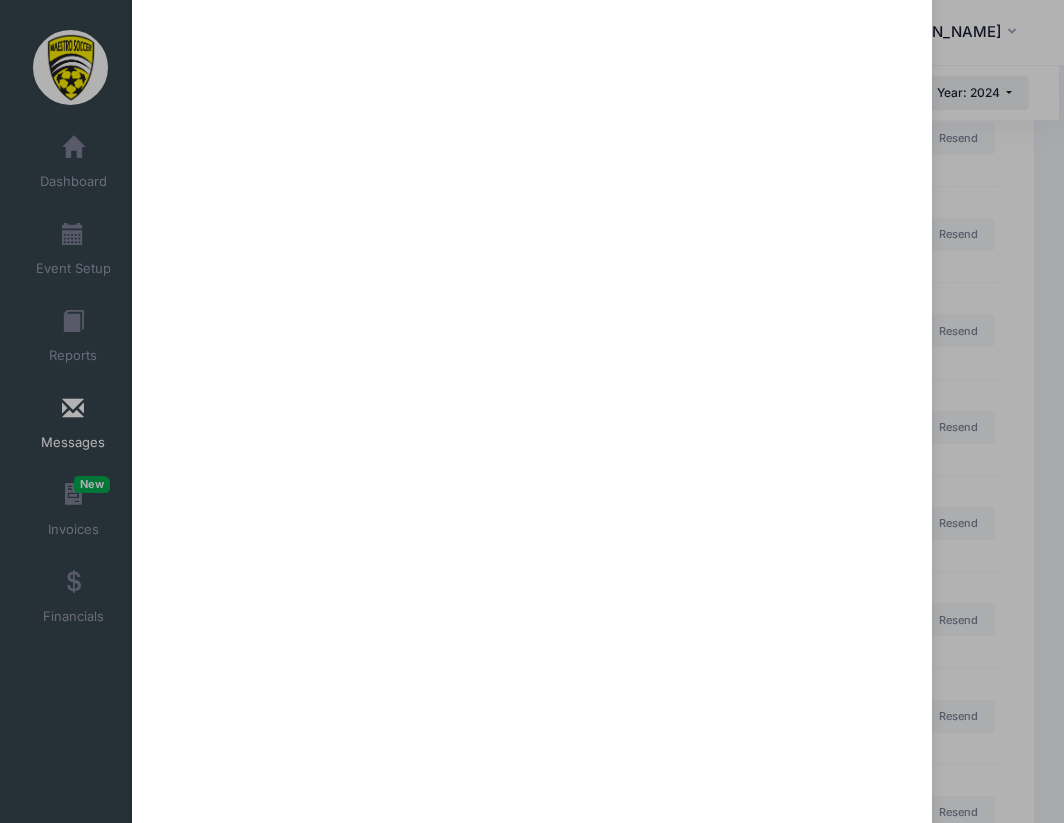 scroll, scrollTop: 942, scrollLeft: 0, axis: vertical 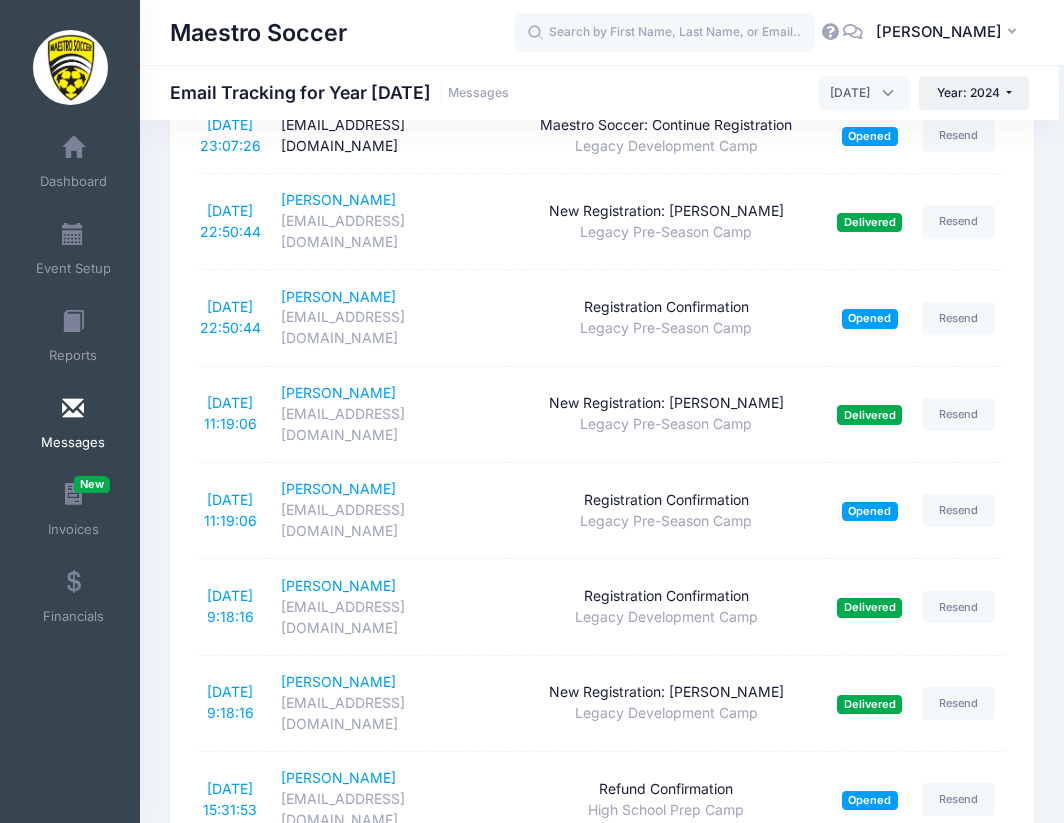 click on "4" at bounding box center [830, 1691] 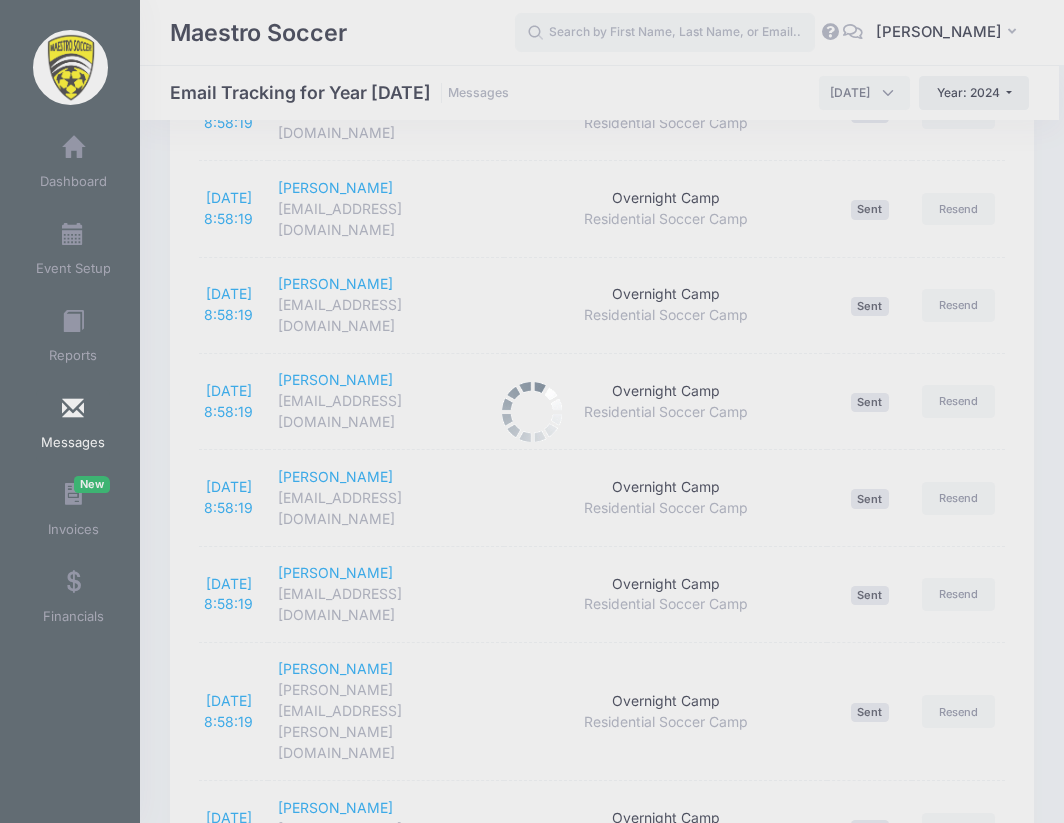 scroll, scrollTop: 3377, scrollLeft: 0, axis: vertical 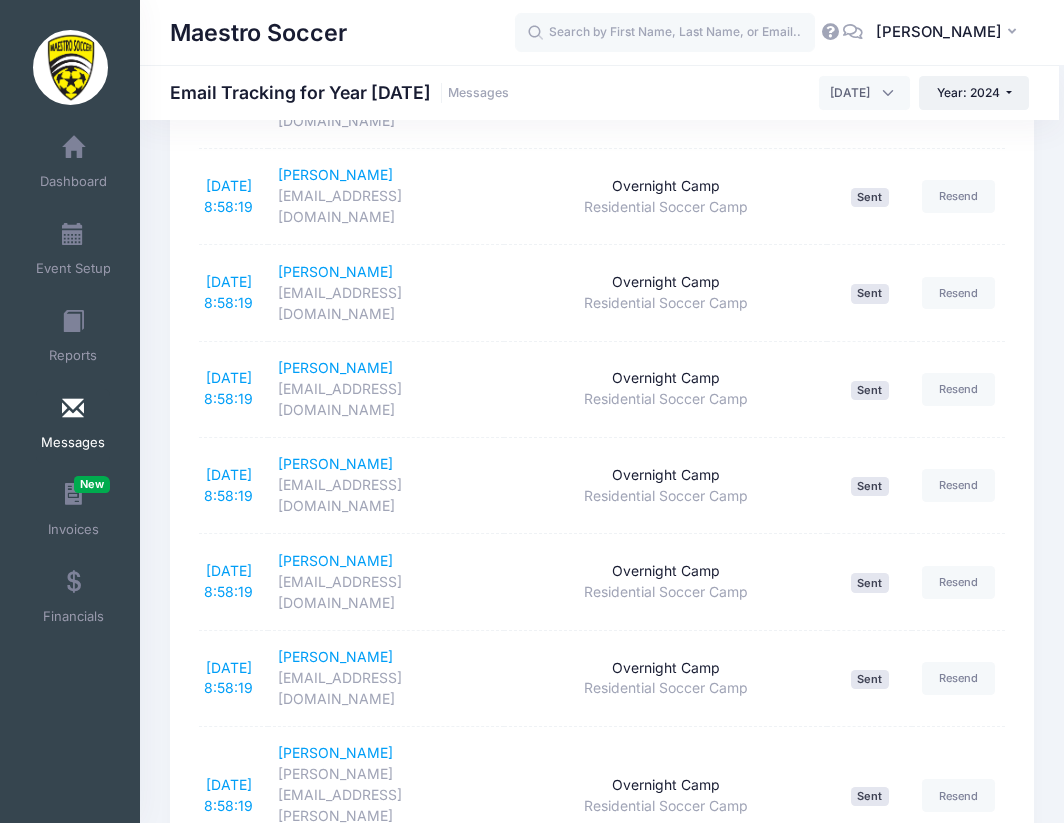 click on "7/22/2024 8:58:19" at bounding box center [228, 1650] 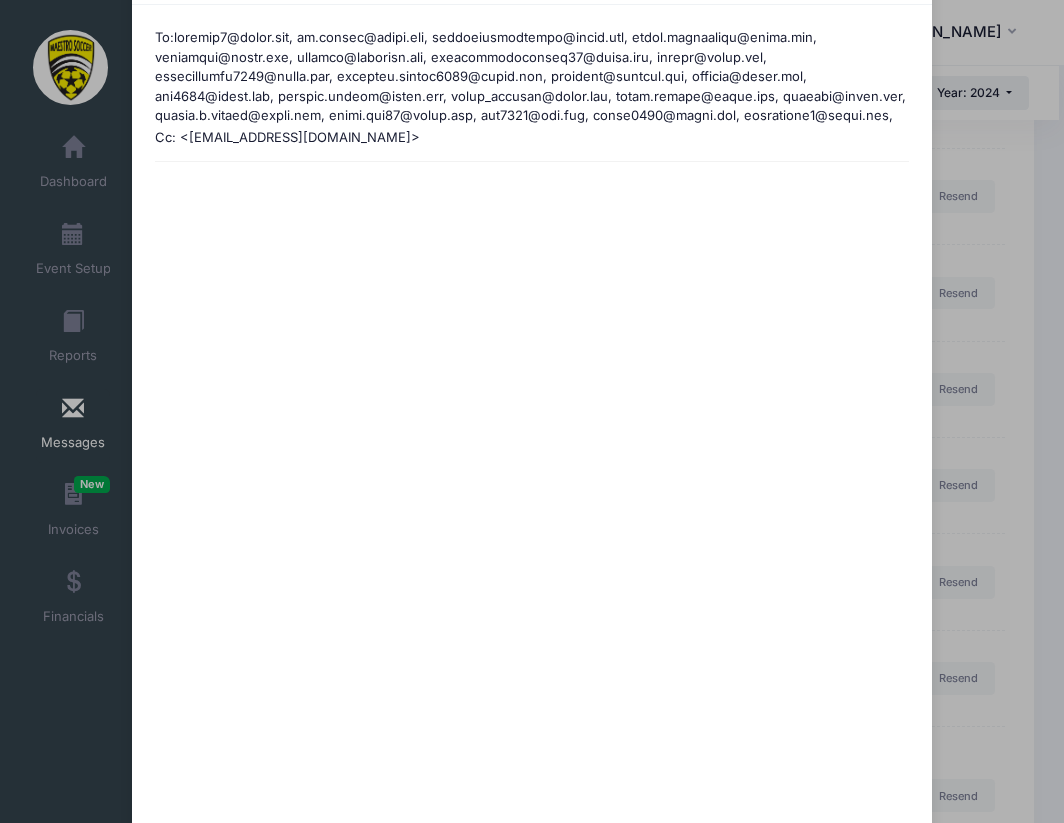 scroll, scrollTop: 0, scrollLeft: 0, axis: both 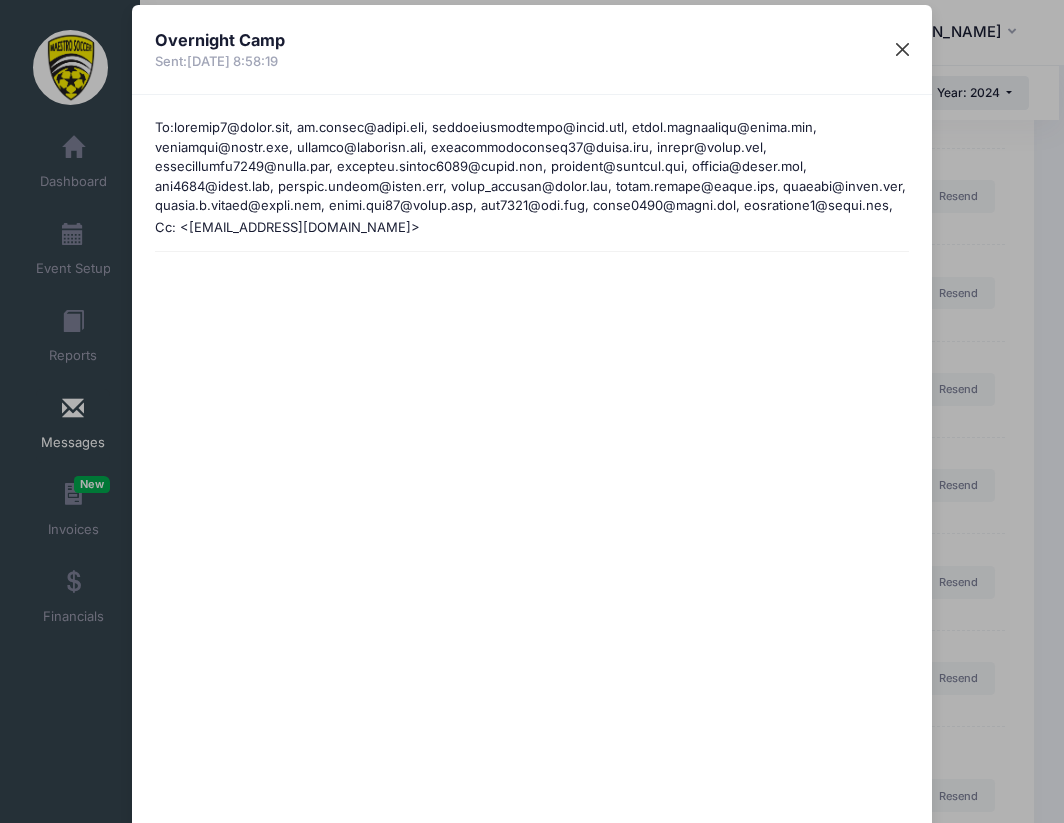 click at bounding box center [903, 50] 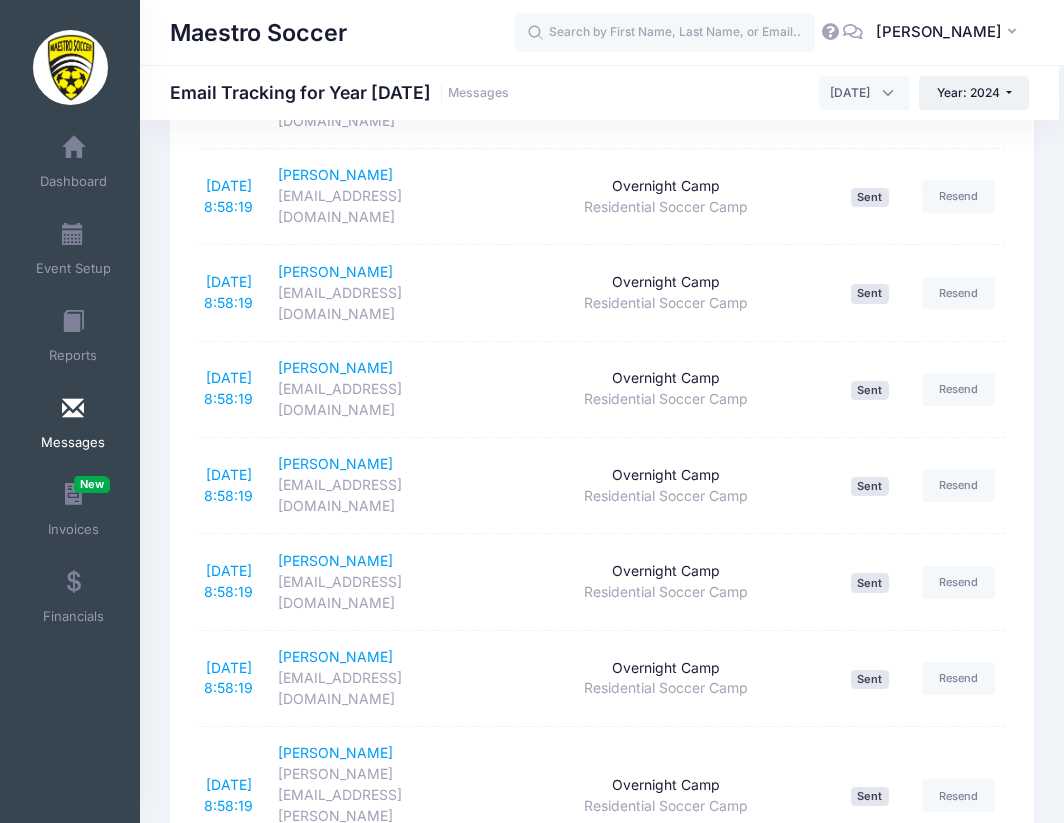 click on "5" at bounding box center (869, 1922) 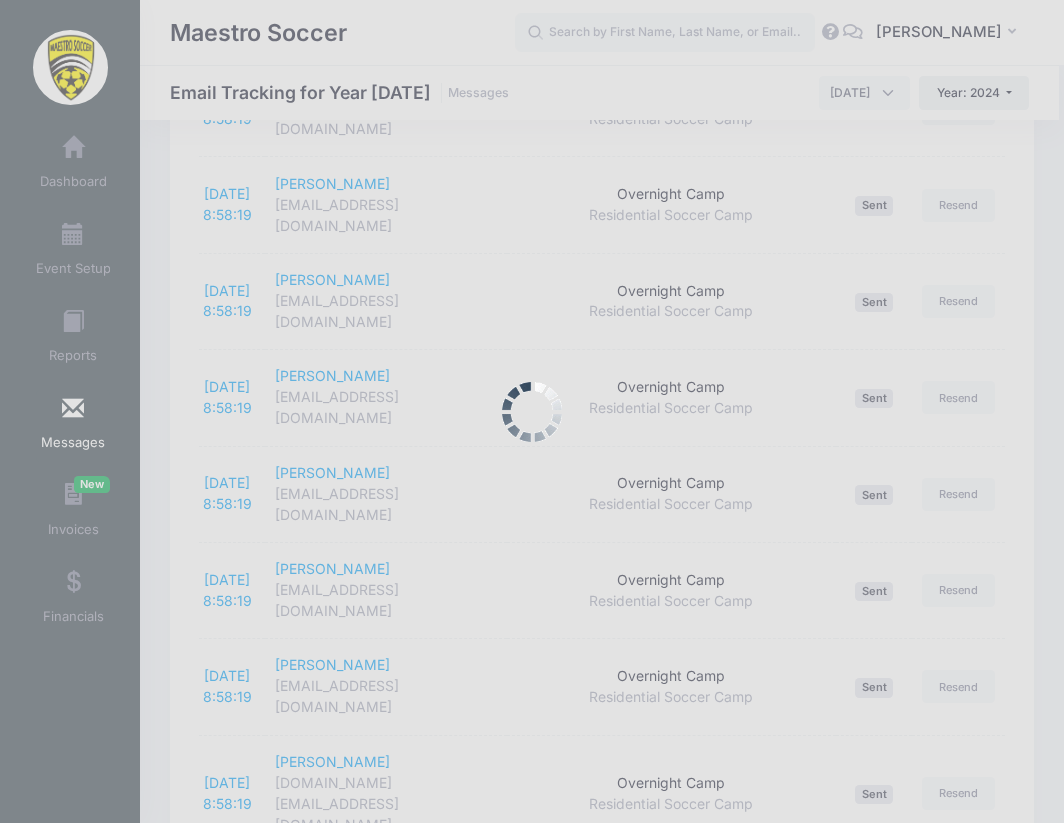 scroll, scrollTop: 3545, scrollLeft: 0, axis: vertical 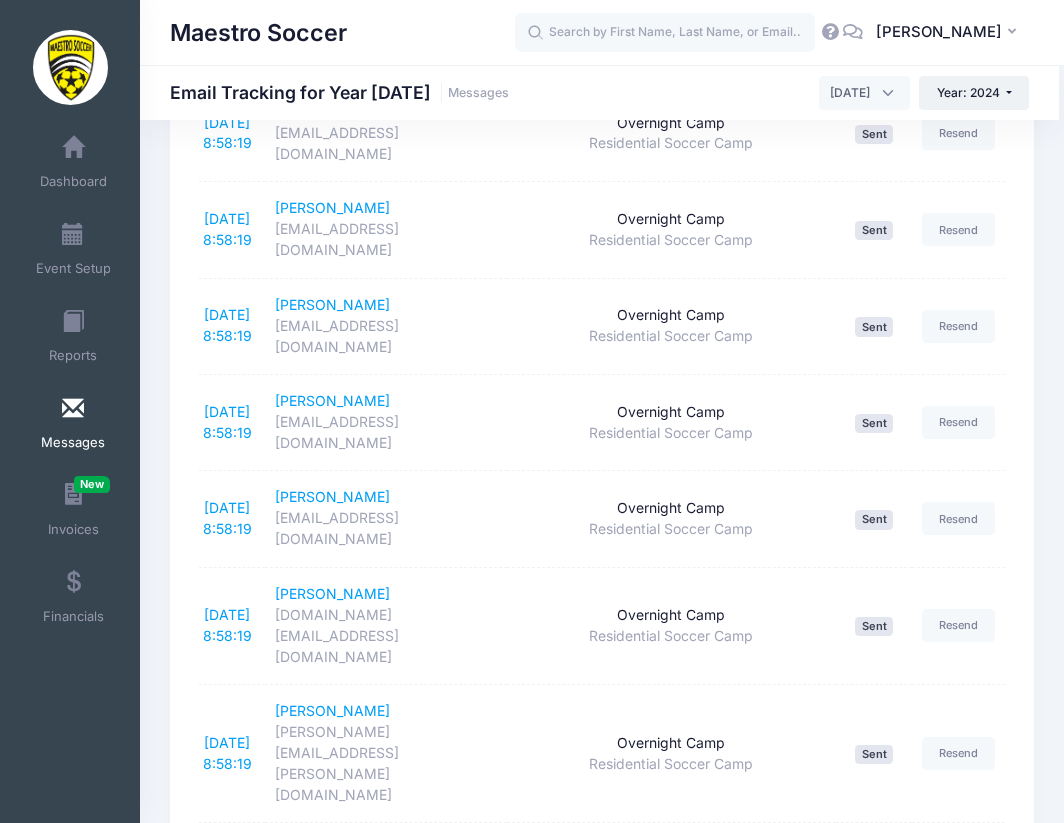 click on "6" at bounding box center (869, 1922) 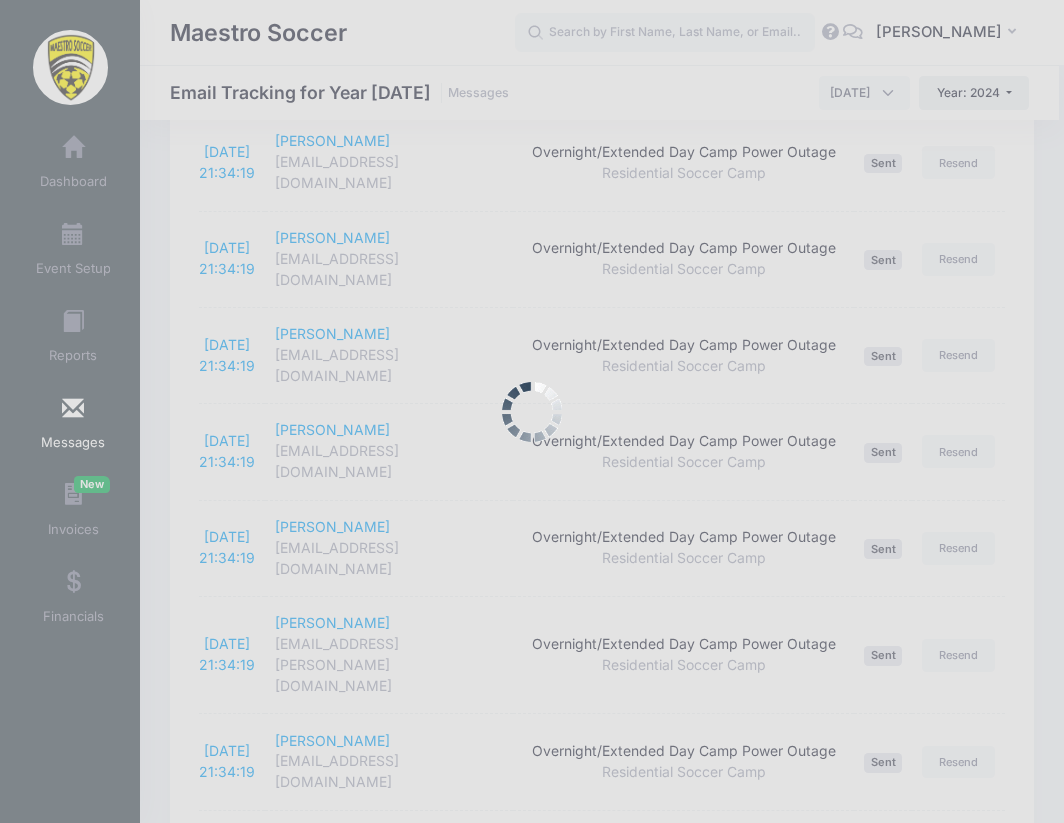 scroll, scrollTop: 4427, scrollLeft: 0, axis: vertical 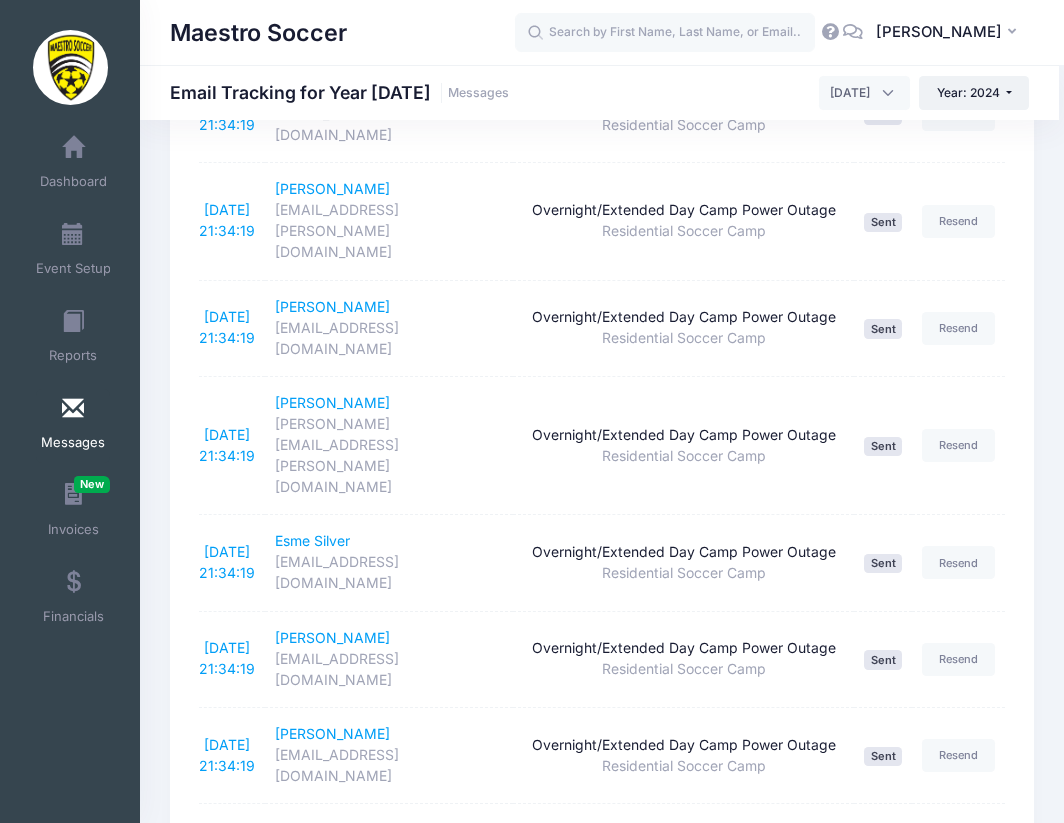 click on "7" at bounding box center [869, 1123] 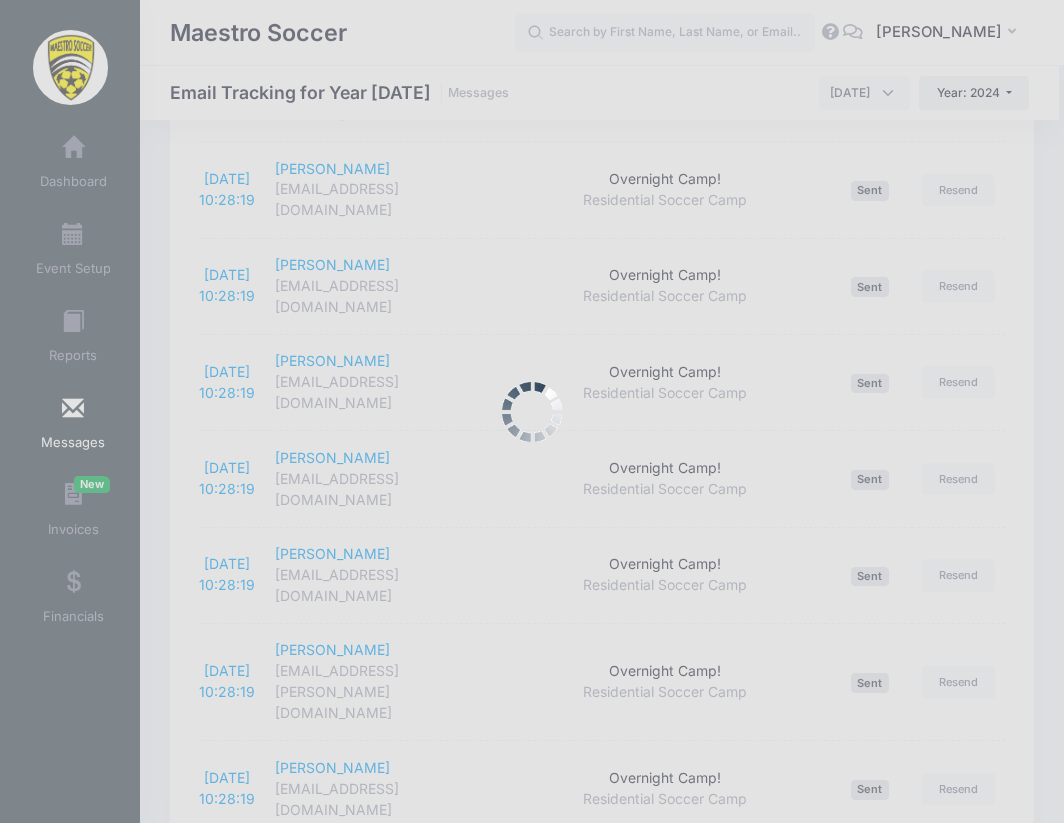 scroll, scrollTop: 3776, scrollLeft: 0, axis: vertical 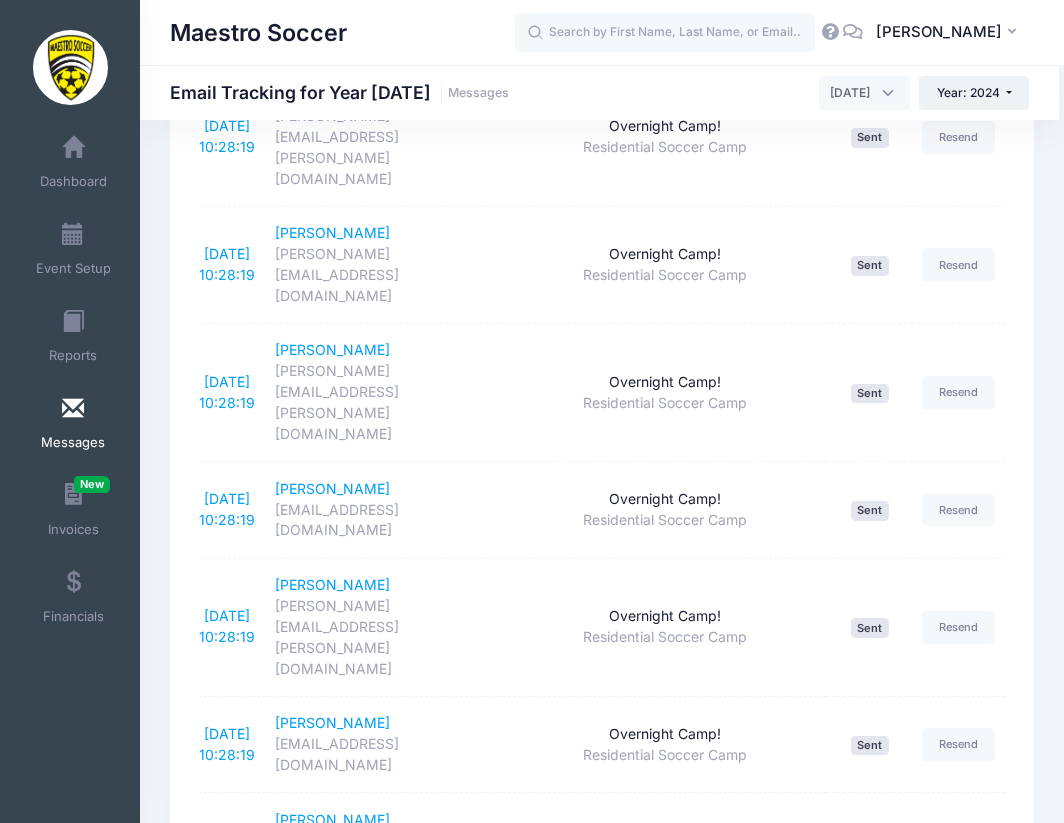 click on "7/20/2024 10:28:19" at bounding box center [227, 1439] 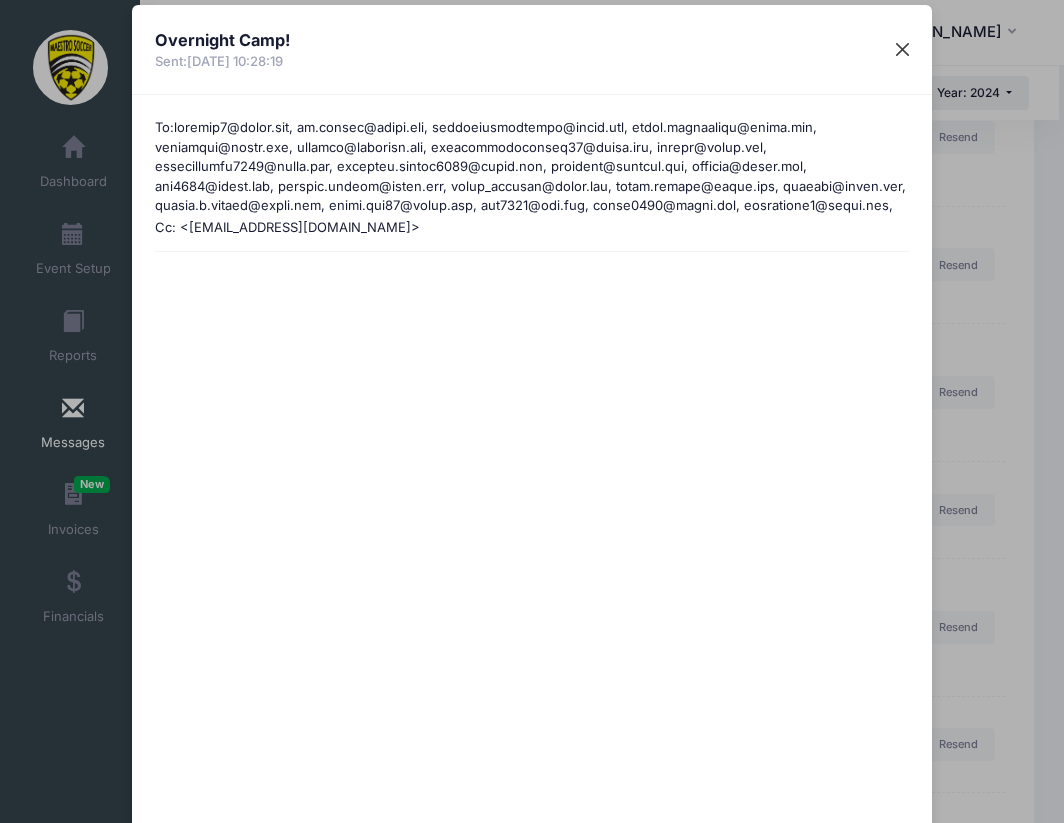 scroll, scrollTop: 0, scrollLeft: 0, axis: both 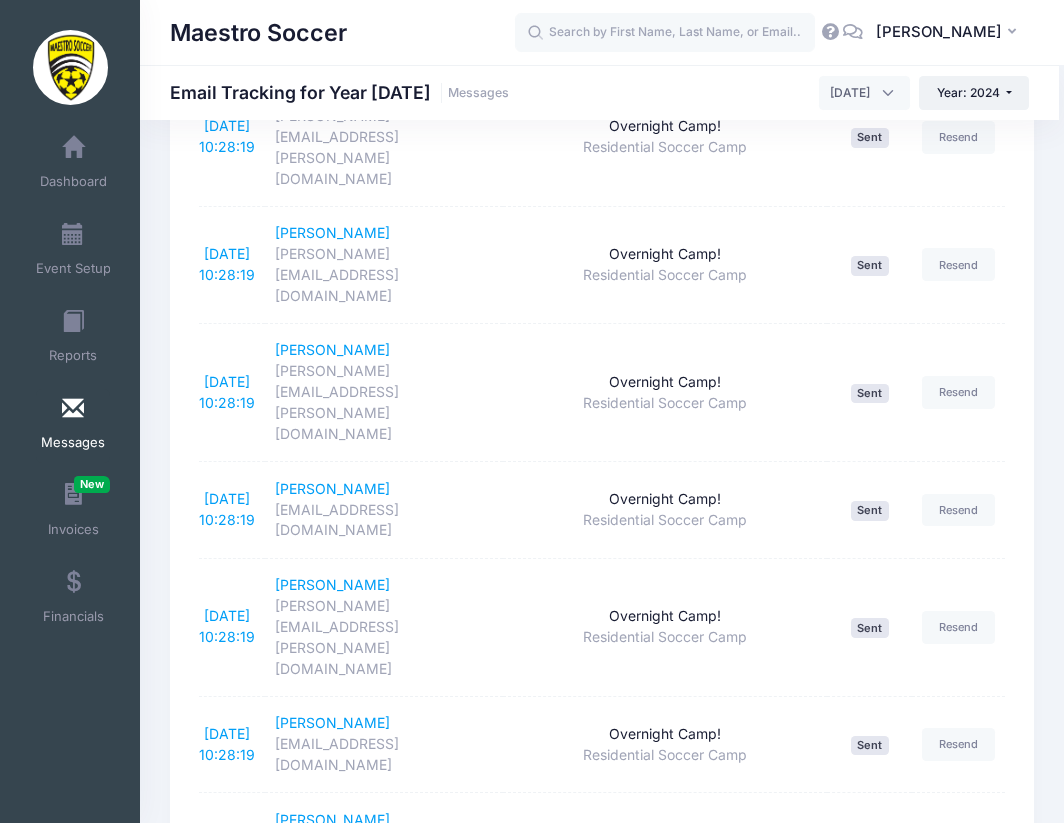 click on "8" at bounding box center [869, 1711] 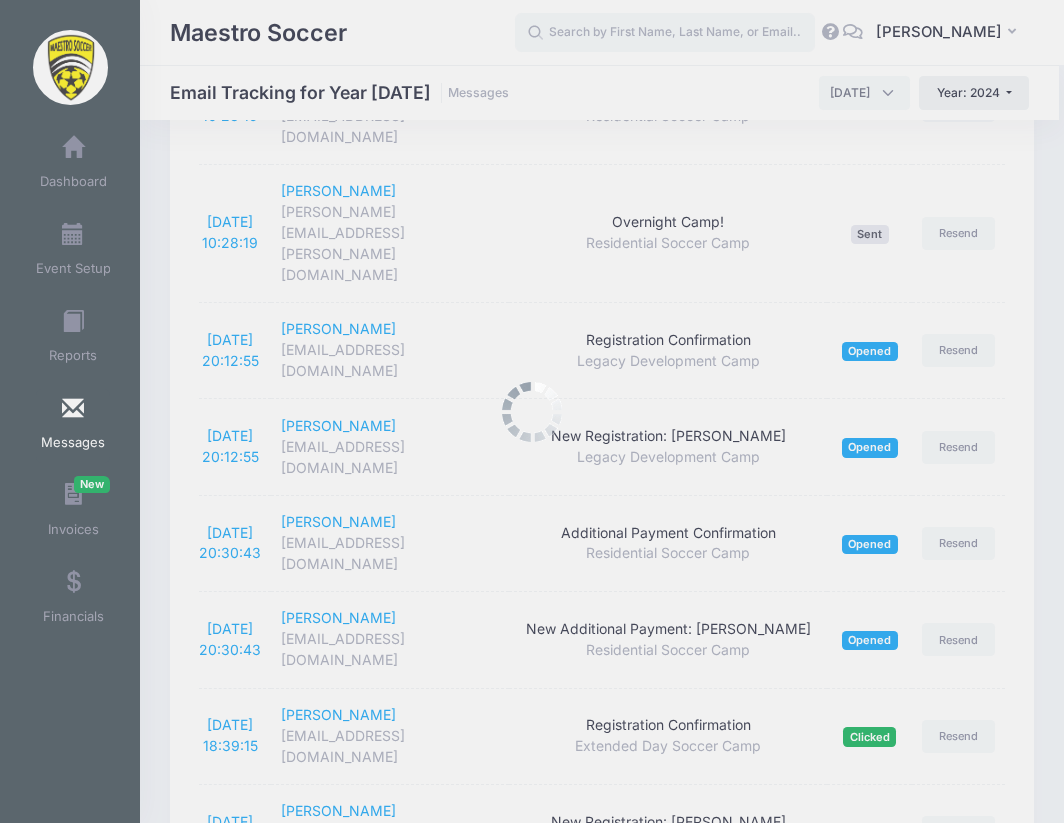 scroll, scrollTop: 3419, scrollLeft: 0, axis: vertical 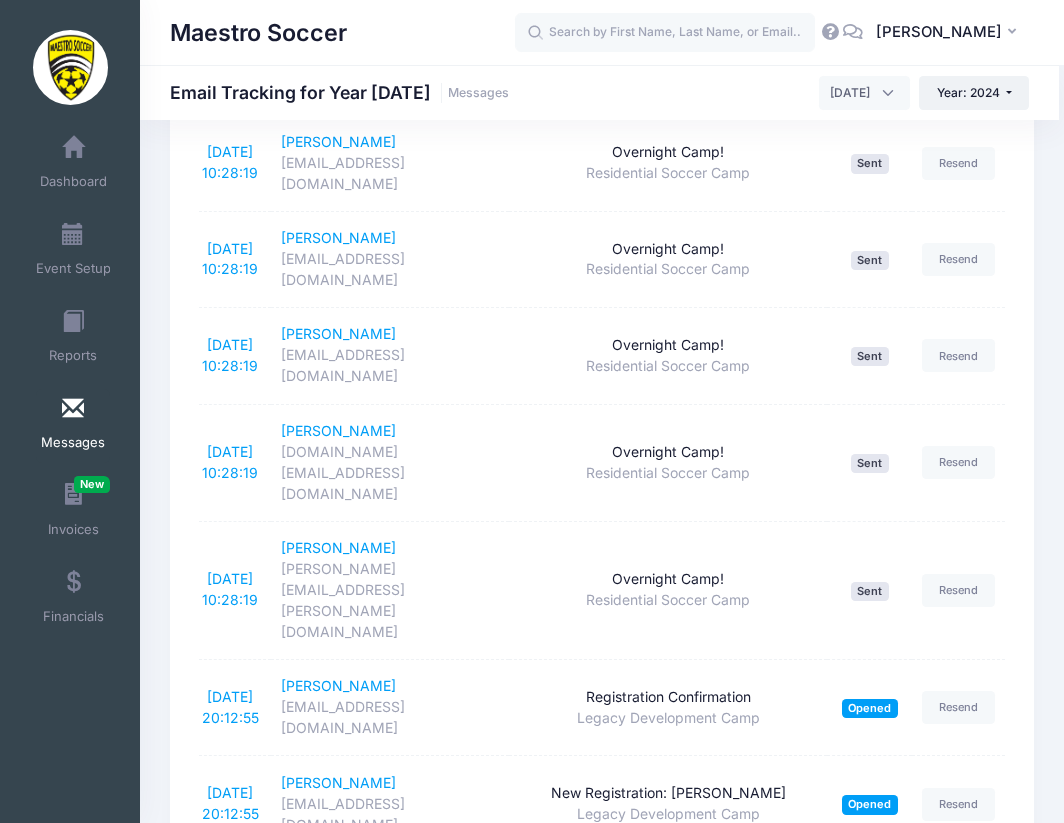 click on "9" at bounding box center [869, 1985] 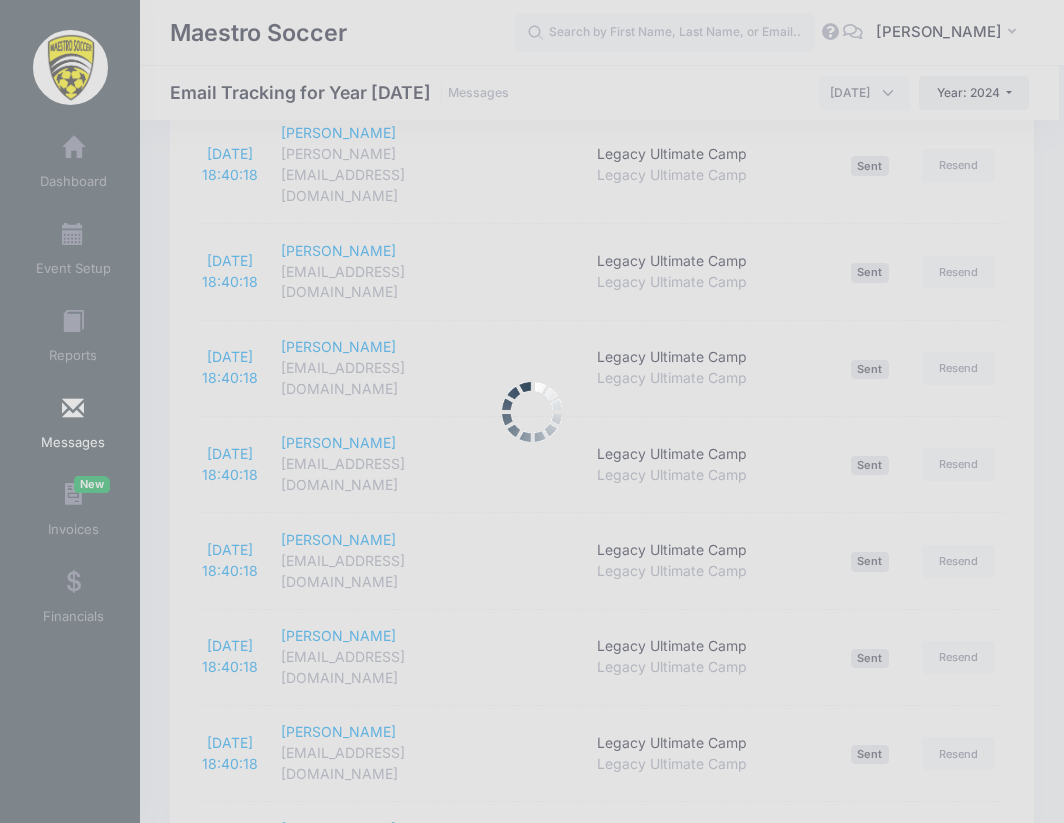 scroll, scrollTop: 3377, scrollLeft: 0, axis: vertical 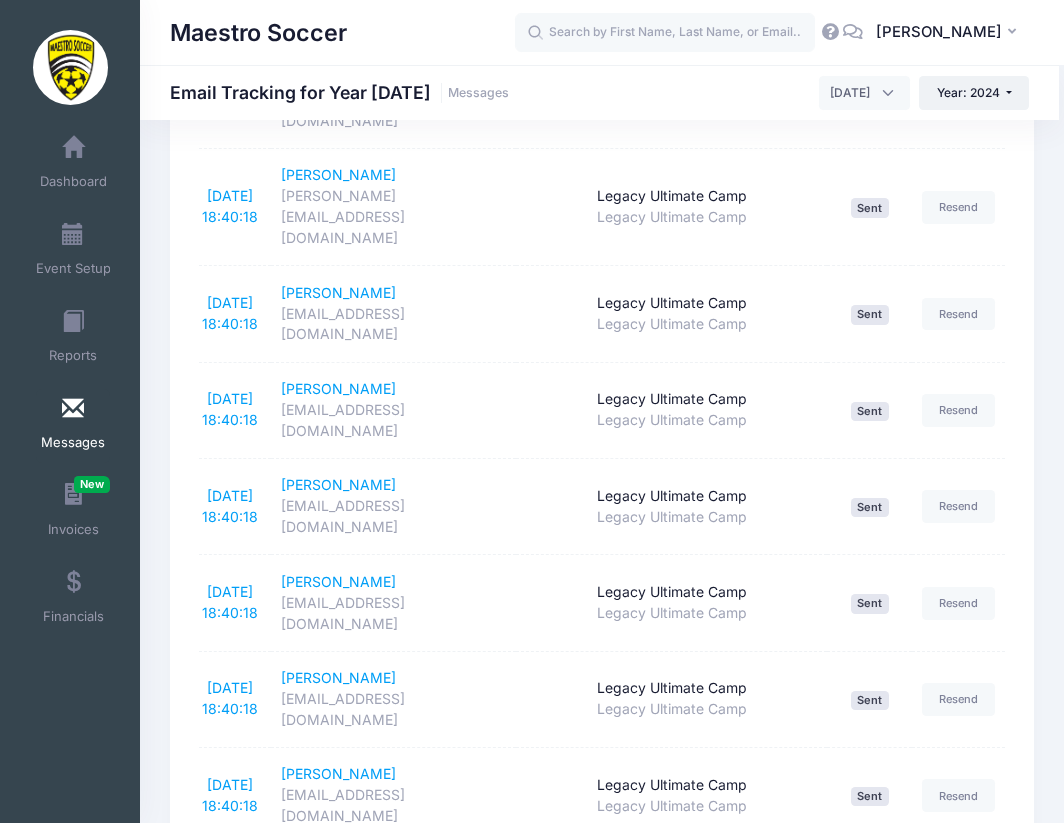 click on "10" at bounding box center (868, 1859) 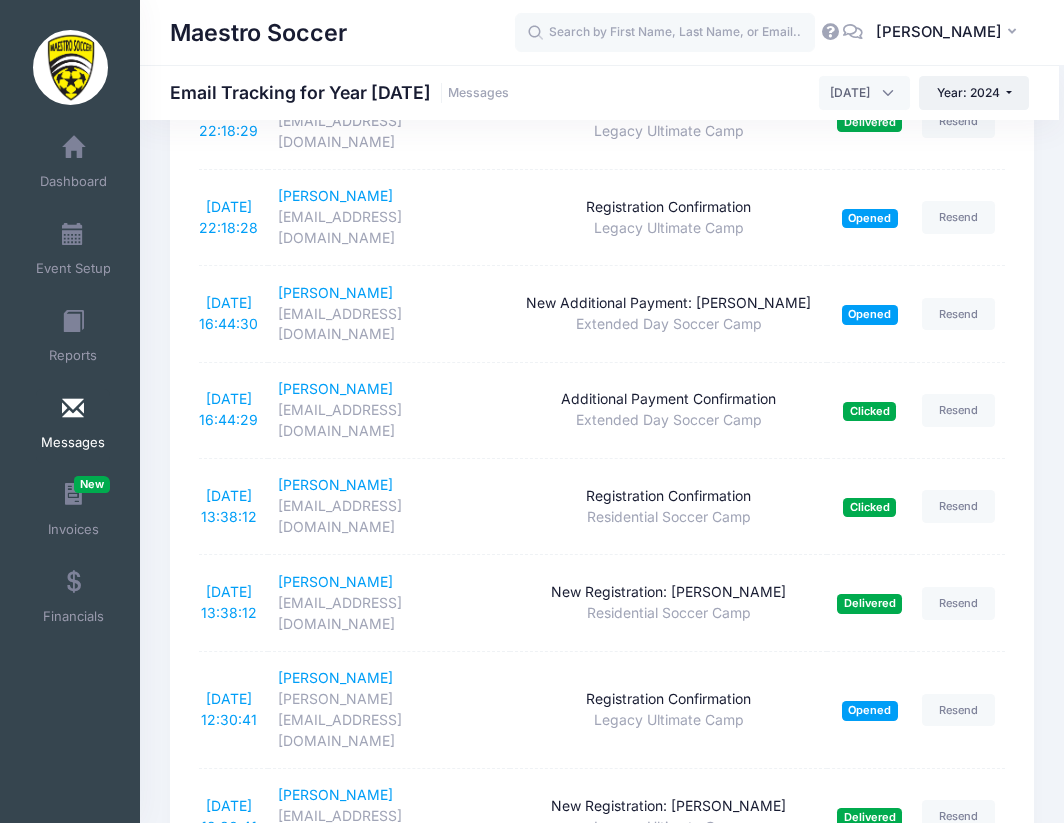 click on "7/9/2024 10:10:19" at bounding box center (233, 1672) 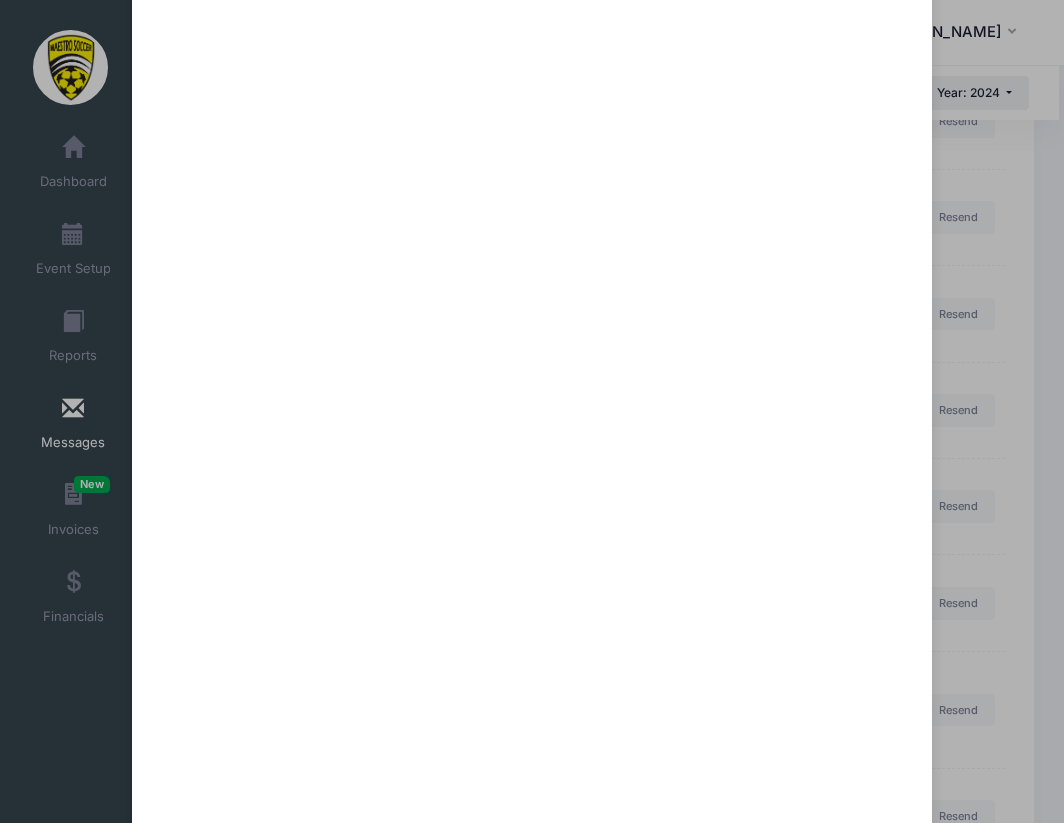scroll, scrollTop: 1157, scrollLeft: 0, axis: vertical 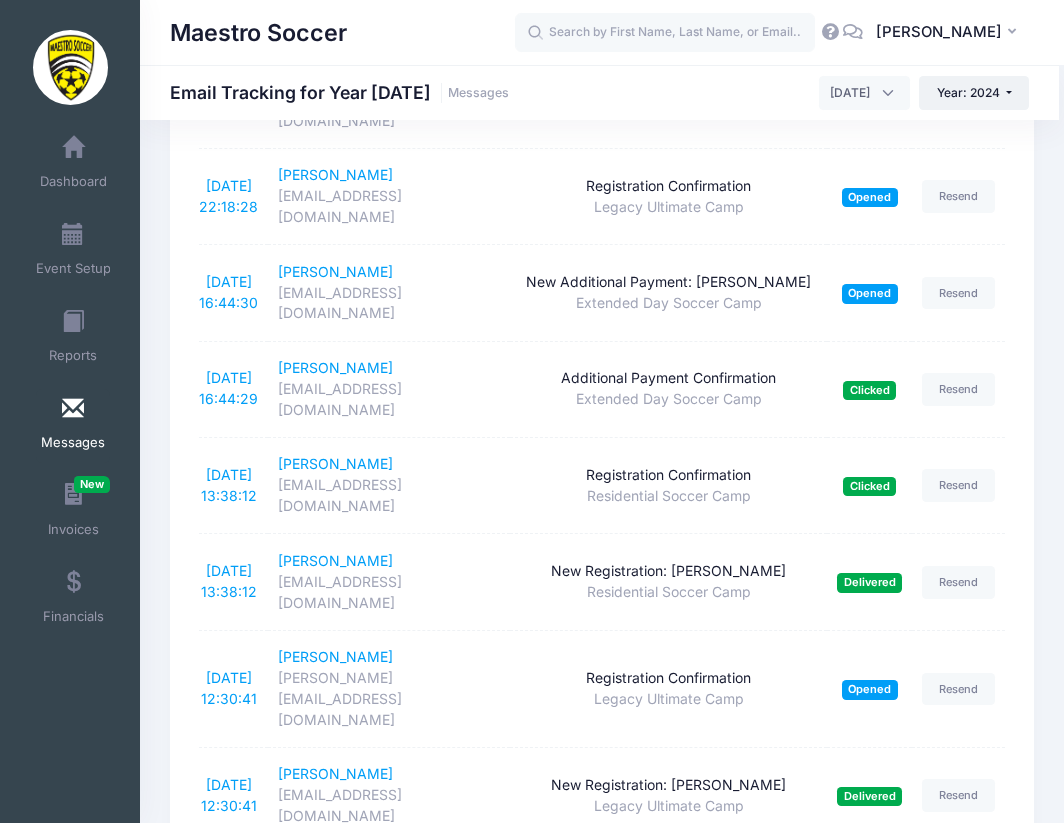 click on "11" at bounding box center [869, 1943] 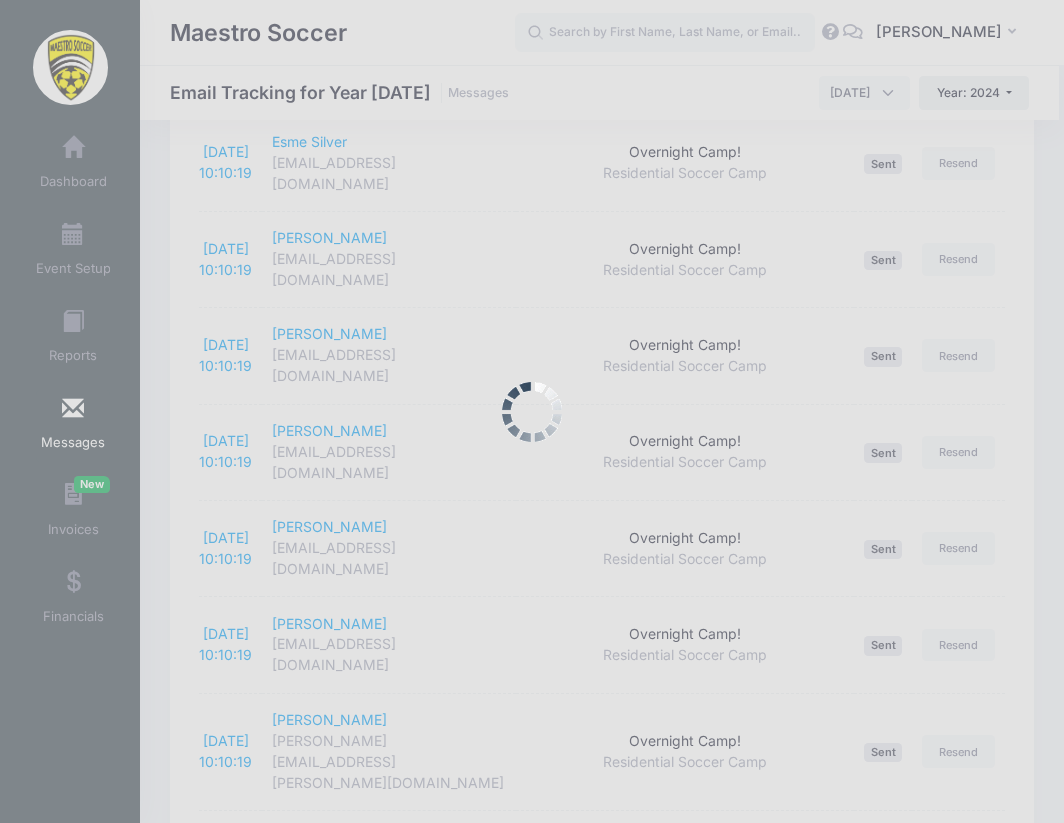 scroll, scrollTop: 3377, scrollLeft: 0, axis: vertical 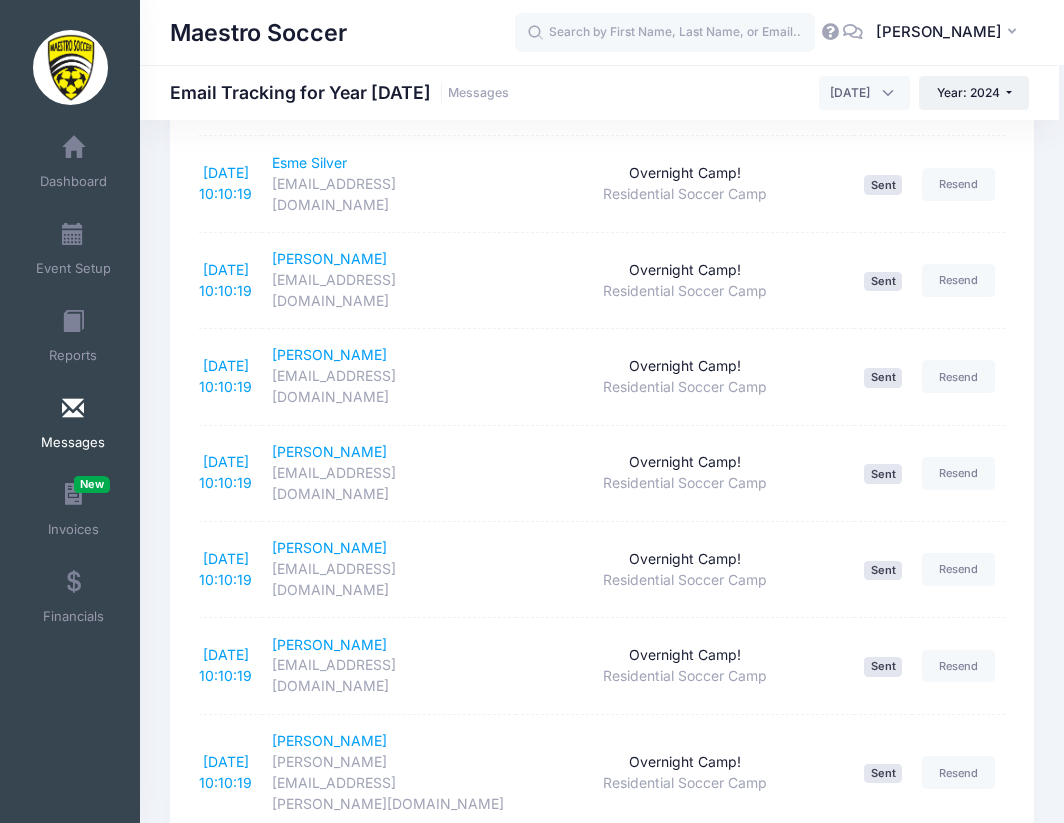 click on "12" at bounding box center [866, 1943] 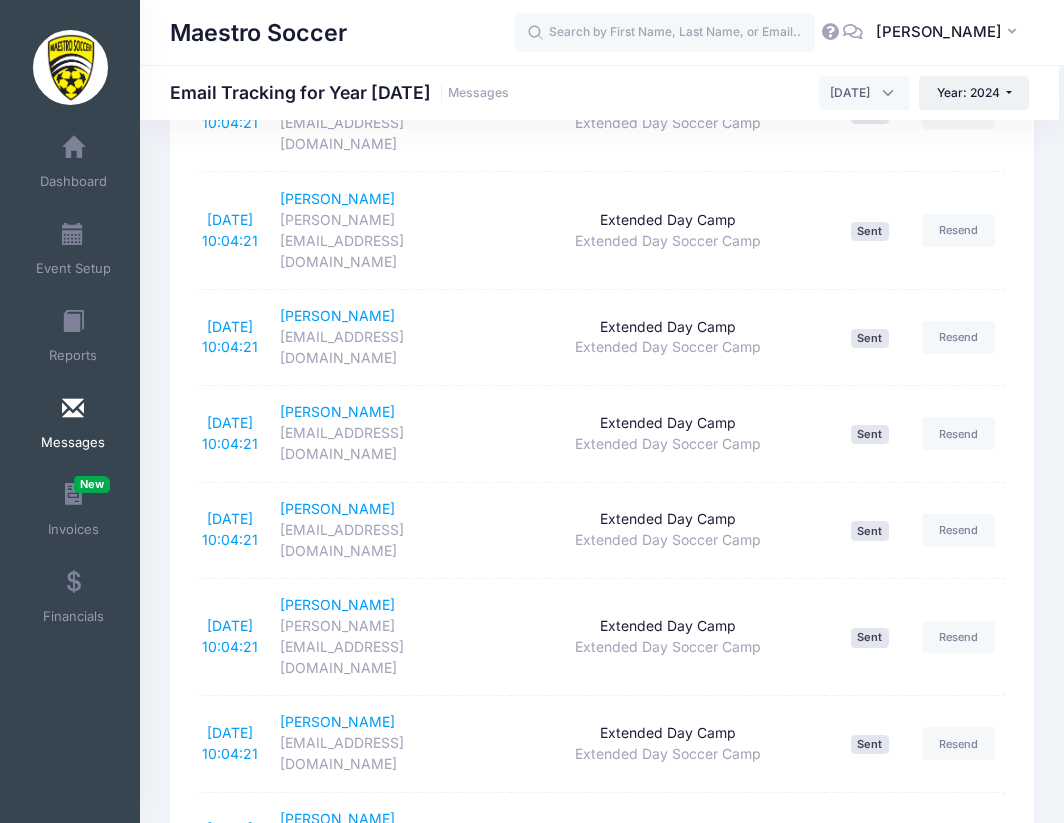 scroll, scrollTop: 1327, scrollLeft: 0, axis: vertical 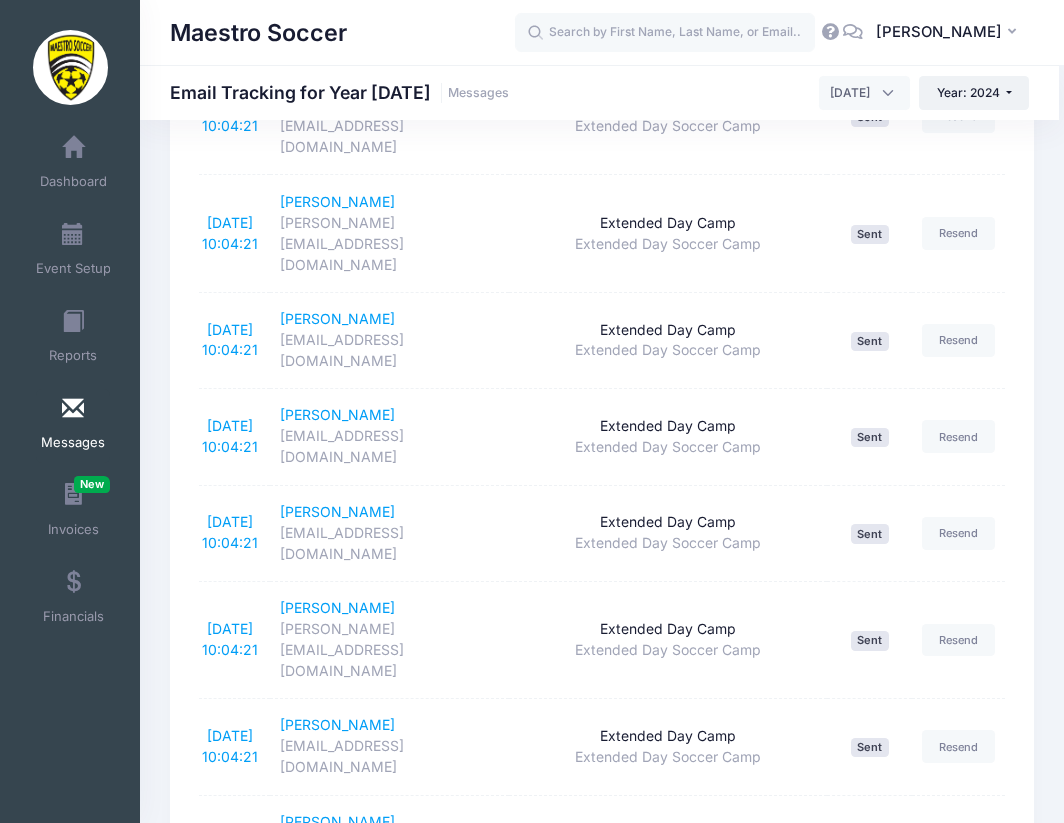 click on "7/9/2024 10:04:21" at bounding box center [230, 1035] 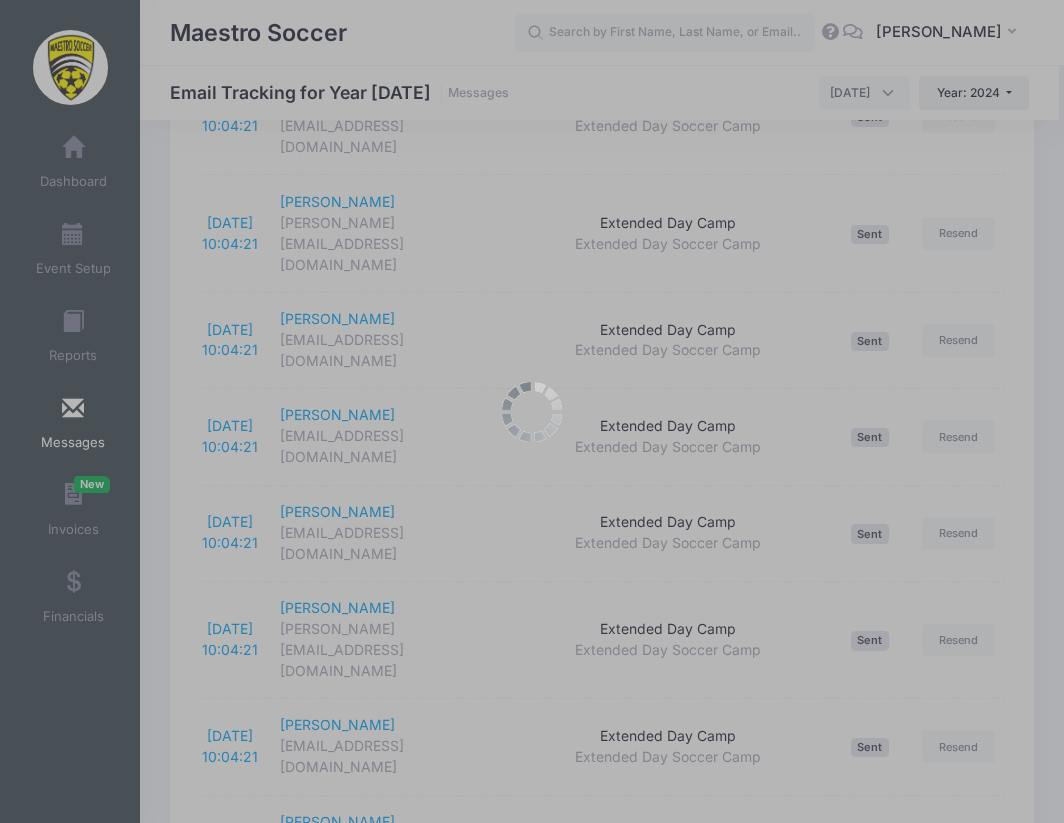 scroll, scrollTop: 0, scrollLeft: 0, axis: both 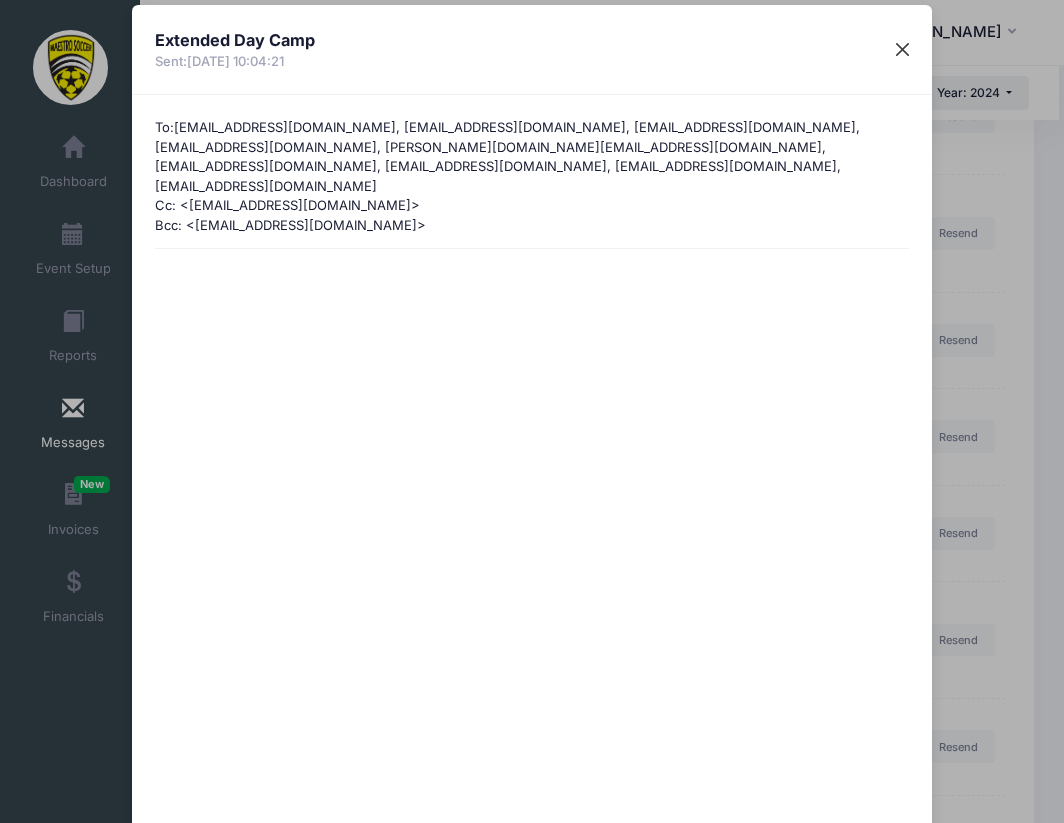 click at bounding box center (903, 50) 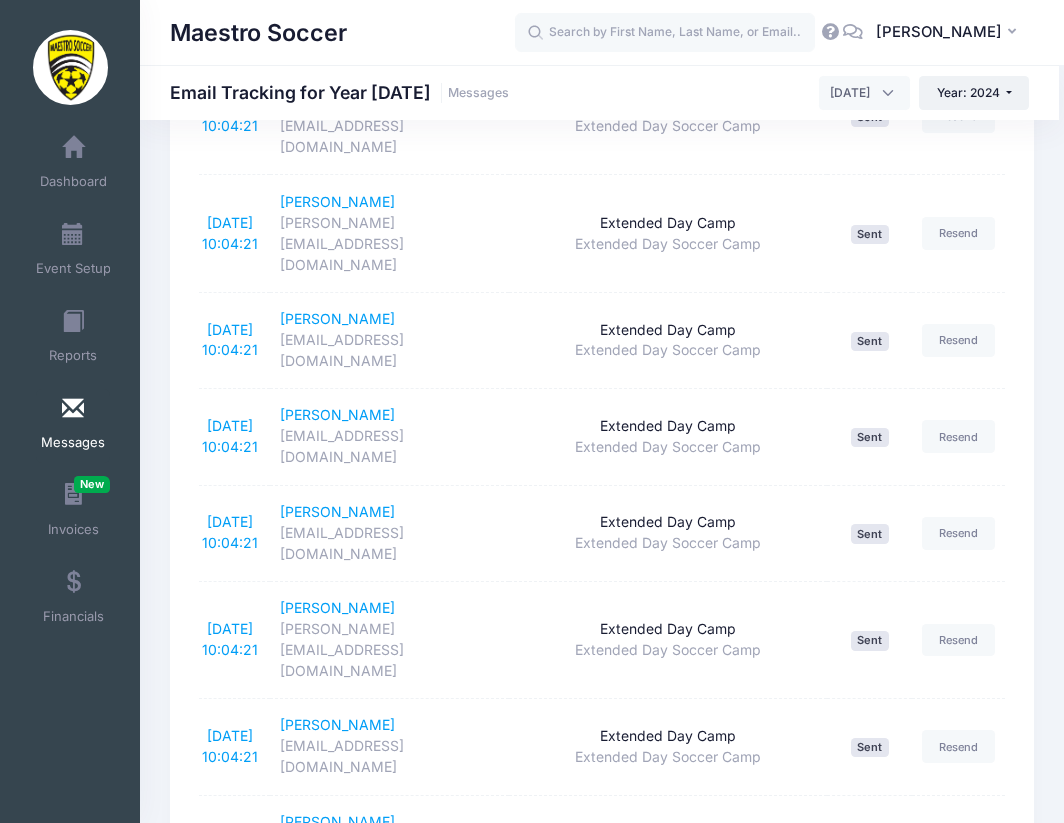 click at bounding box center [73, 409] 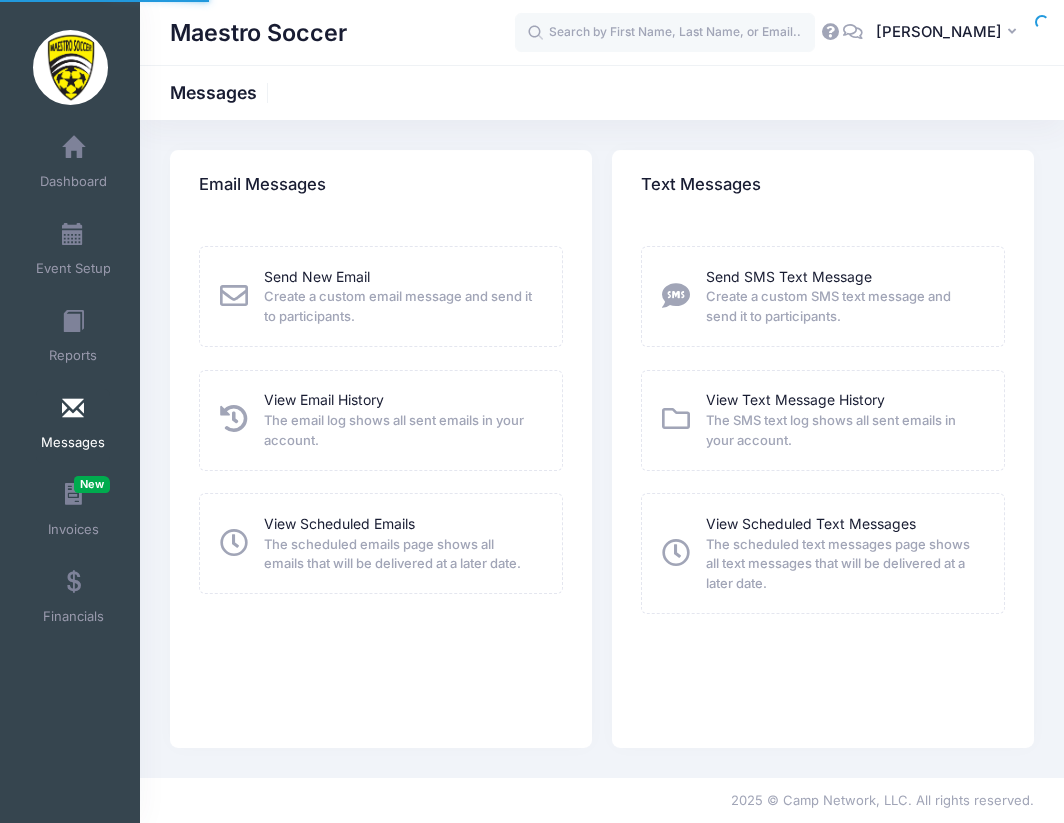 scroll, scrollTop: 0, scrollLeft: 0, axis: both 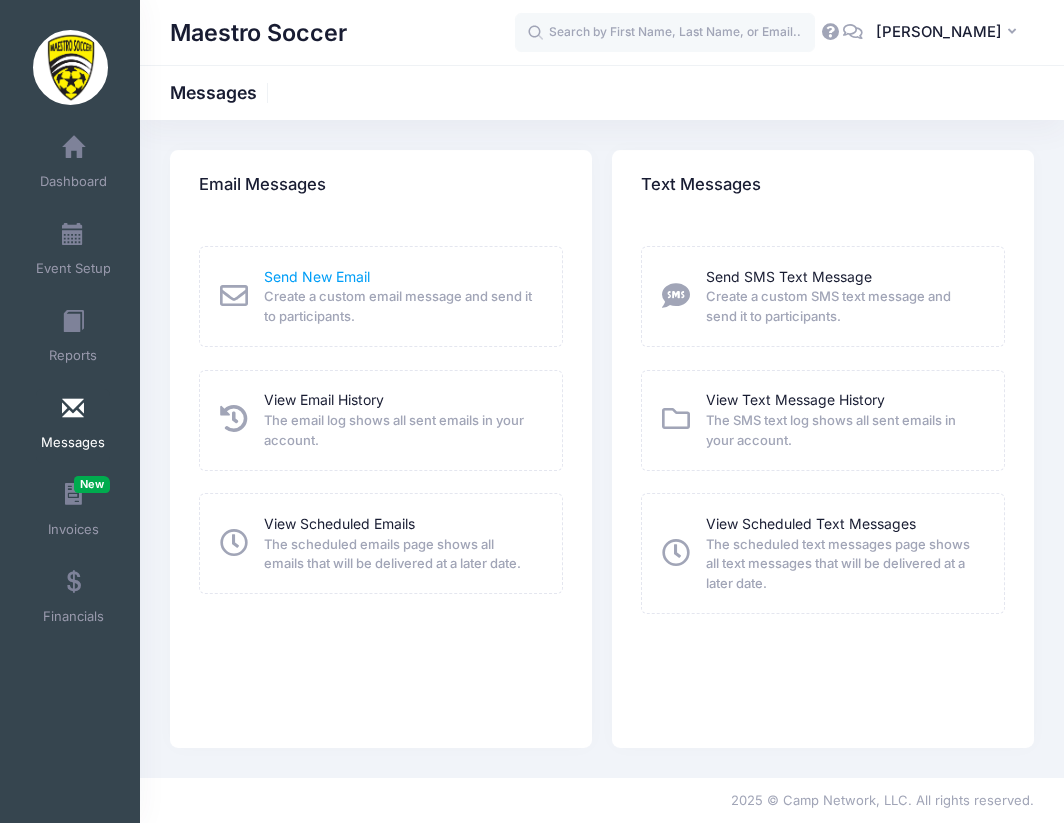 click on "Send New Email" at bounding box center [317, 276] 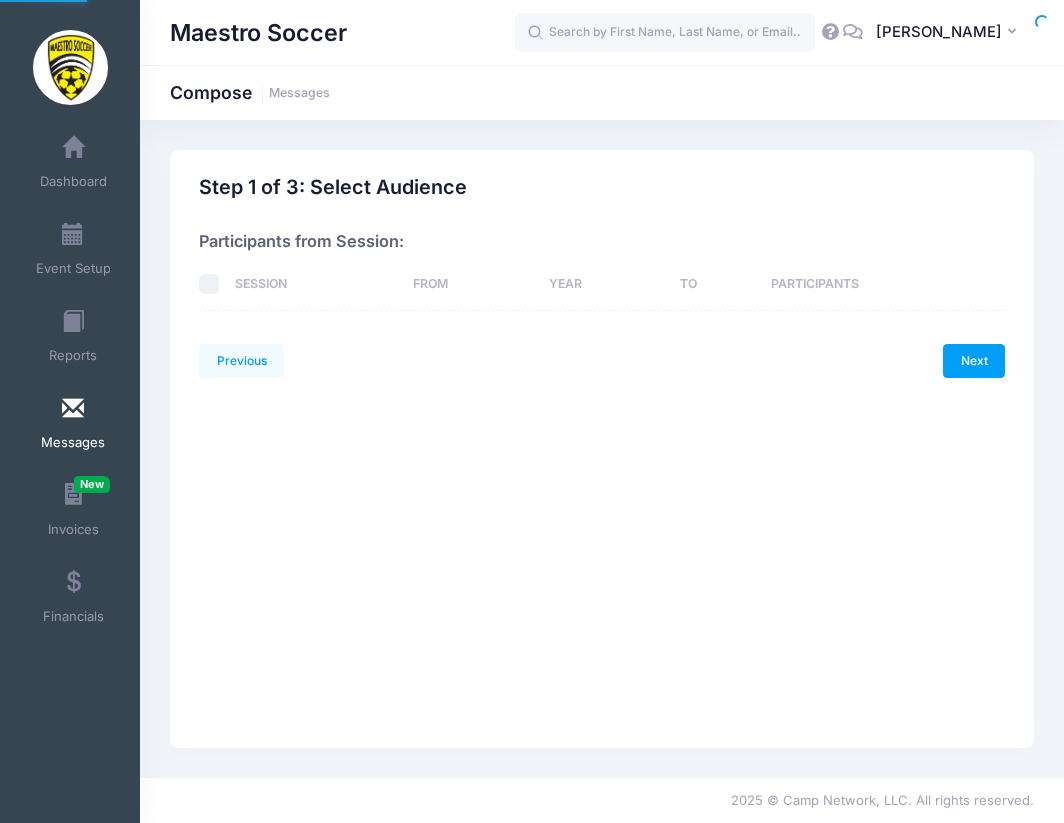 scroll, scrollTop: 0, scrollLeft: 0, axis: both 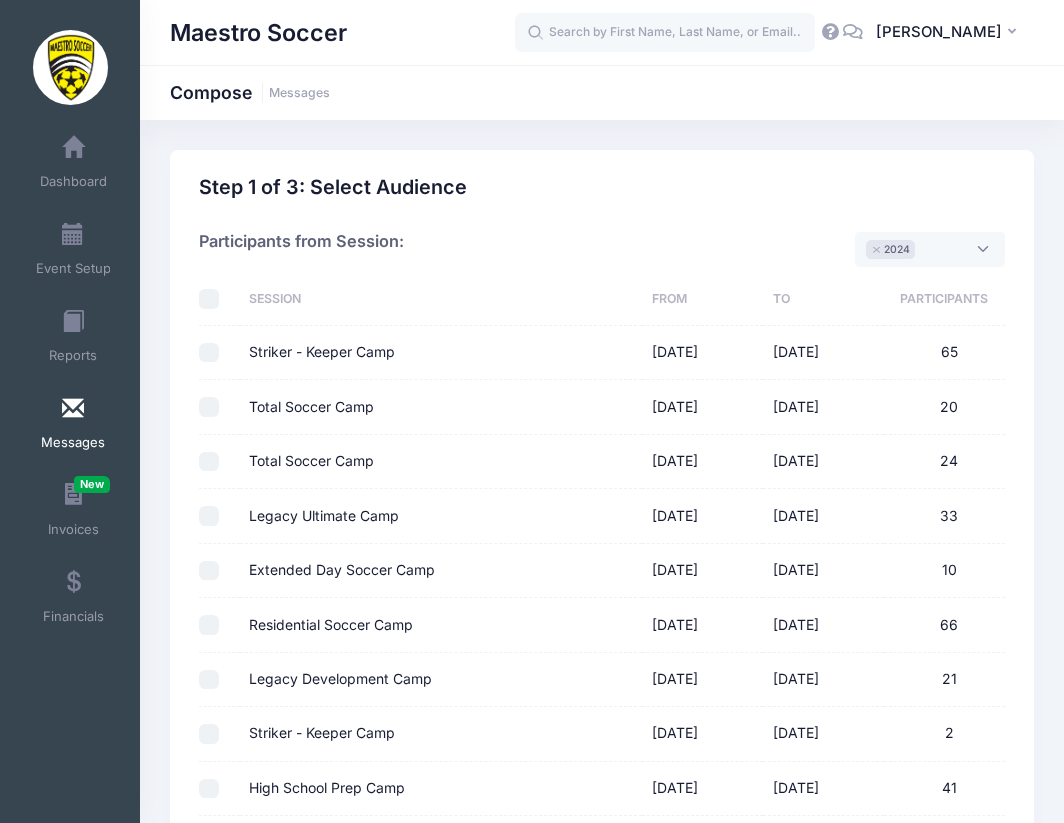 click on "× 2024" at bounding box center [930, 249] 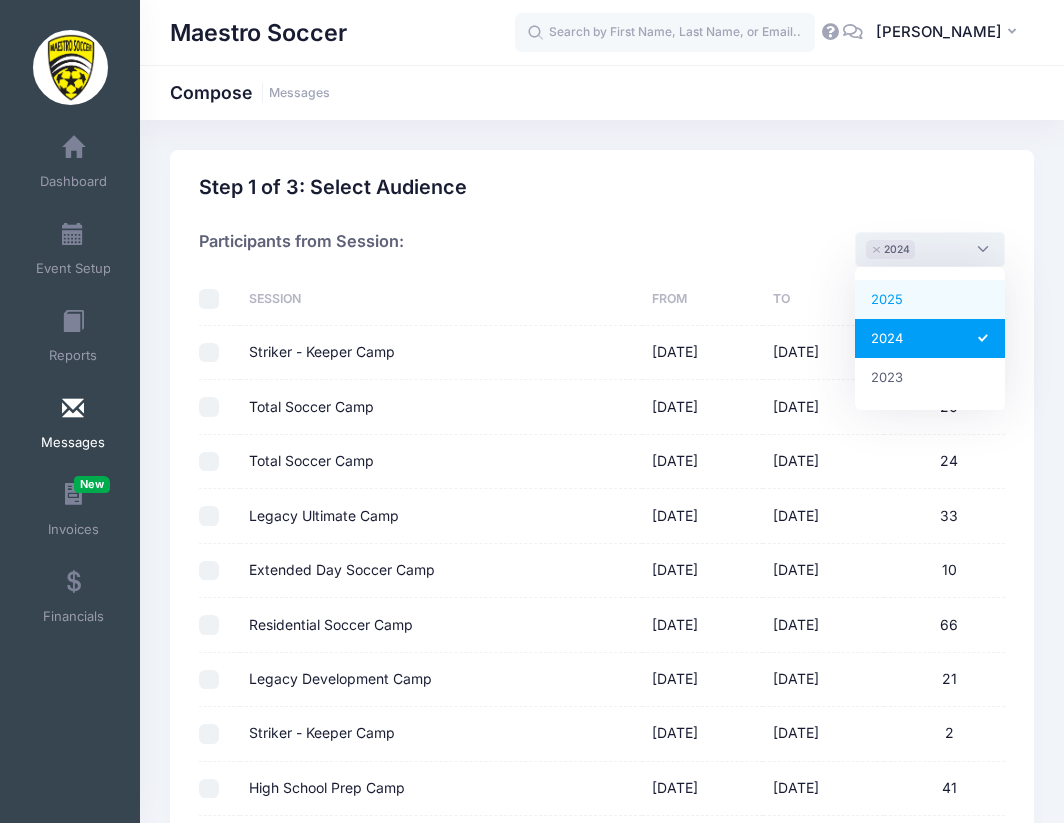 select on "2025" 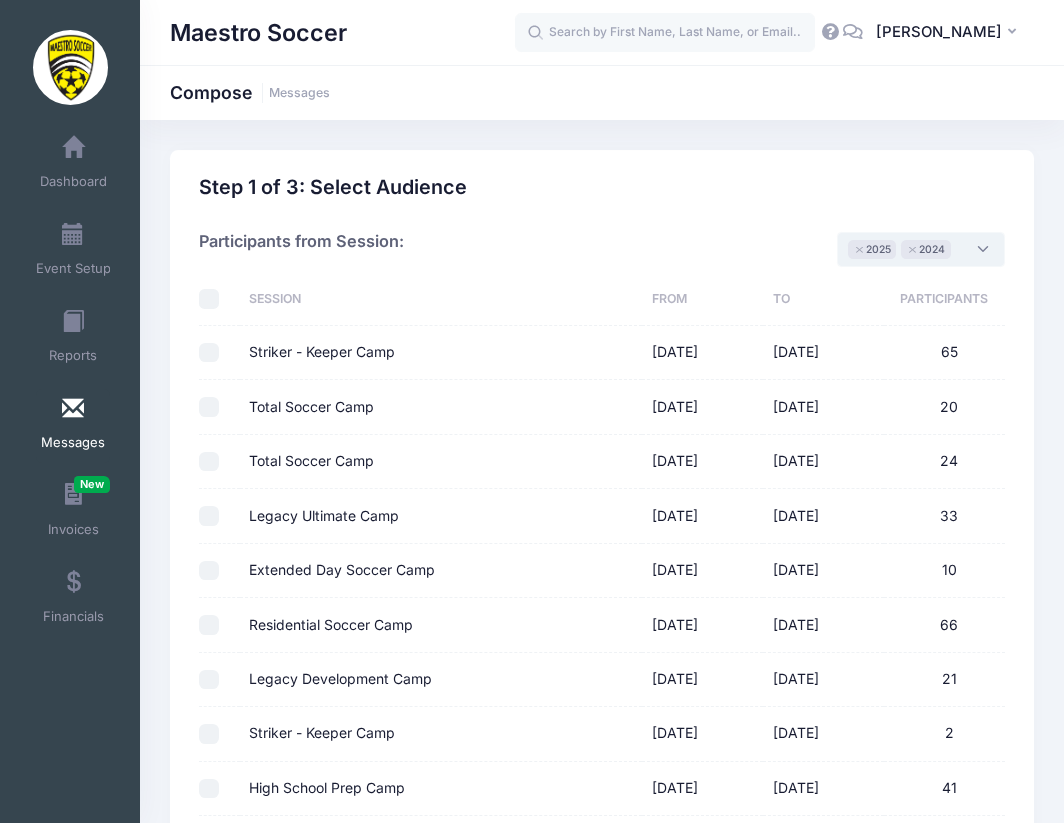 scroll, scrollTop: 16, scrollLeft: 0, axis: vertical 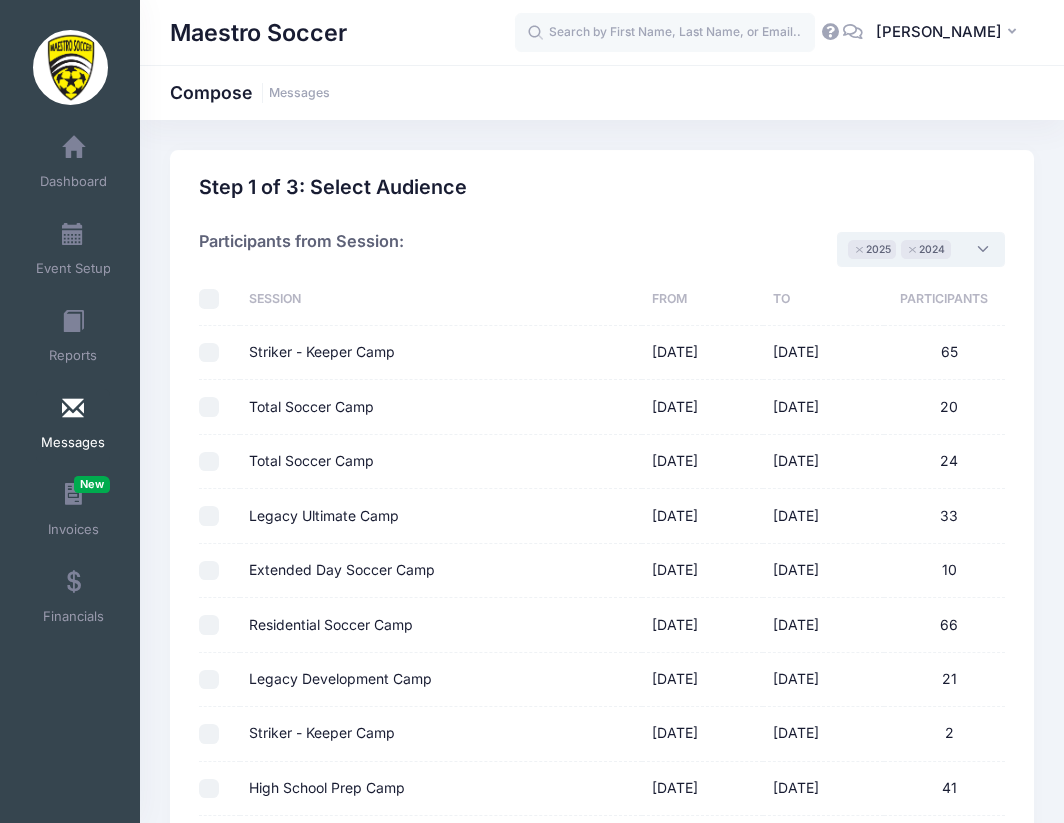 click on "× 2024" at bounding box center [925, 249] 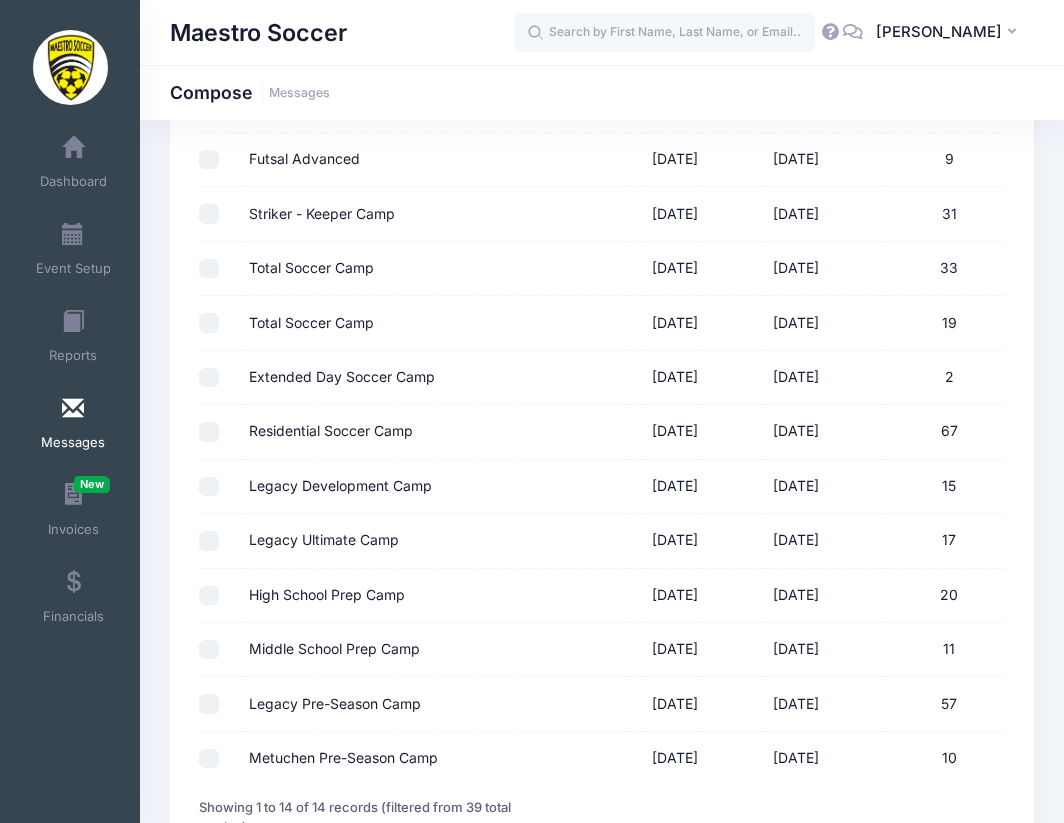 scroll, scrollTop: 306, scrollLeft: 0, axis: vertical 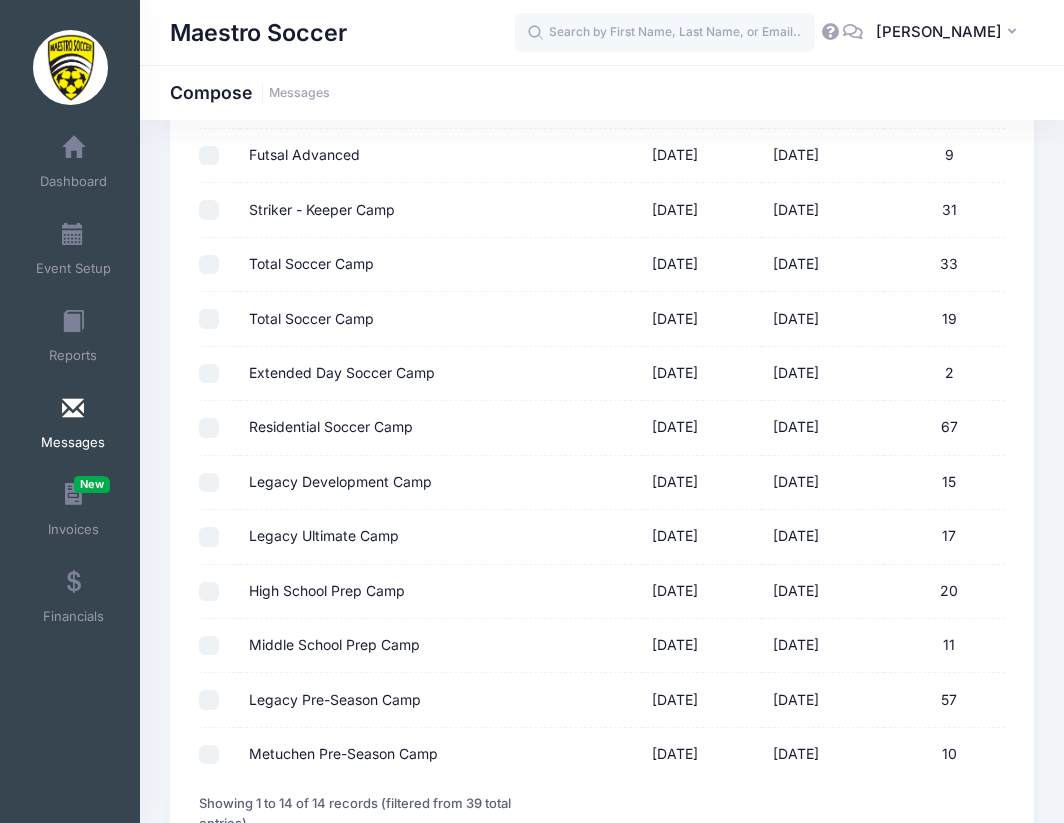 click on "Residential Soccer Camp" at bounding box center (209, 428) 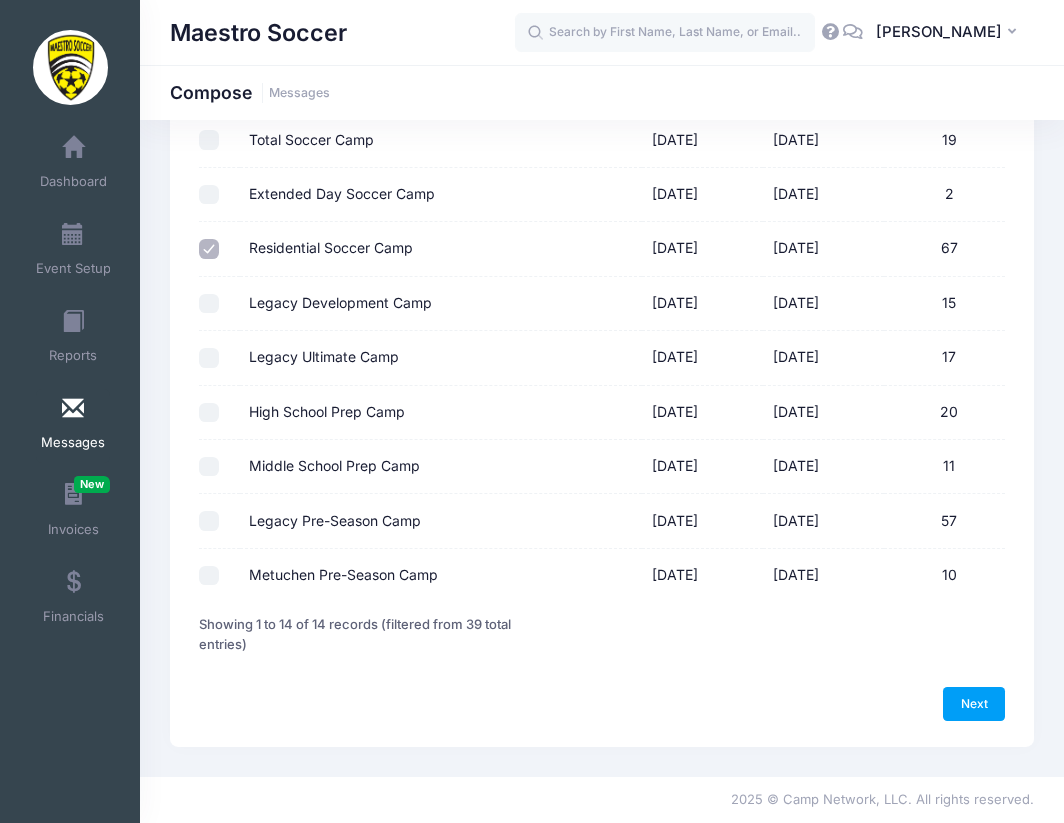 scroll, scrollTop: 484, scrollLeft: 0, axis: vertical 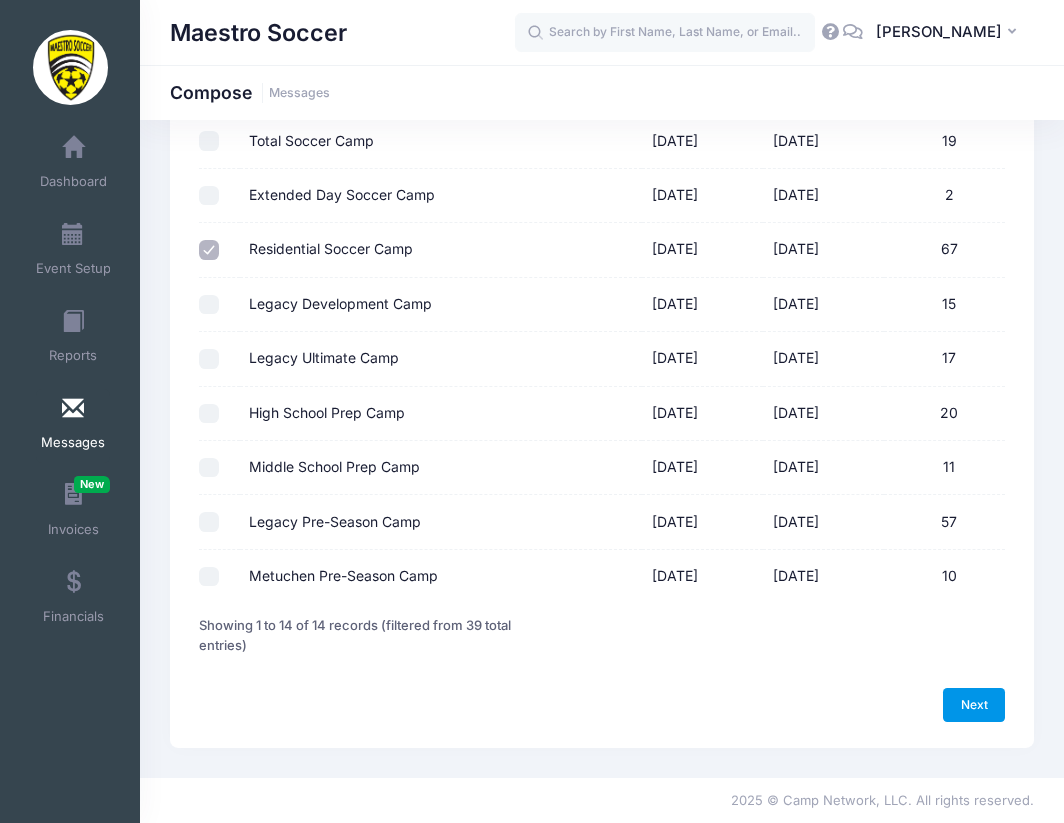 click on "Next" at bounding box center [974, 705] 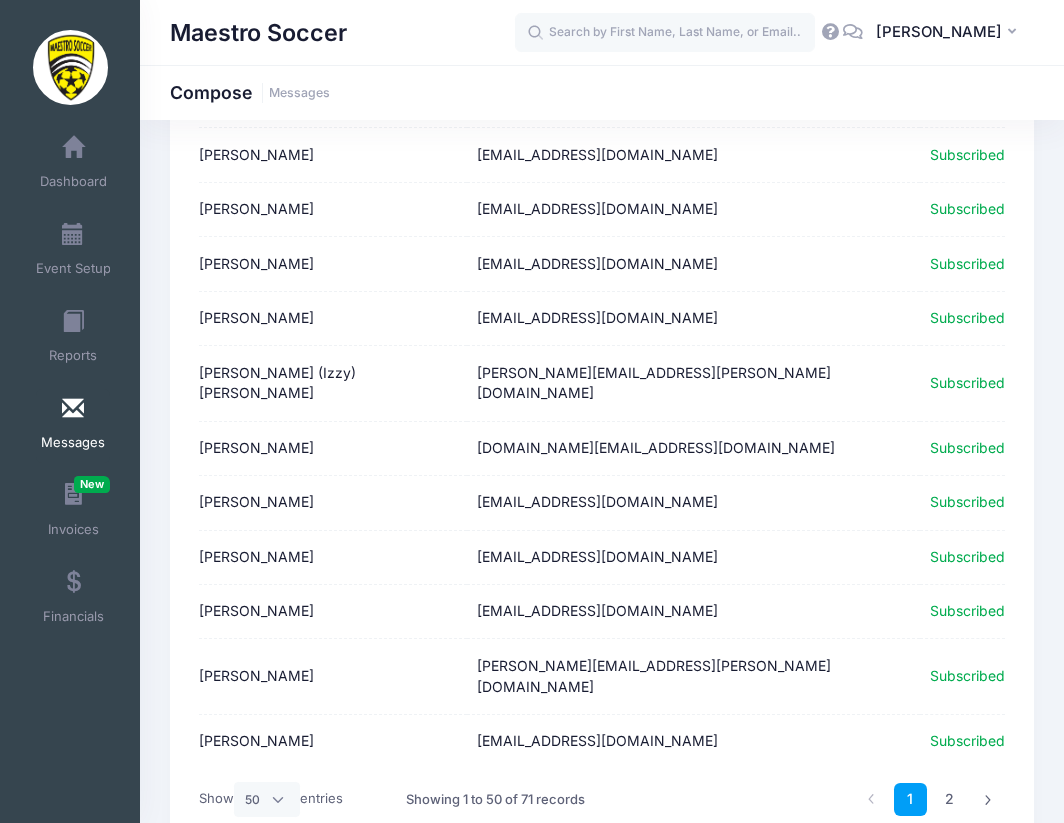 scroll, scrollTop: 2418, scrollLeft: 0, axis: vertical 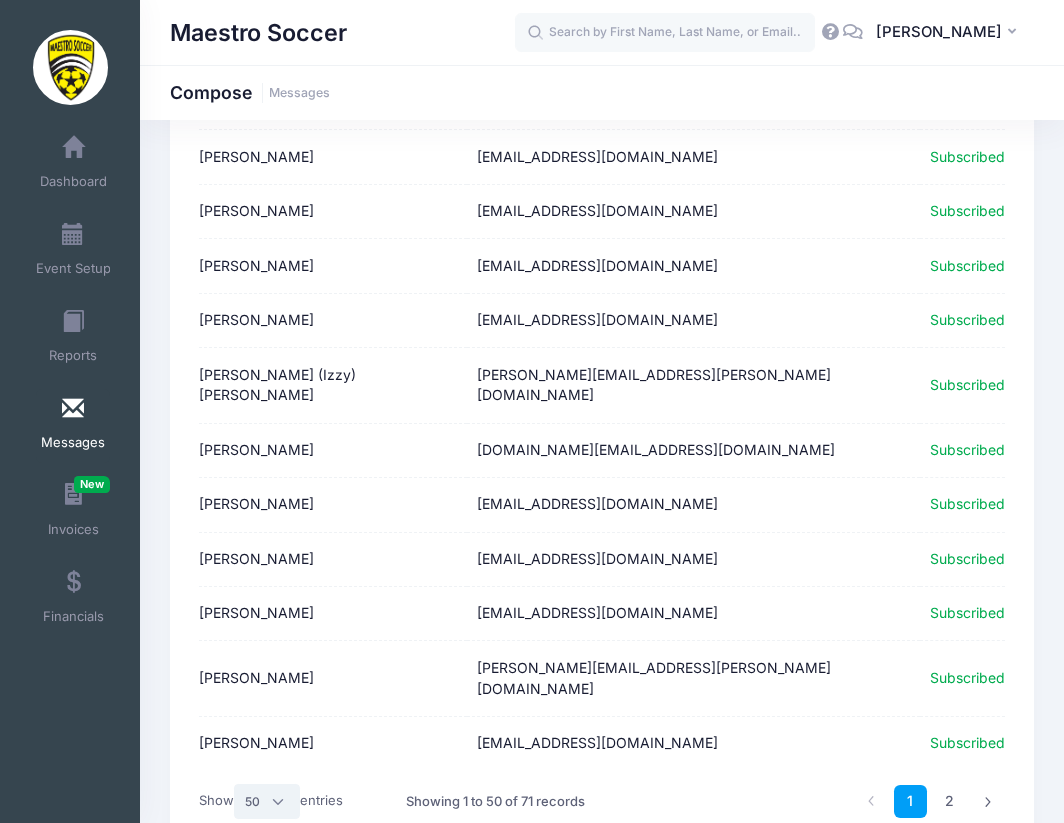 select on "-1" 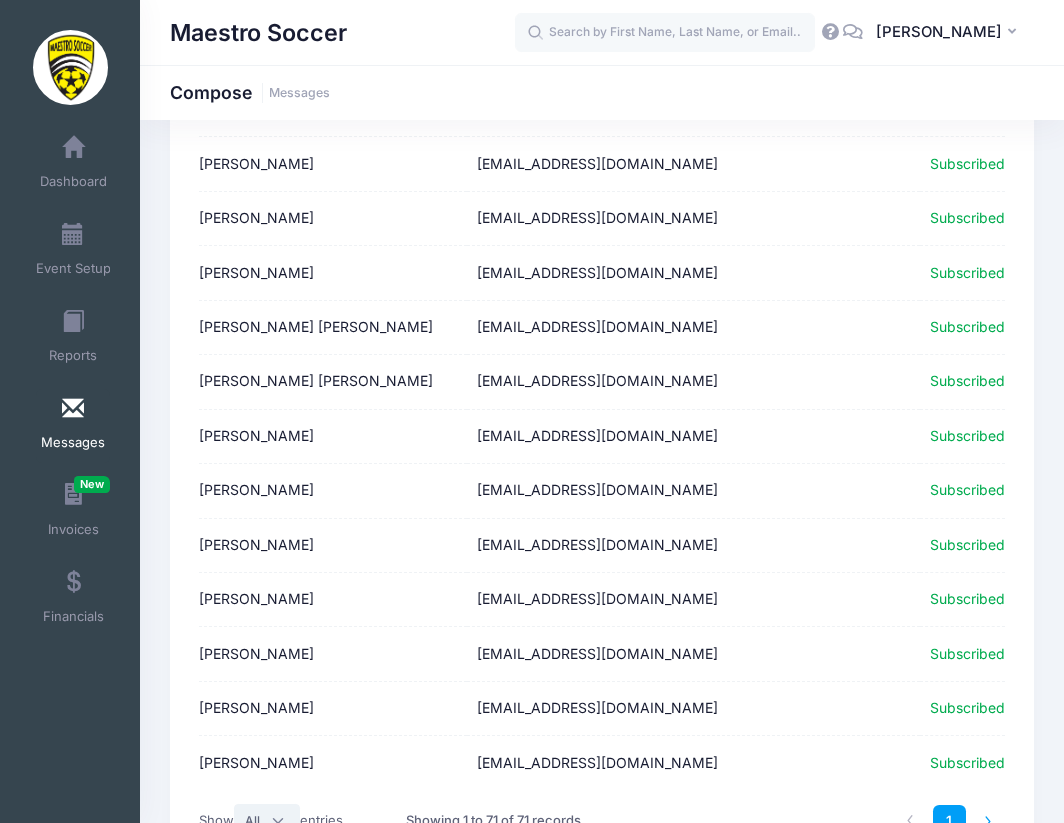 scroll, scrollTop: 3562, scrollLeft: 0, axis: vertical 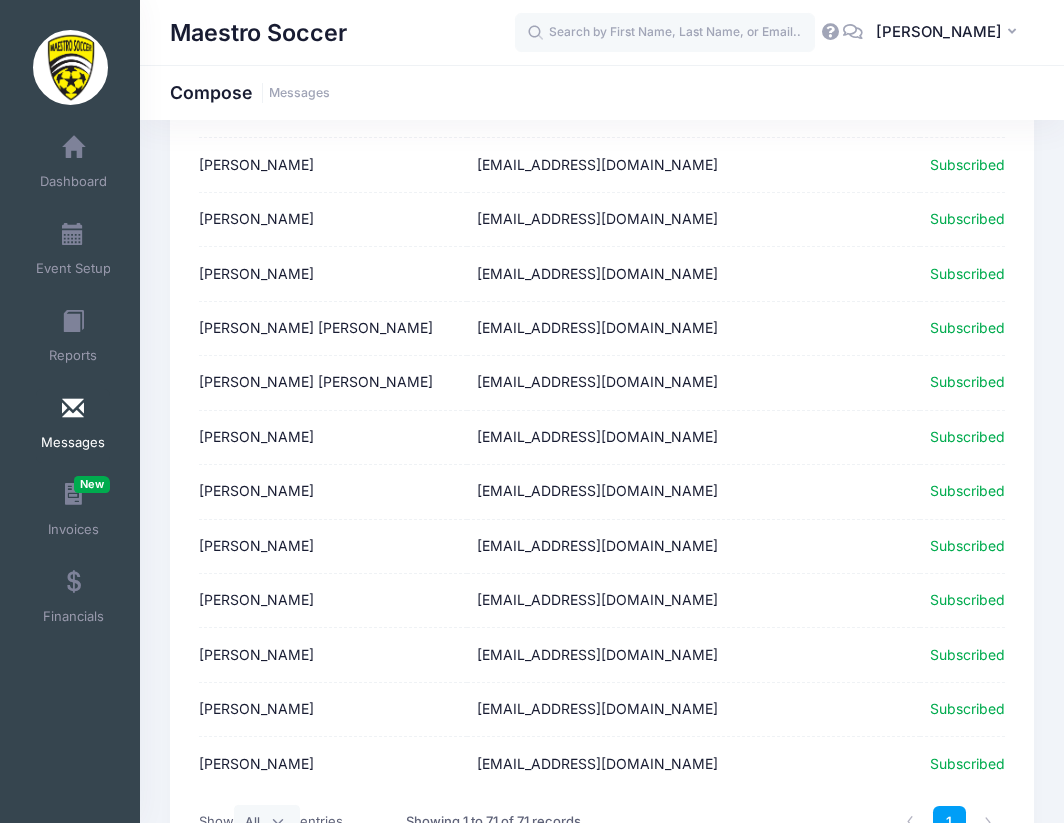 click on "Next" at bounding box center (974, 890) 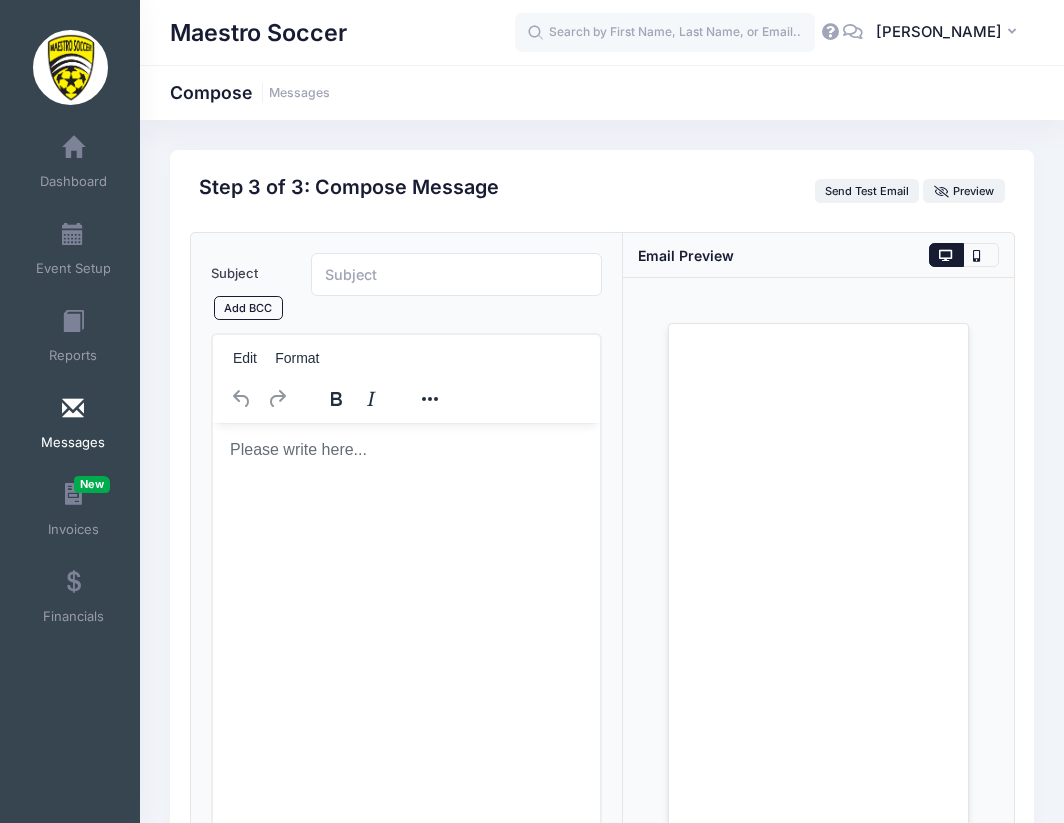 scroll, scrollTop: 0, scrollLeft: 0, axis: both 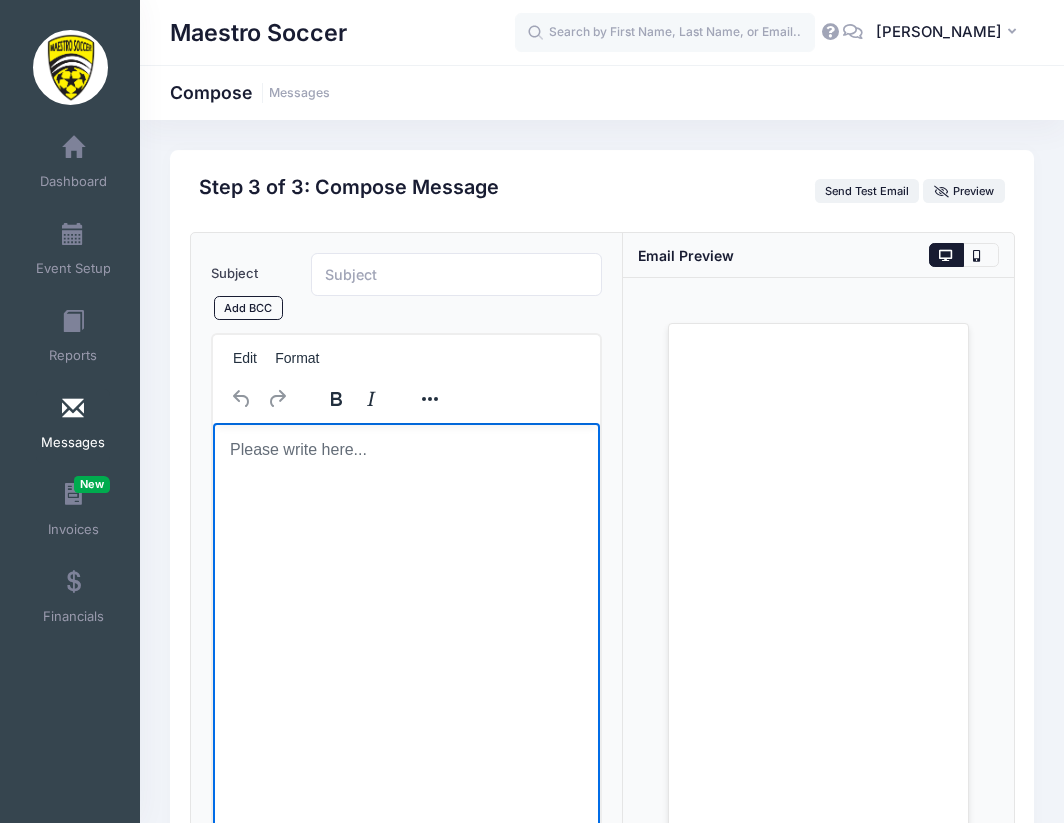 click at bounding box center (405, 450) 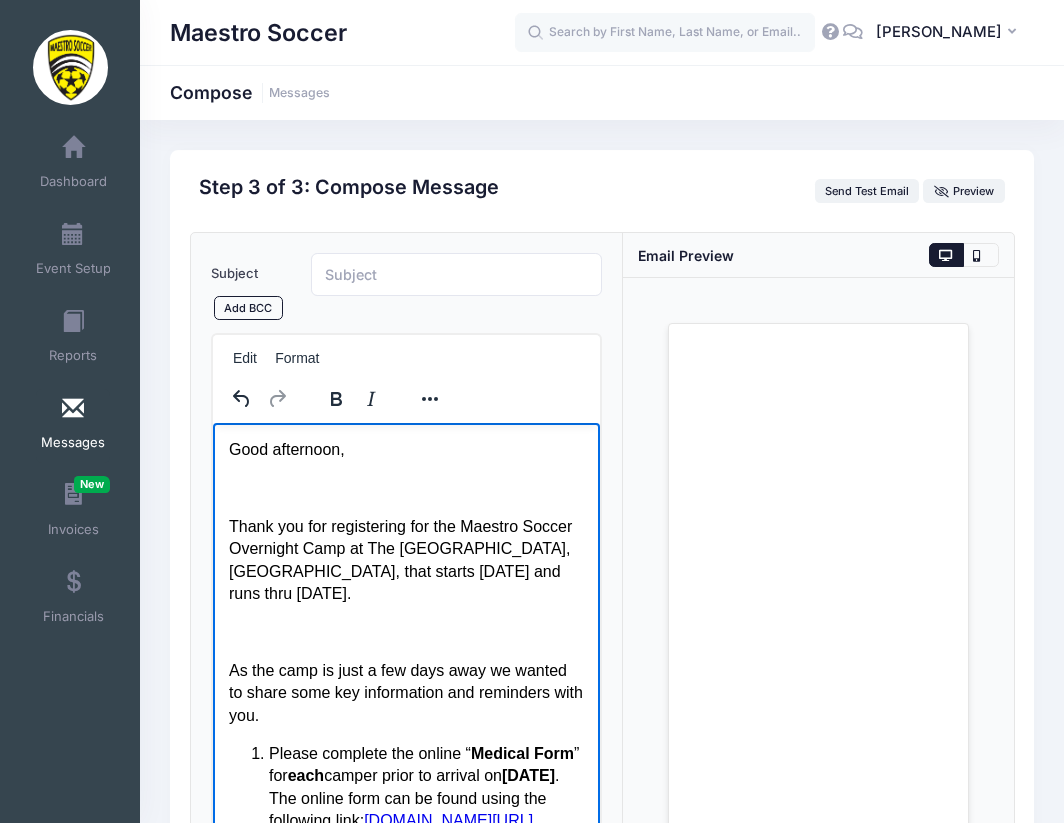 scroll, scrollTop: 0, scrollLeft: 0, axis: both 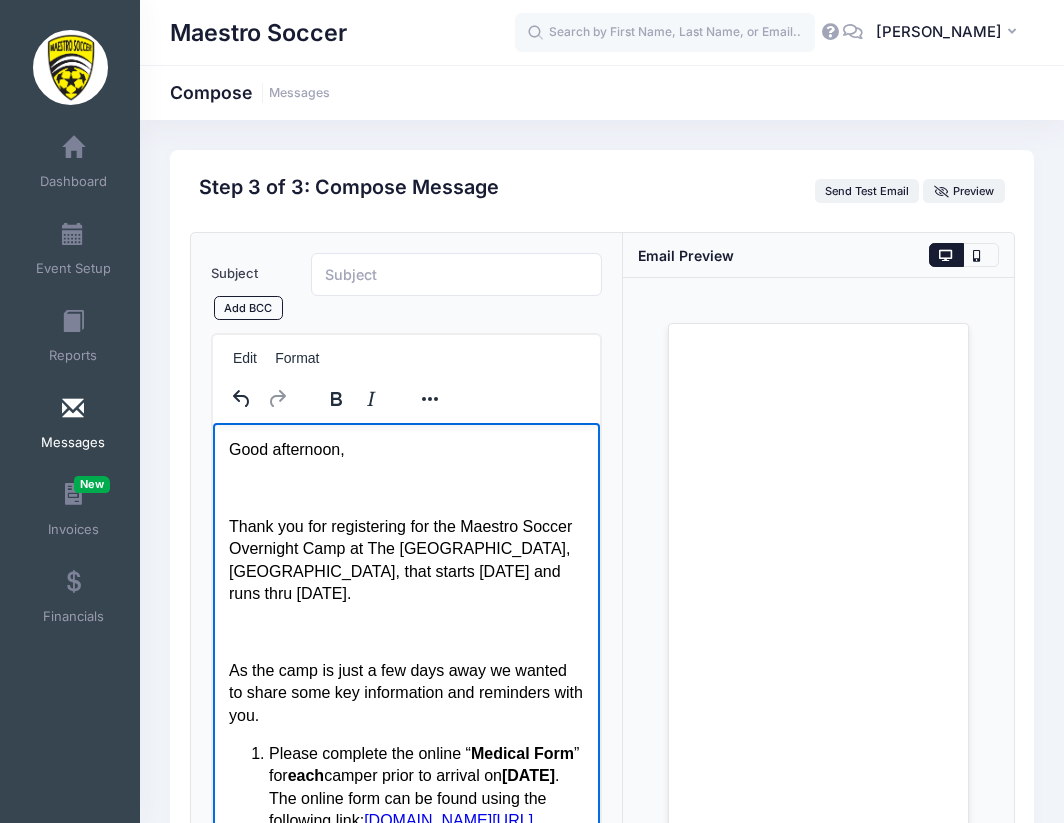 click on "Thank you for registering for the Maestro Soccer Overnight Camp at The Pingry School, Pottersville Campus, that starts Sunday July 20 and runs thru Thursday July 24." at bounding box center (405, 561) 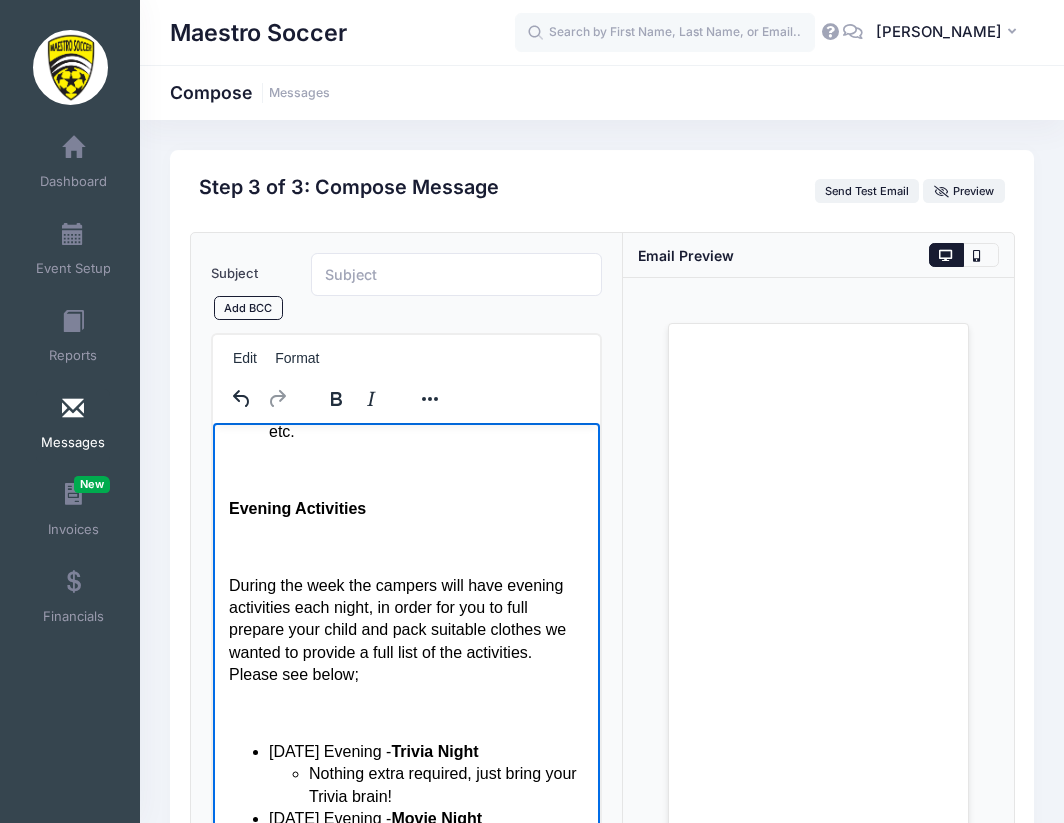 scroll, scrollTop: 1430, scrollLeft: 0, axis: vertical 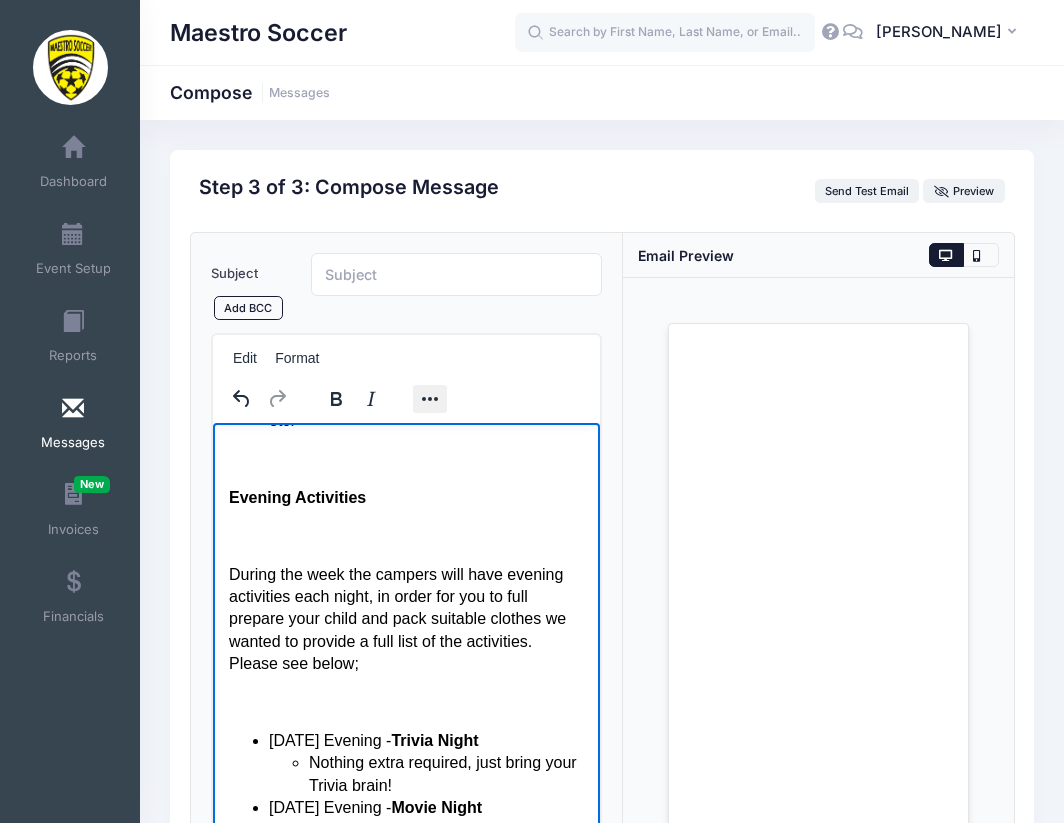 click 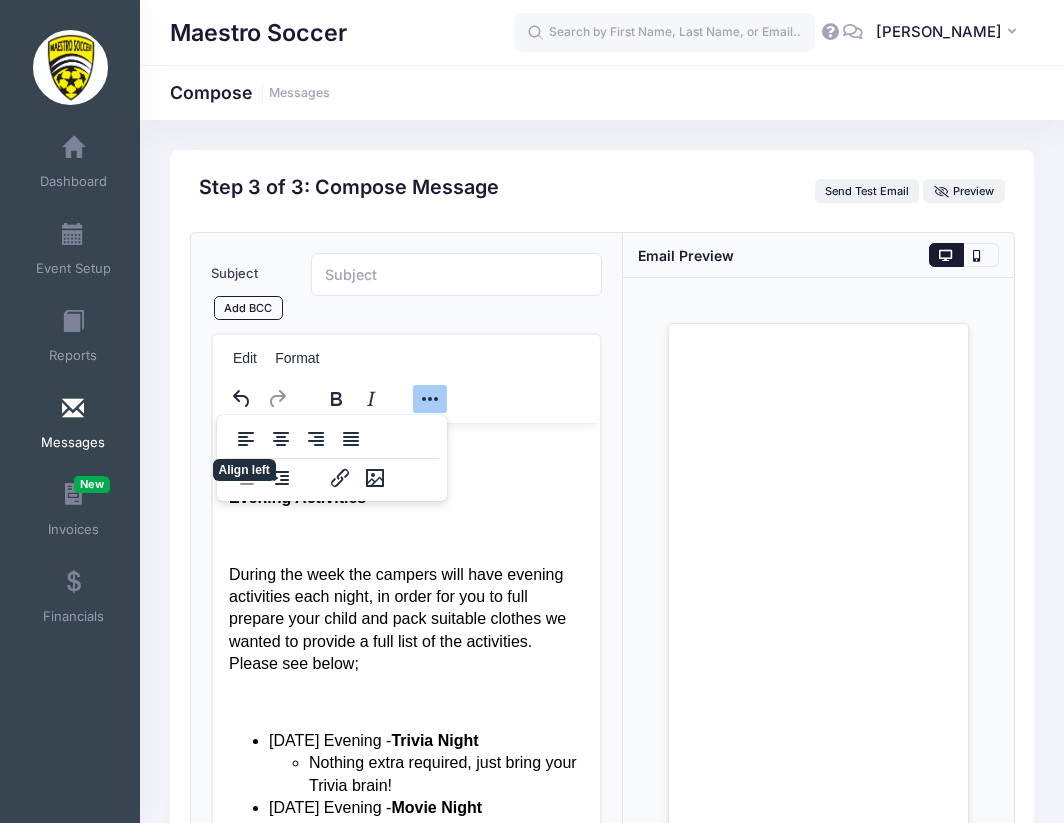 click at bounding box center [406, 398] 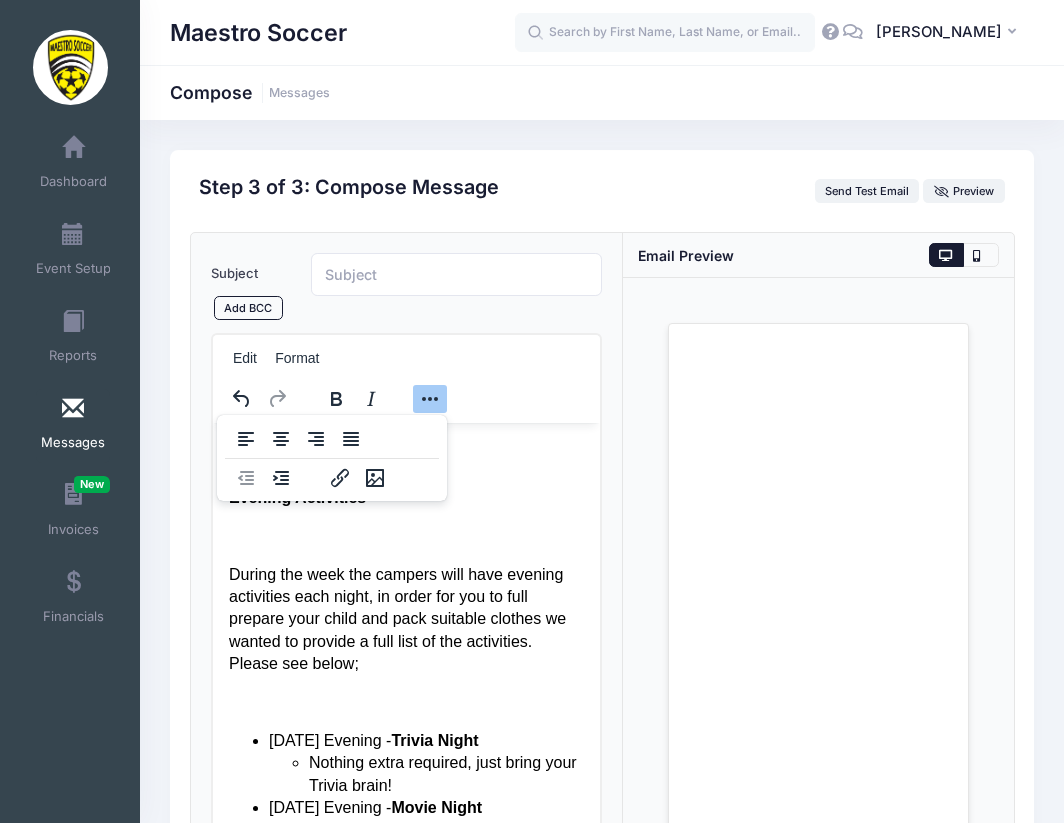 click at bounding box center [406, 398] 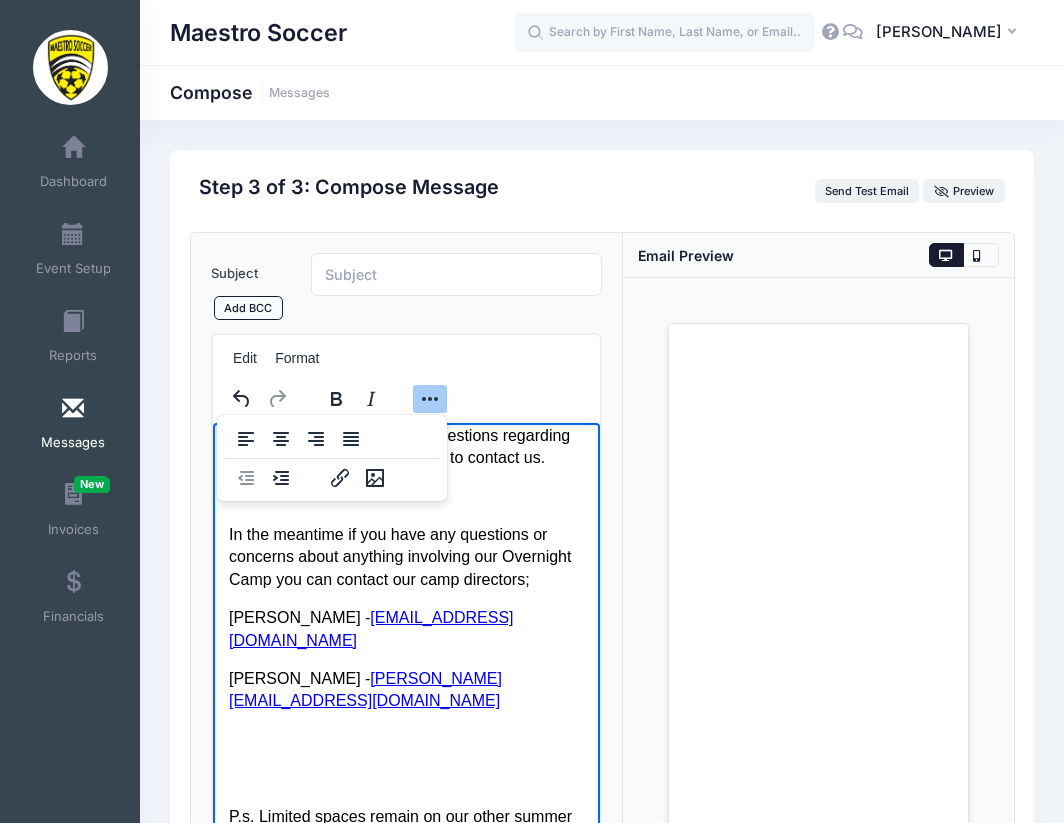 scroll, scrollTop: 2385, scrollLeft: 0, axis: vertical 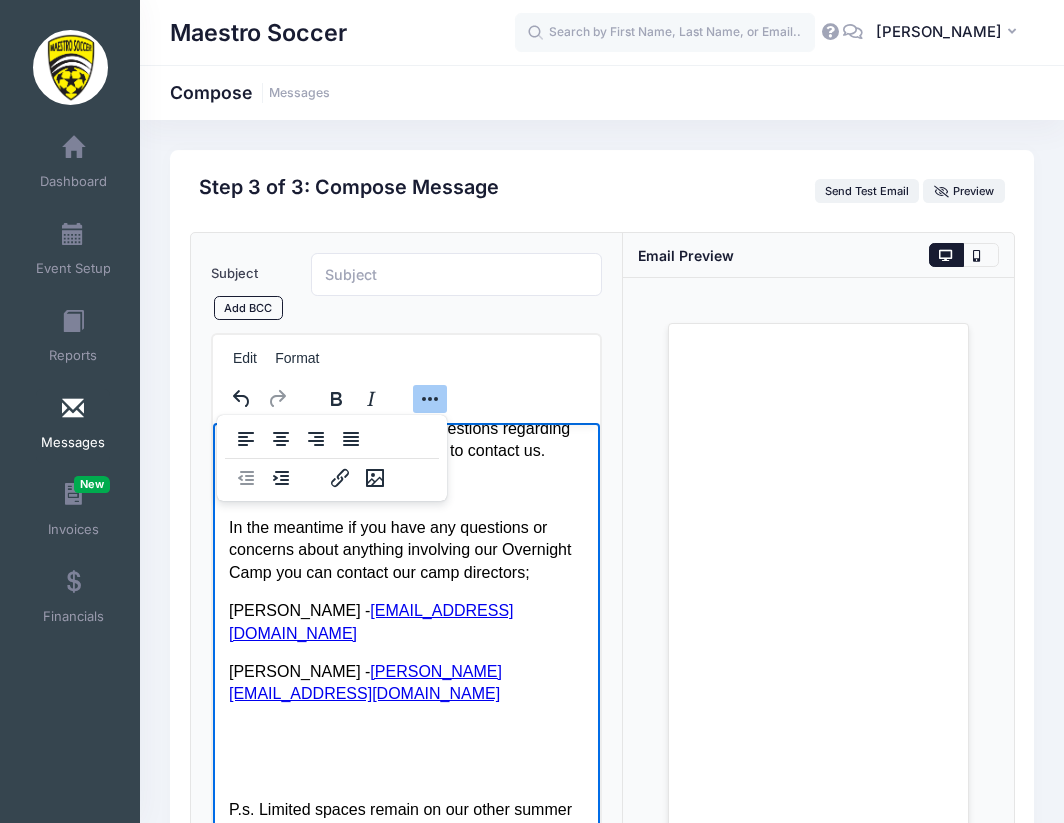 click on "P.s. Limited spaces remain on our other summer soccer camps, if you’re still looking for a week of fun activities for your kids you can’t go wrong with a Maestro Camp. Check out our full summer camp offerings at;" at bounding box center [405, 855] 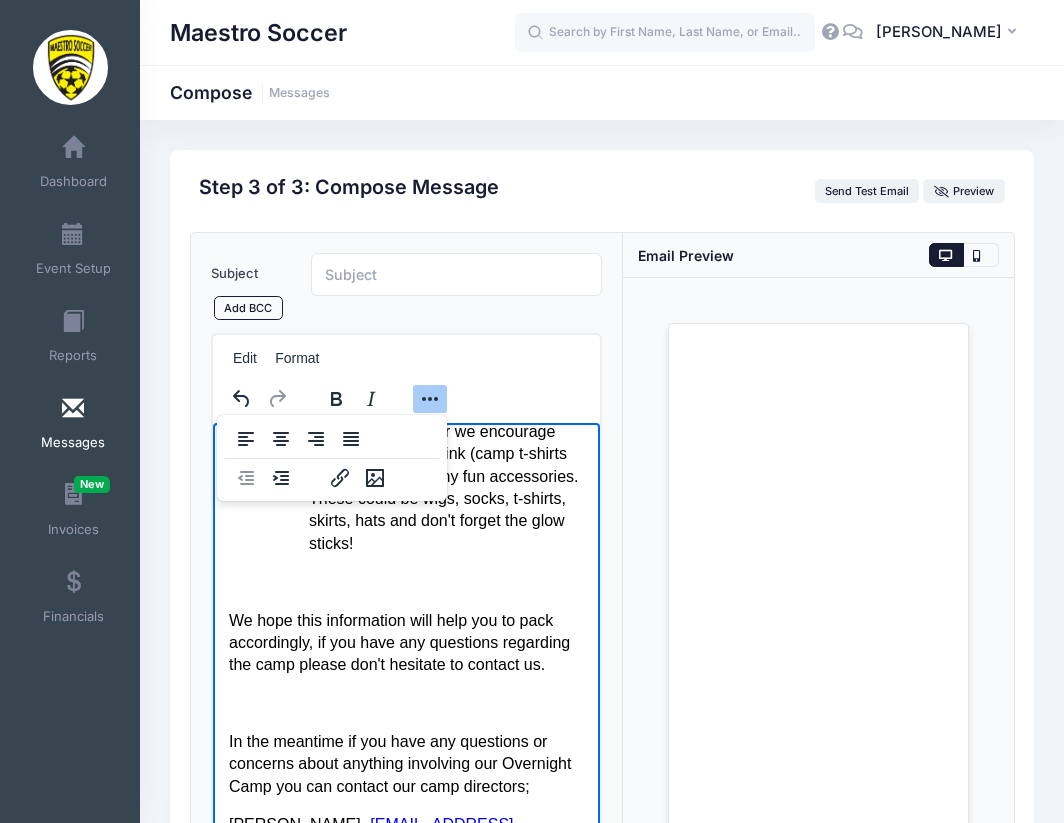 scroll, scrollTop: 2168, scrollLeft: 0, axis: vertical 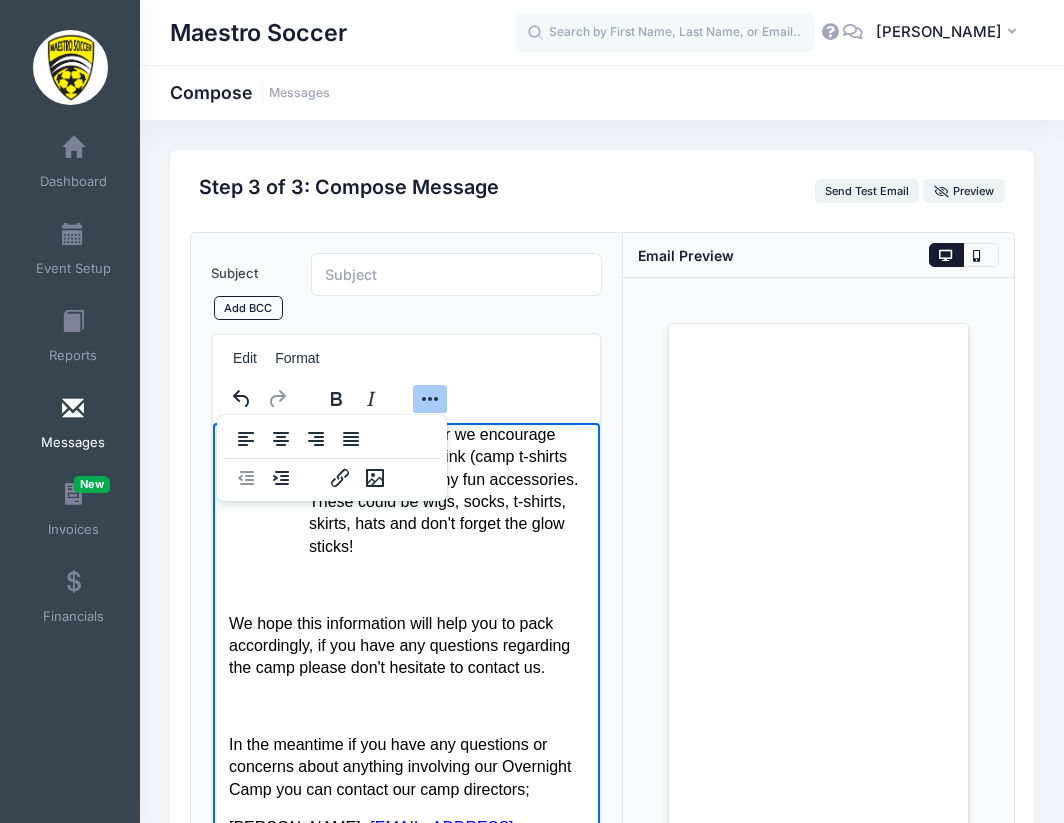 click on "Good afternoon, Thank you for registering for the Maestro Soccer Overnight Camp at The Pingry School, Pottersville Campus, that starts Sunday July 20 and runs thru Thursday July 24. As the camp is just a few days away we wanted to share some key information and reminders with you. Please complete the online “ Medical Form ” for  each  camper prior to arrival on  Sunday July 20 . The online form can be found using the following link;  www.maestrosoccer.com/medical-form Attached is a suggested camp  packing list,  with some items more essential than others. As there will be downtime between field sessions all campers should have a change of clothes and  indoor shoes  or slides. Indoor sneakers or  turf shoes  are required for instances in which we use the indoor turf field, cleats are not permitted inside. All outstanding balances  must  be paid prior to arrival on  Sunday July 20 . Please log into your account on  campnetwork.com  to complete any outstanding payments. Arrival on  Sunday July 20 snack store" at bounding box center [405, -147] 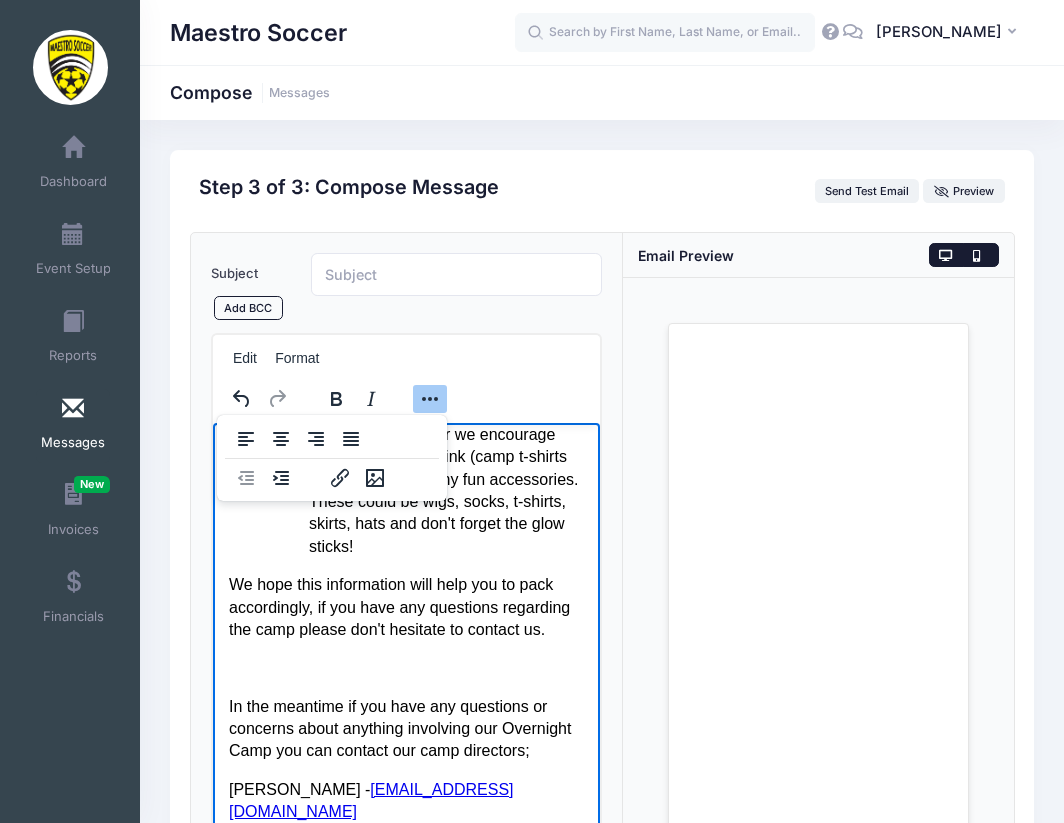 click at bounding box center (980, 255) 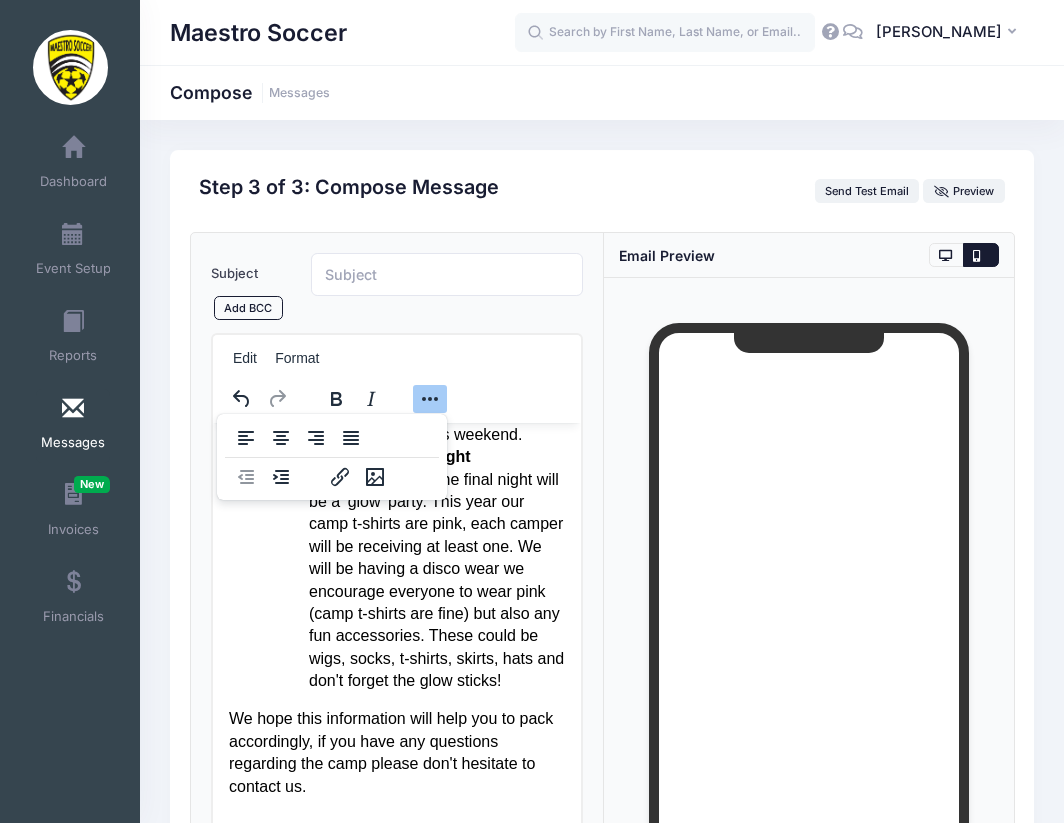 click on "Our Pink night on the final night will be a 'glow' party. This year our camp t-shirts are pink, each camper will be receiving at least one. We will be having a disco wear we encourage everyone to wear pink (camp t-shirts are fine) but also any fun accessories. These could be wigs, socks, t-shirts, skirts, hats and don't forget the glow sticks!" at bounding box center [416, 581] 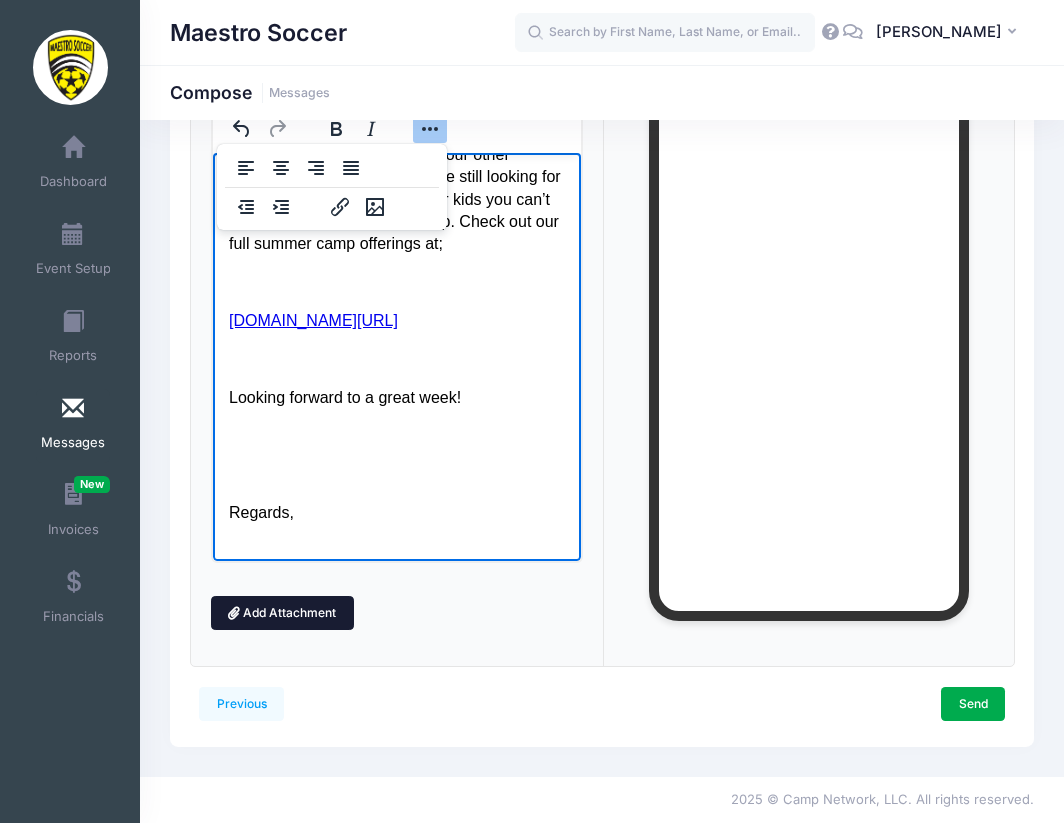 scroll, scrollTop: 269, scrollLeft: 0, axis: vertical 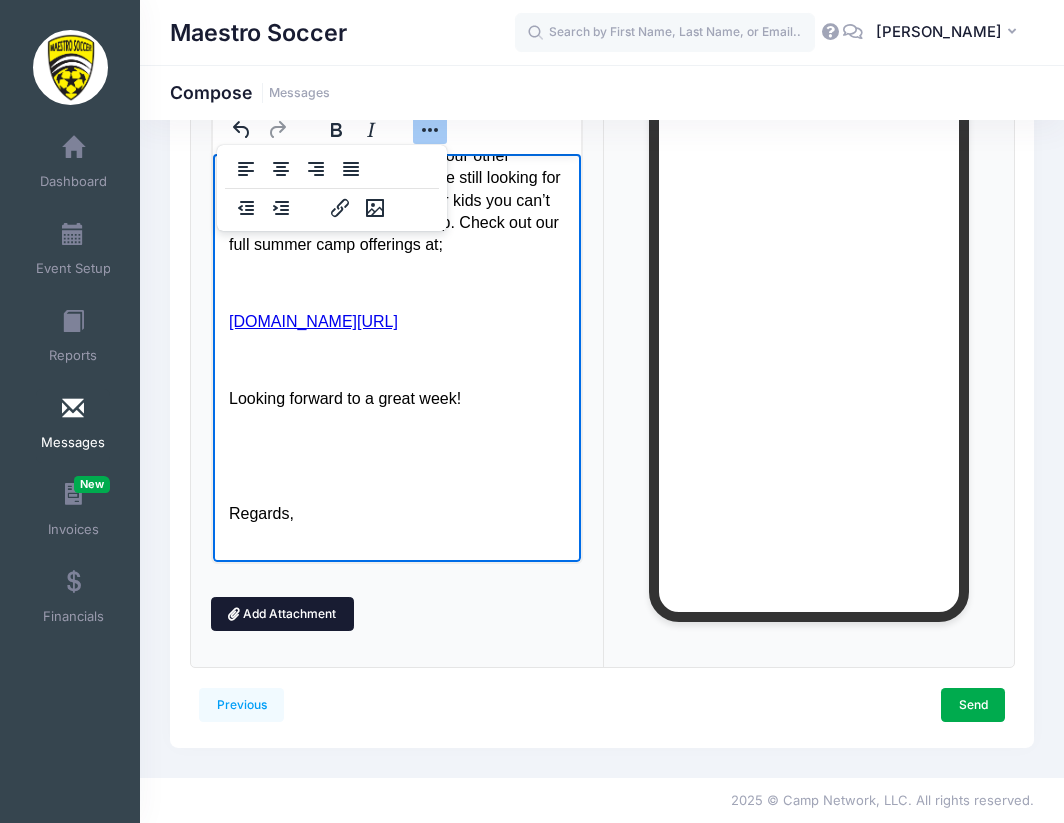 click on "Add Attachment" at bounding box center [282, 614] 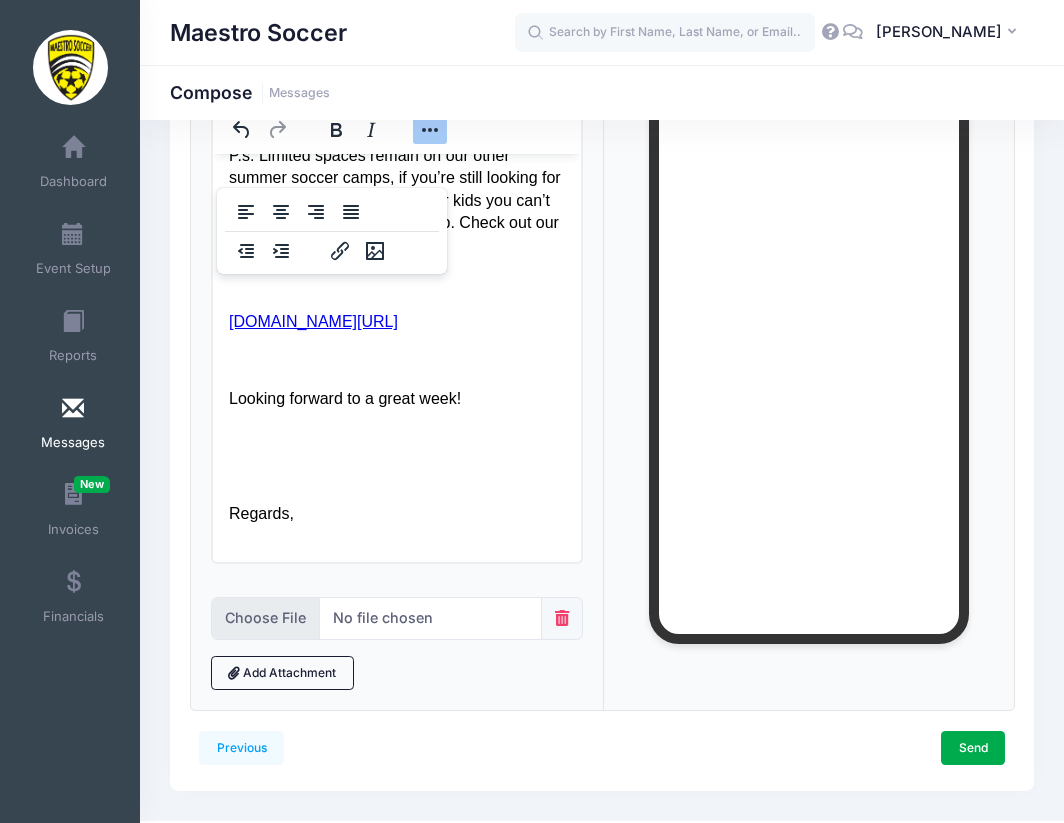 click at bounding box center (376, 618) 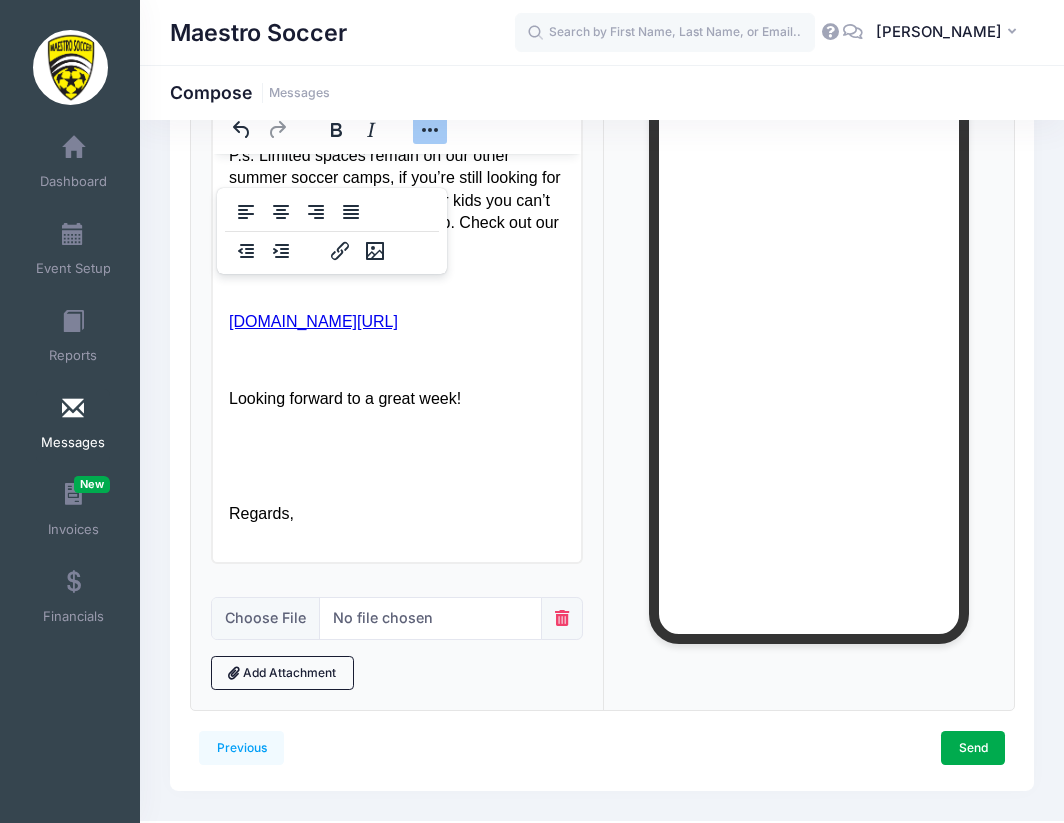 click at bounding box center [562, 618] 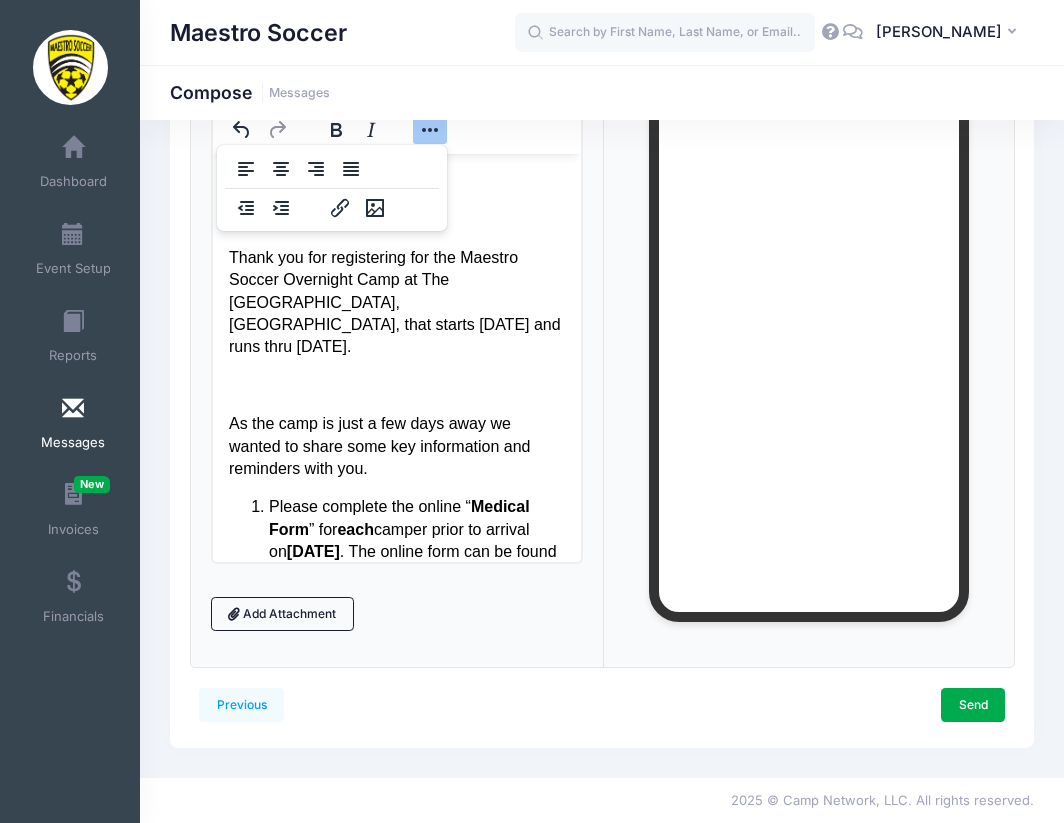 scroll, scrollTop: 0, scrollLeft: 0, axis: both 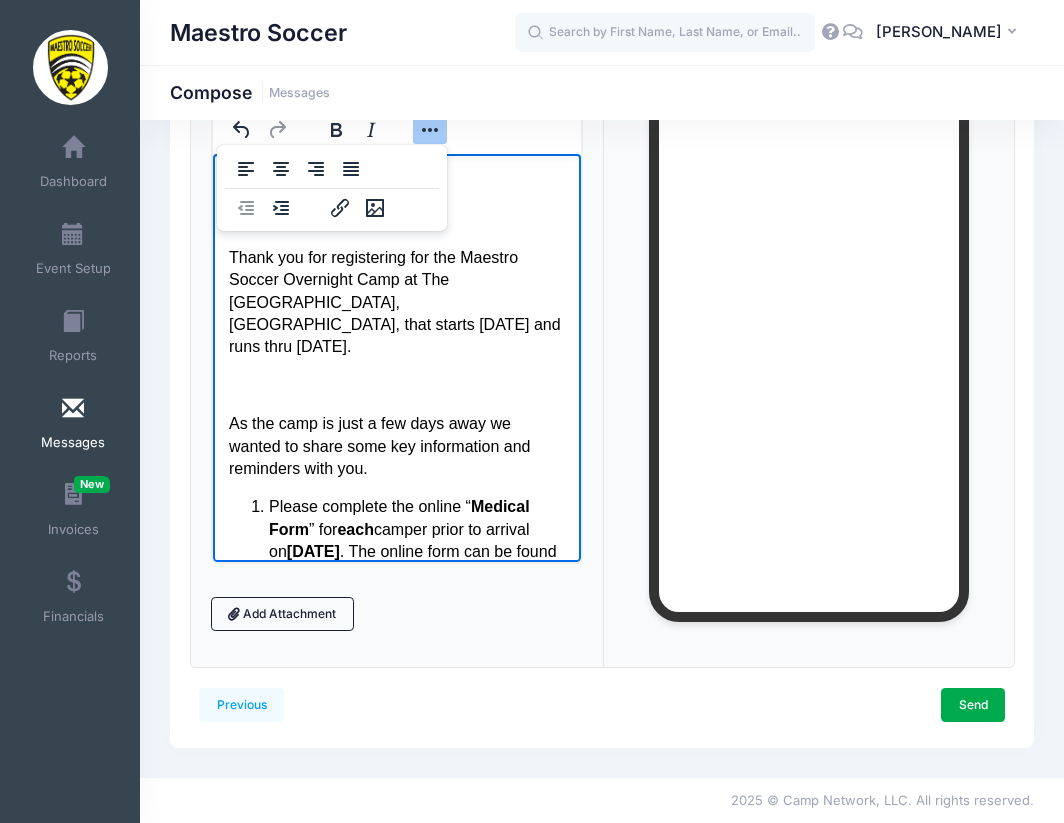 click on "Good afternoon, Thank you for registering for the Maestro Soccer Overnight Camp at The Pingry School, Pottersville Campus, that starts Sunday July 20 and runs thru Thursday July 24. As the camp is just a few days away we wanted to share some key information and reminders with you. Please complete the online “ Medical Form ” for  each  camper prior to arrival on  Sunday July 20 . The online form can be found using the following link;  www.maestrosoccer.com/medical-form Attached is a suggested camp  packing list,  with some items more essential than others. As there will be downtime between field sessions all campers should have a change of clothes and  indoor shoes  or slides. Indoor sneakers or  turf shoes  are required for instances in which we use the indoor turf field, cleats are not permitted inside. All outstanding balances  must  be paid prior to arrival on  Sunday July 20 . Please log into your account on  campnetwork.com  to complete any outstanding payments. Arrival on  Sunday July 20 snack store" at bounding box center (396, 1822) 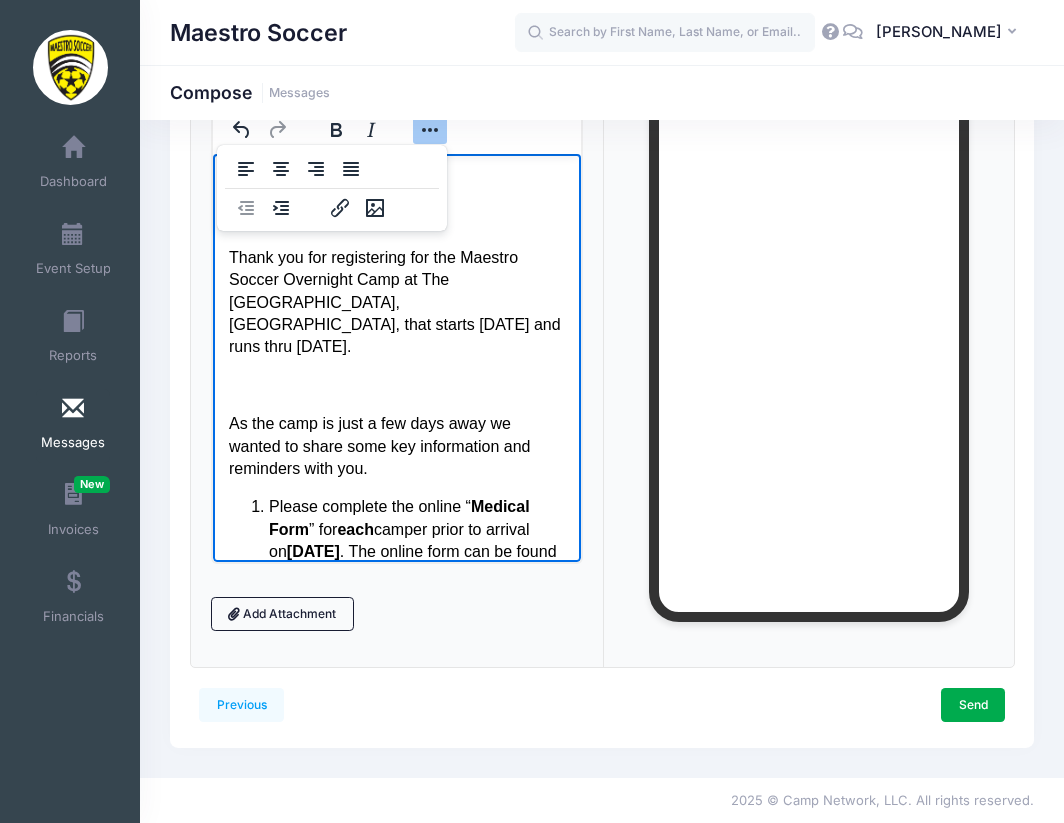 click 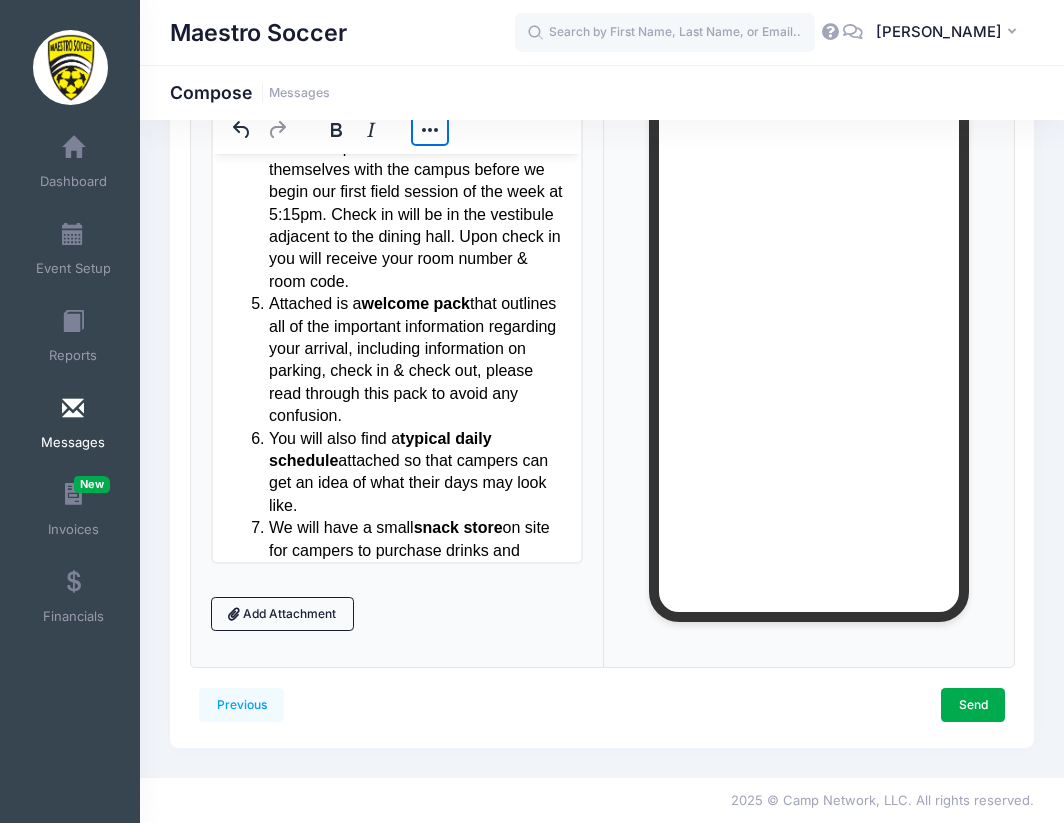 scroll, scrollTop: 835, scrollLeft: 0, axis: vertical 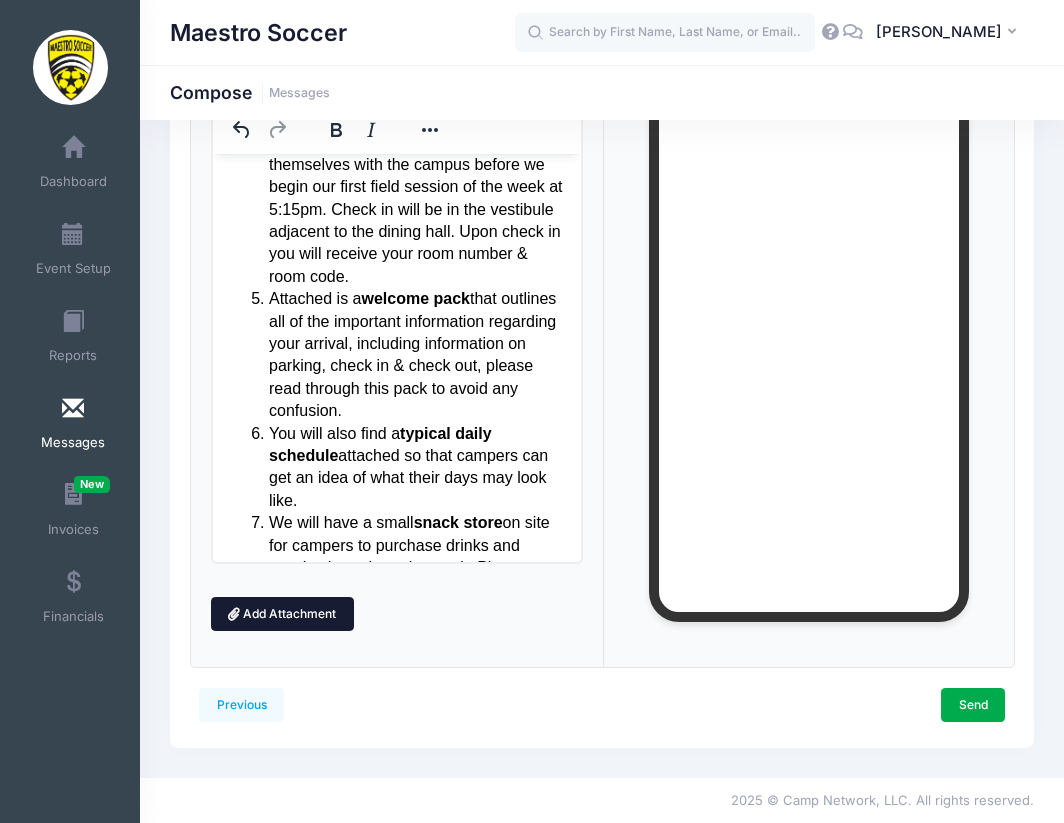 click on "Add Attachment" at bounding box center (282, 614) 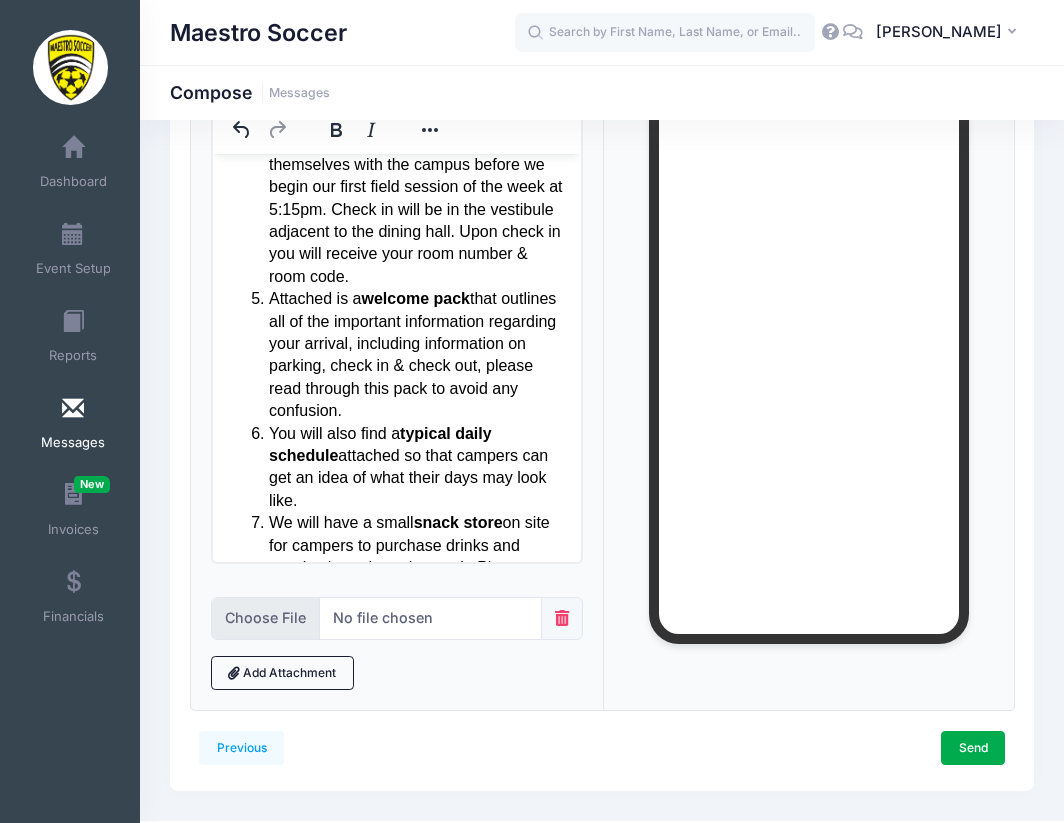 click at bounding box center (376, 618) 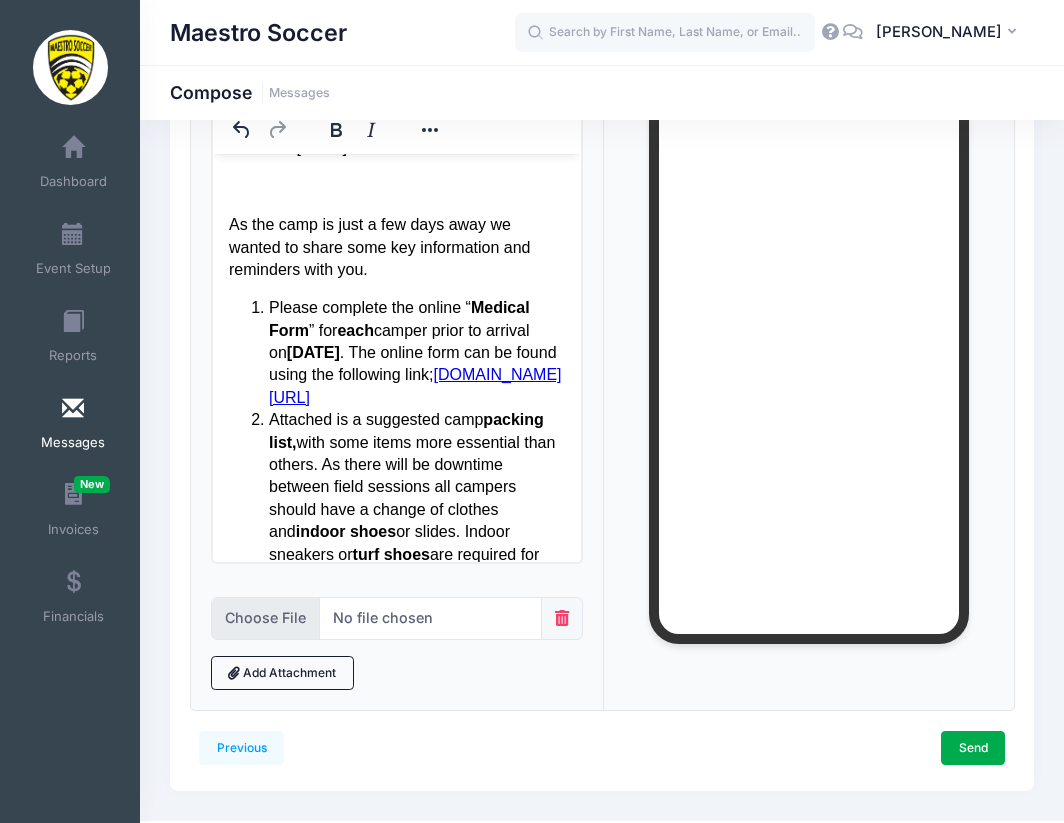 scroll, scrollTop: 198, scrollLeft: 0, axis: vertical 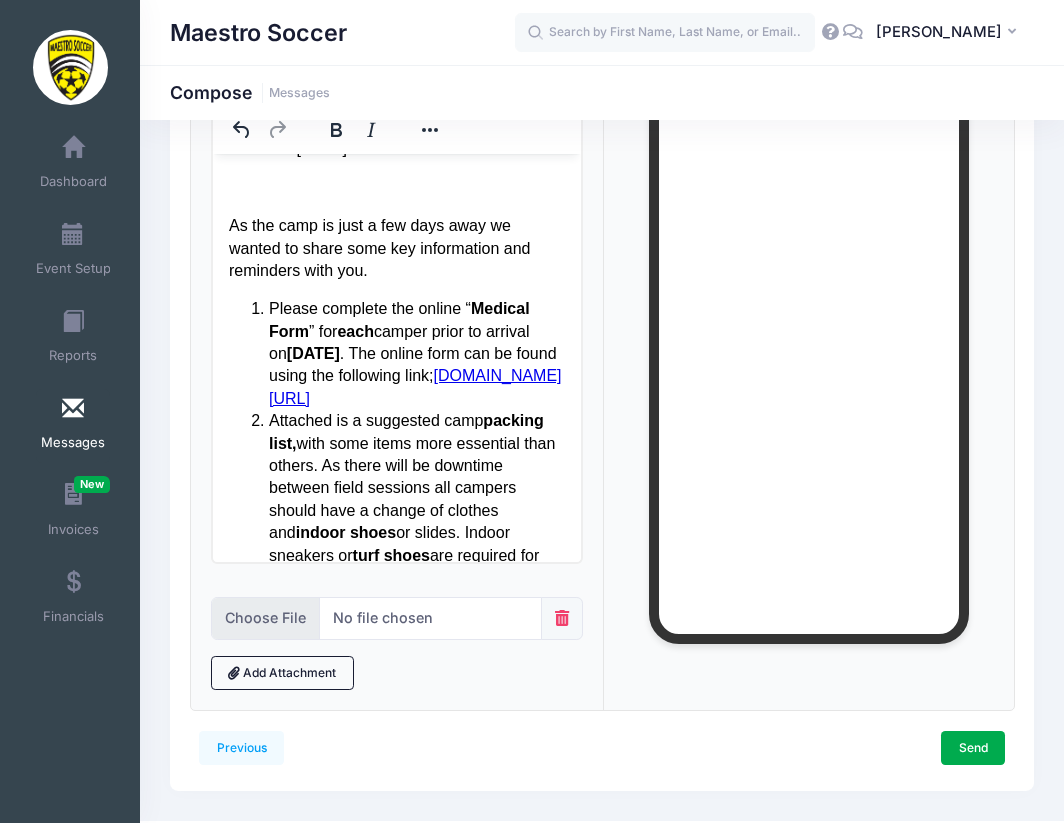 click at bounding box center [376, 618] 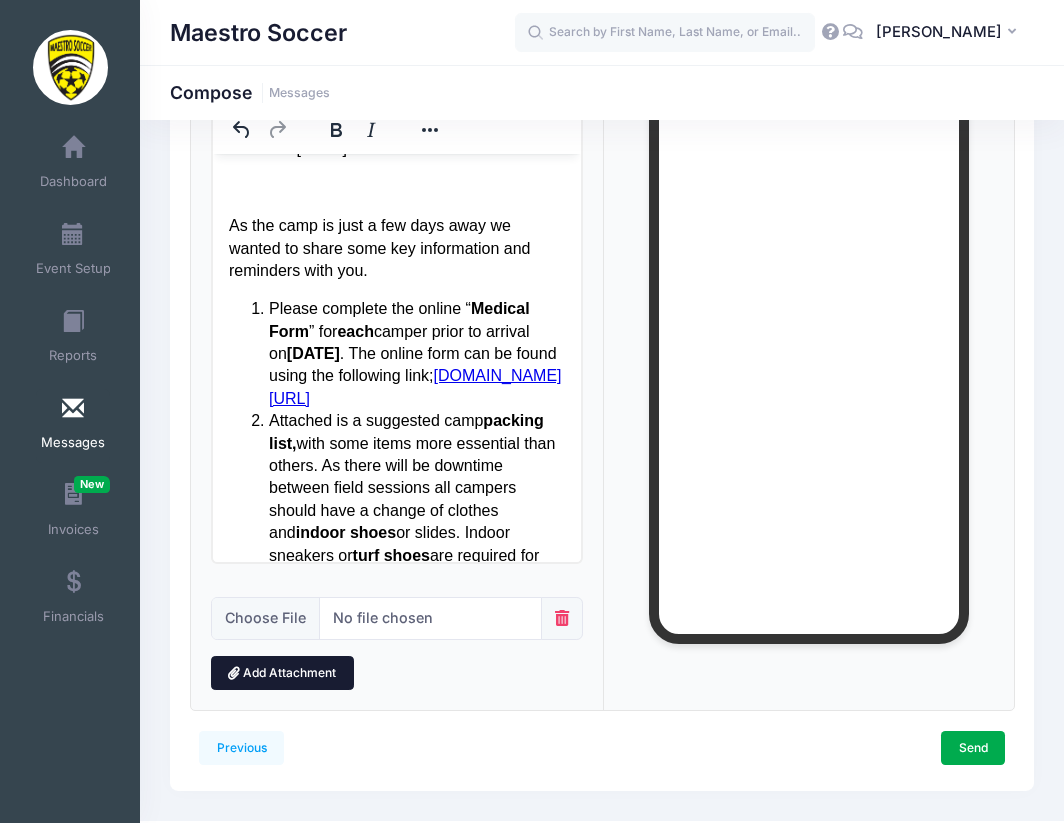 click on "Add Attachment" at bounding box center (282, 673) 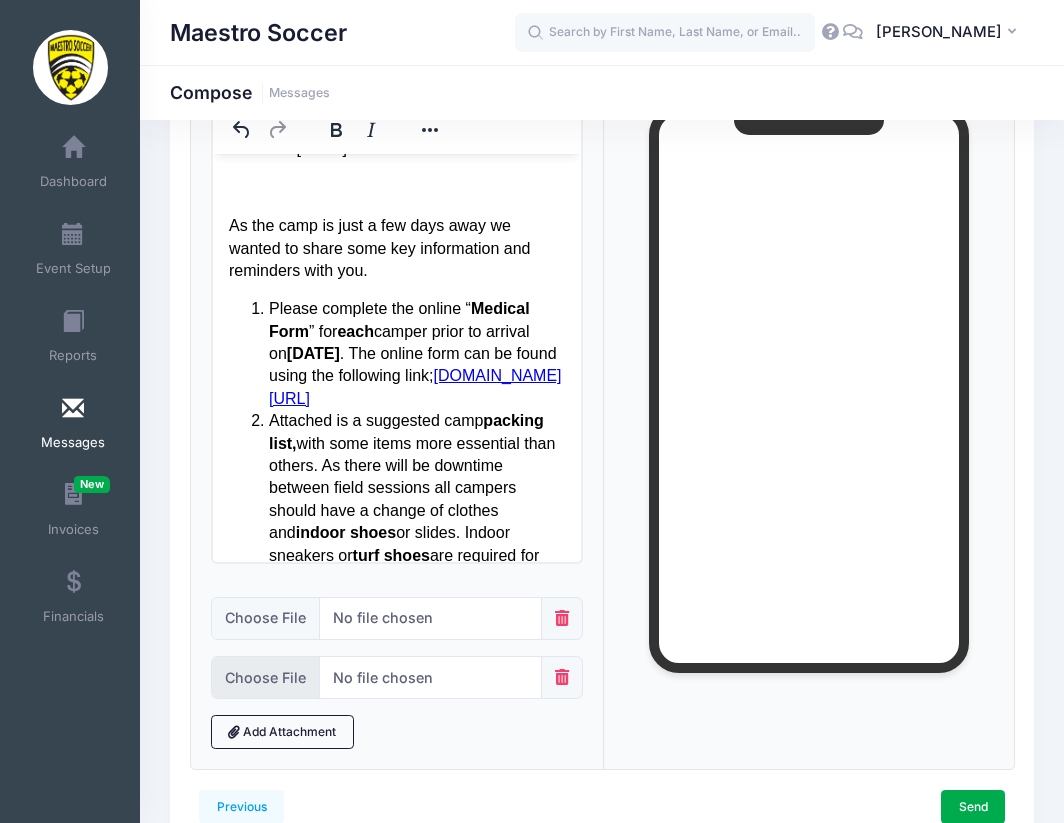 click at bounding box center [376, 677] 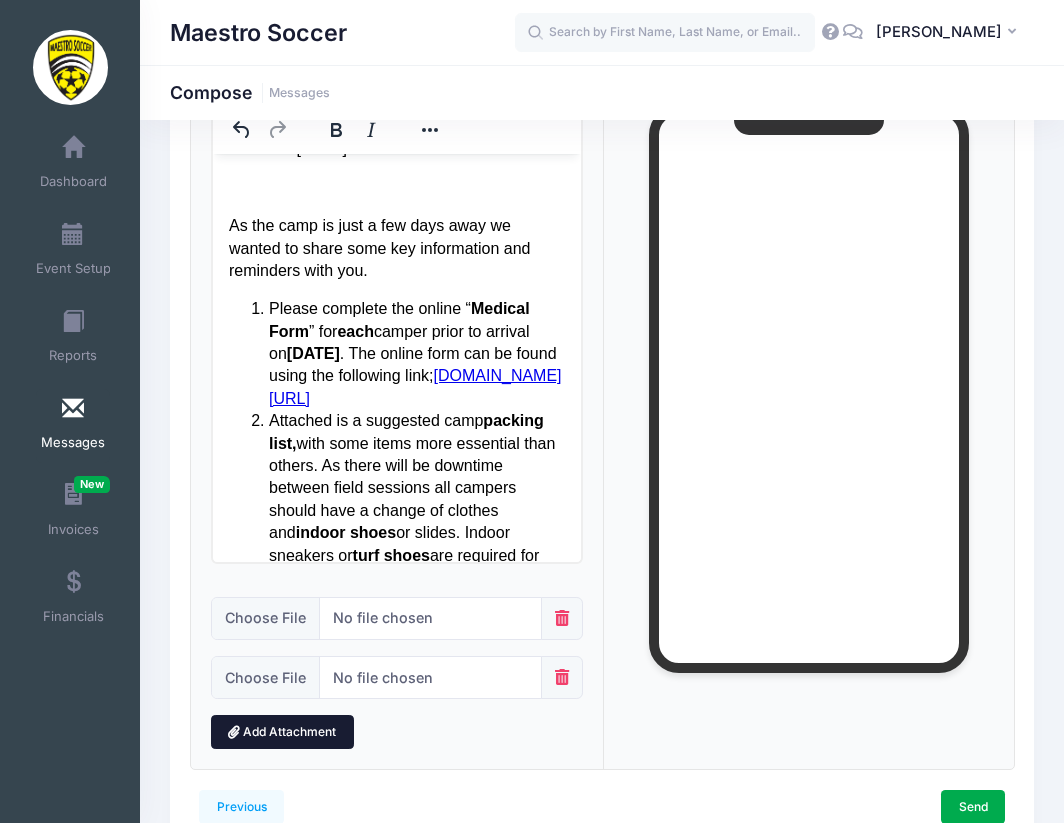 click on "Add Attachment" at bounding box center [282, 732] 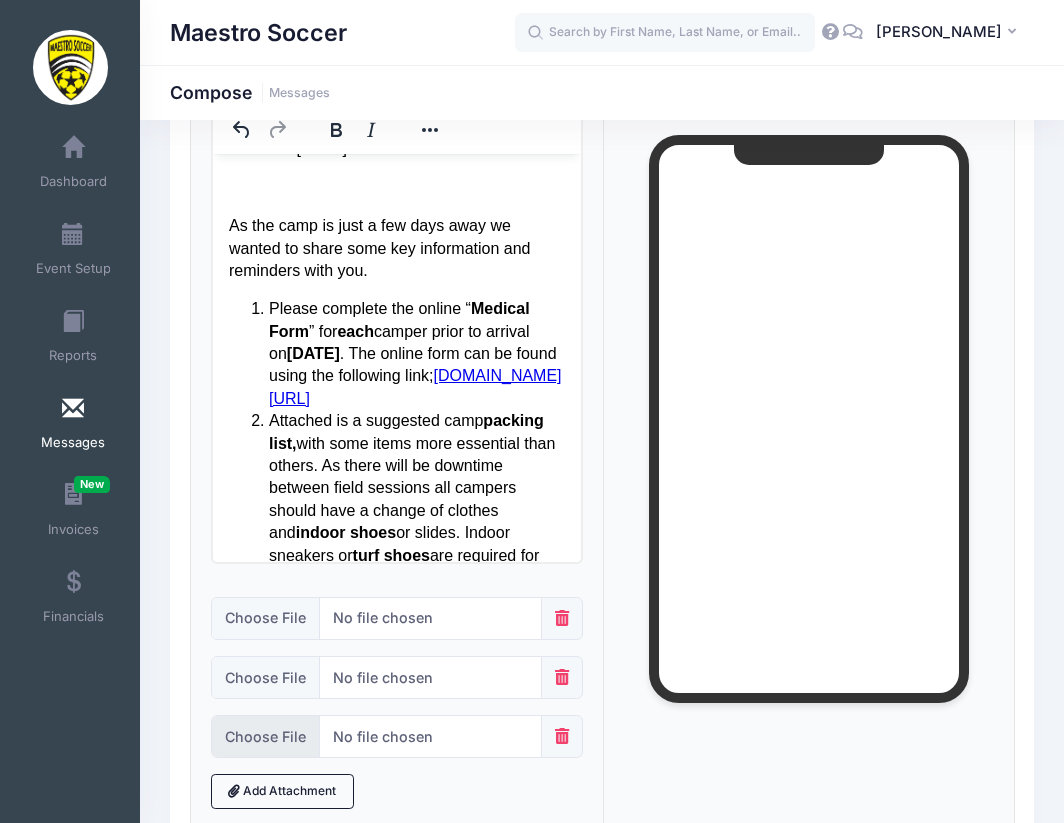 click at bounding box center [376, 736] 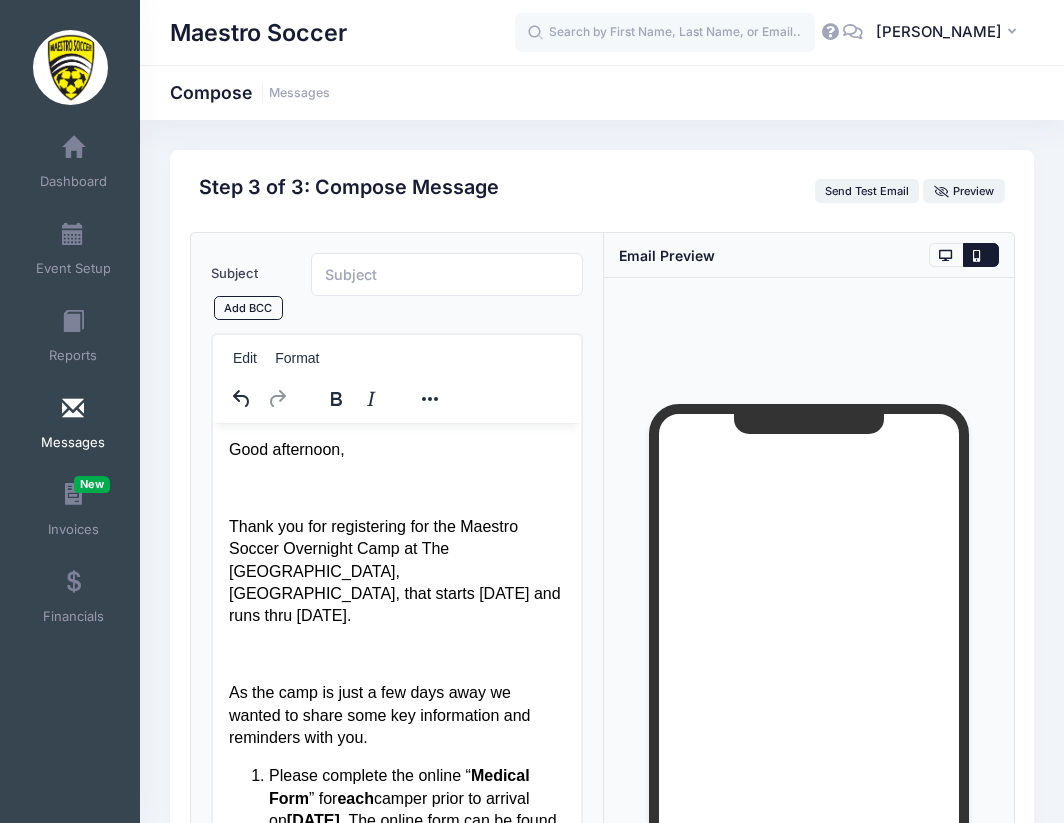 scroll, scrollTop: 0, scrollLeft: 0, axis: both 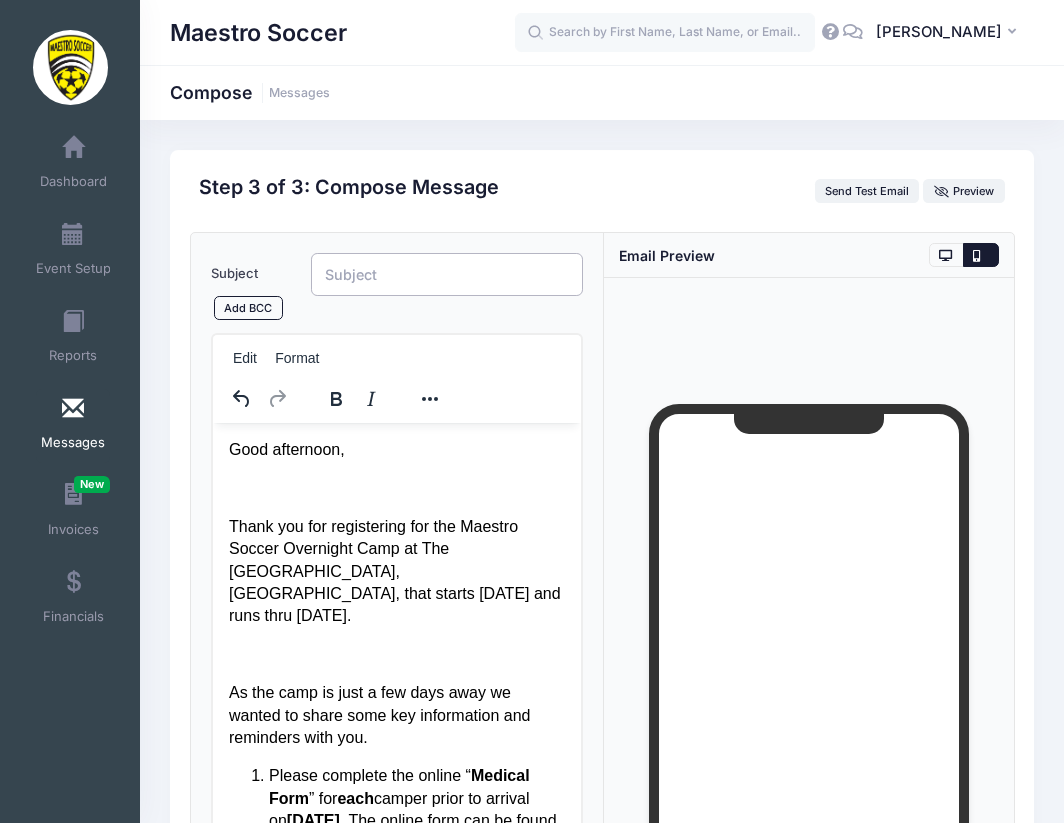 click on "Subject" at bounding box center (447, 274) 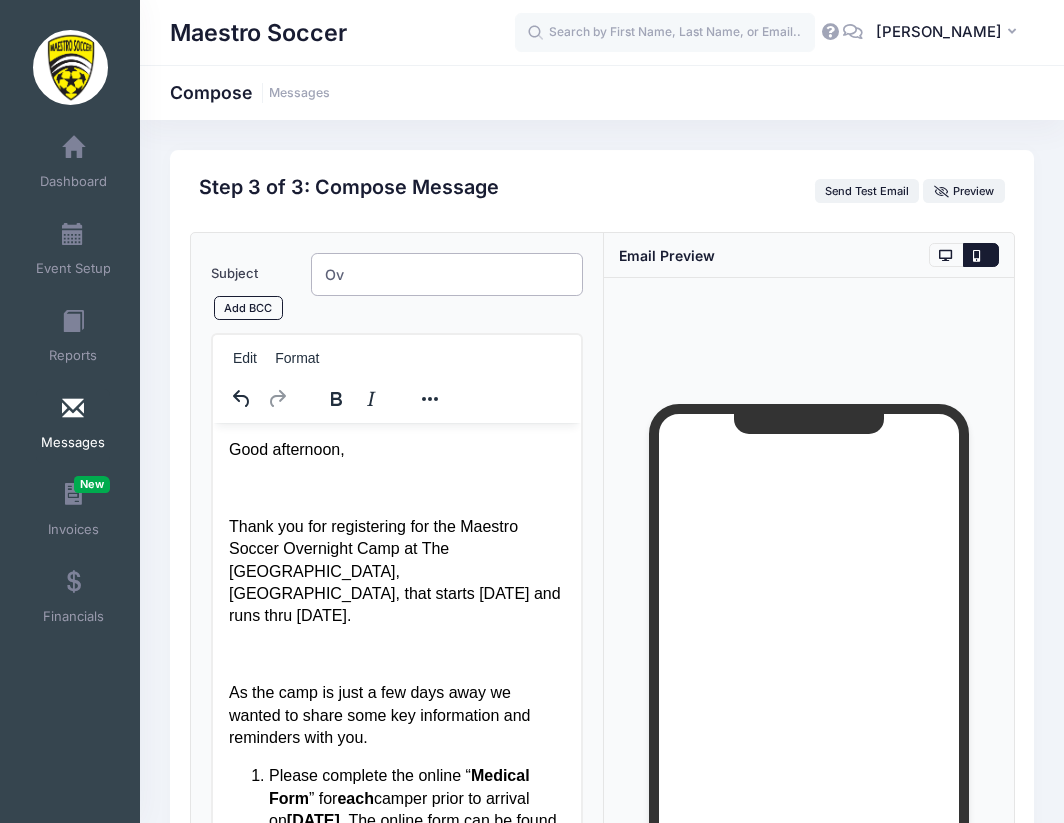 type on "O" 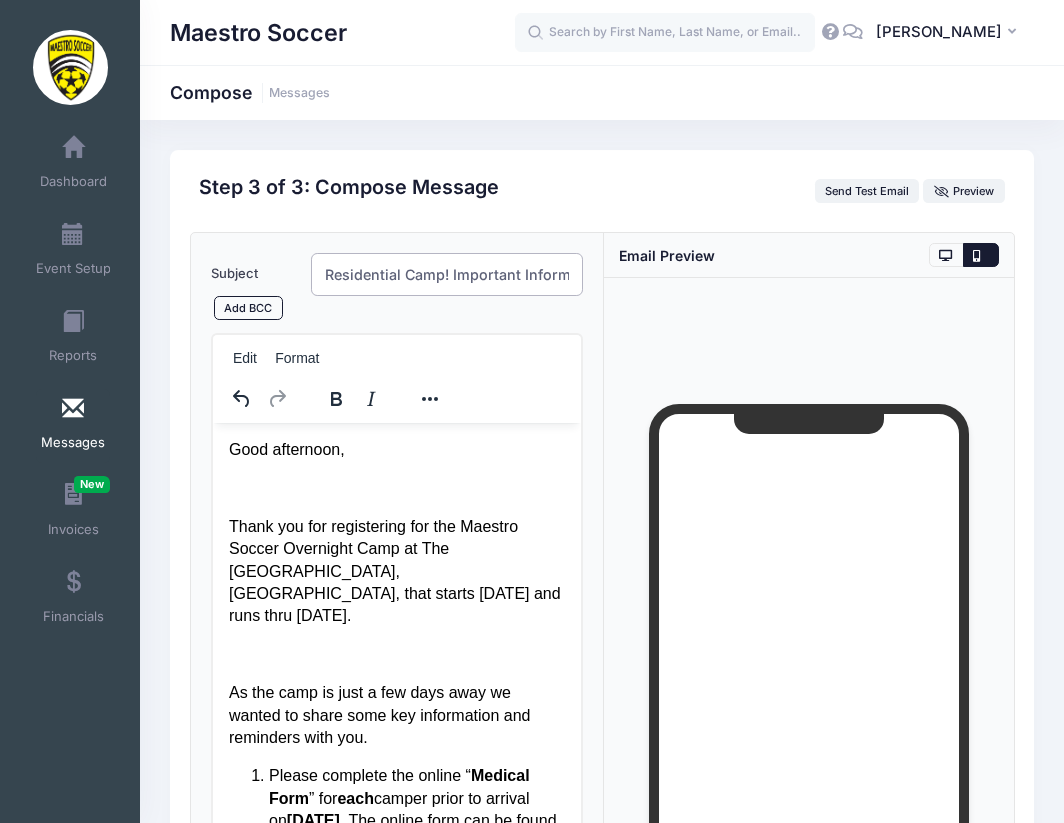 scroll, scrollTop: 0, scrollLeft: 0, axis: both 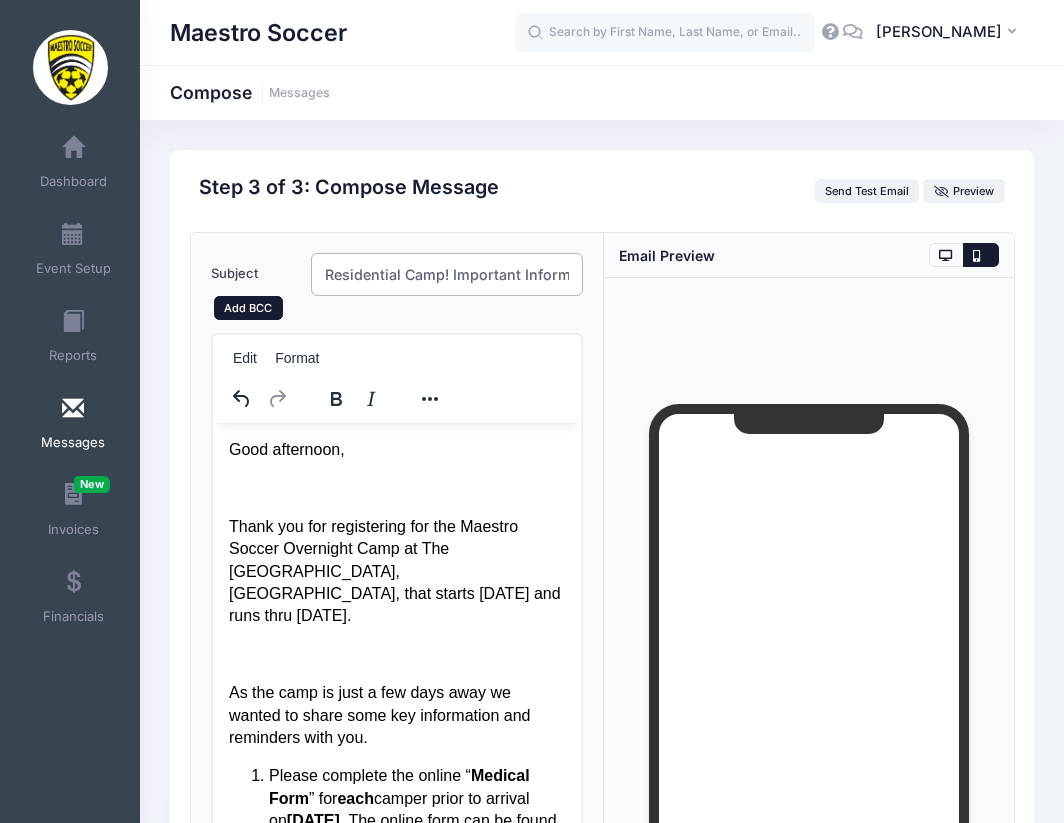 type on "Residential Camp! Important Information" 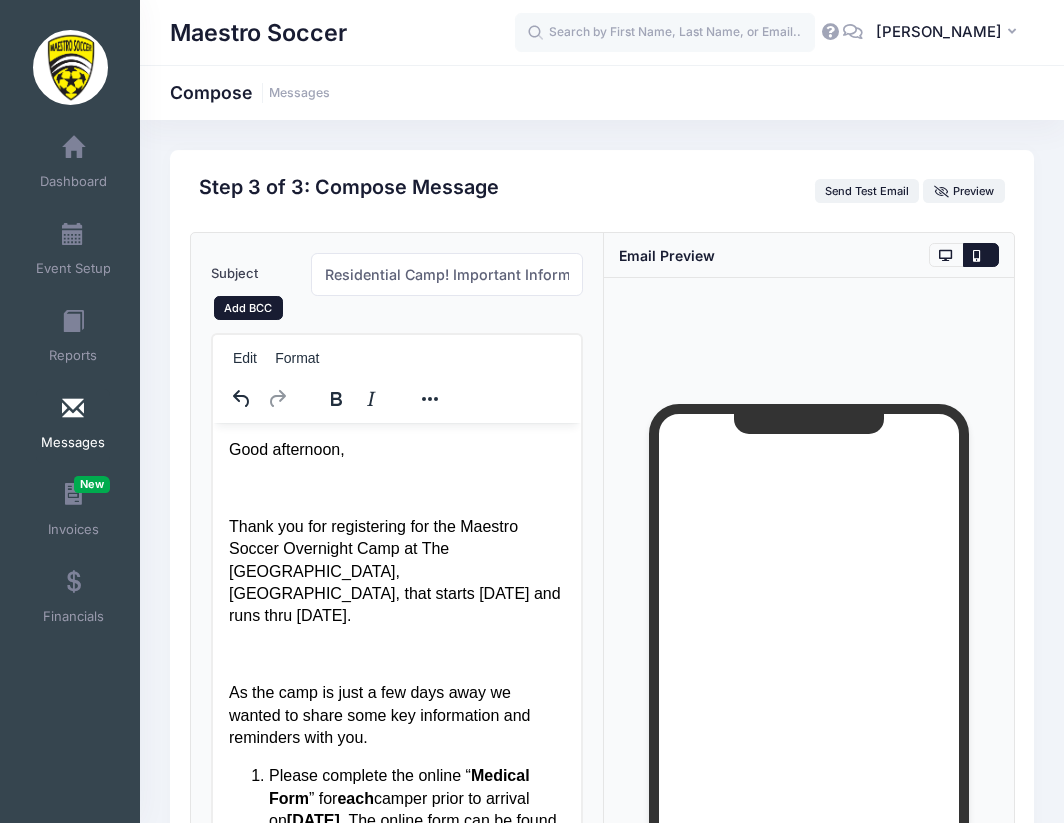 click on "Add BCC" at bounding box center [248, 308] 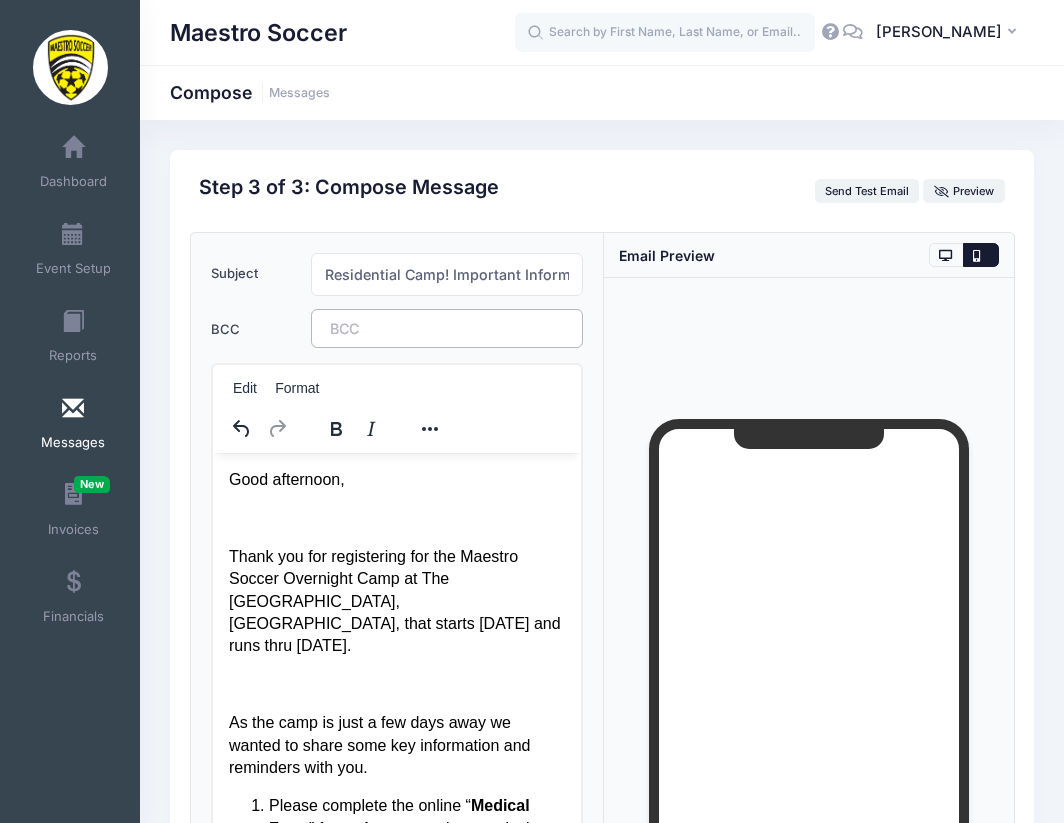 click on "​" at bounding box center [447, 328] 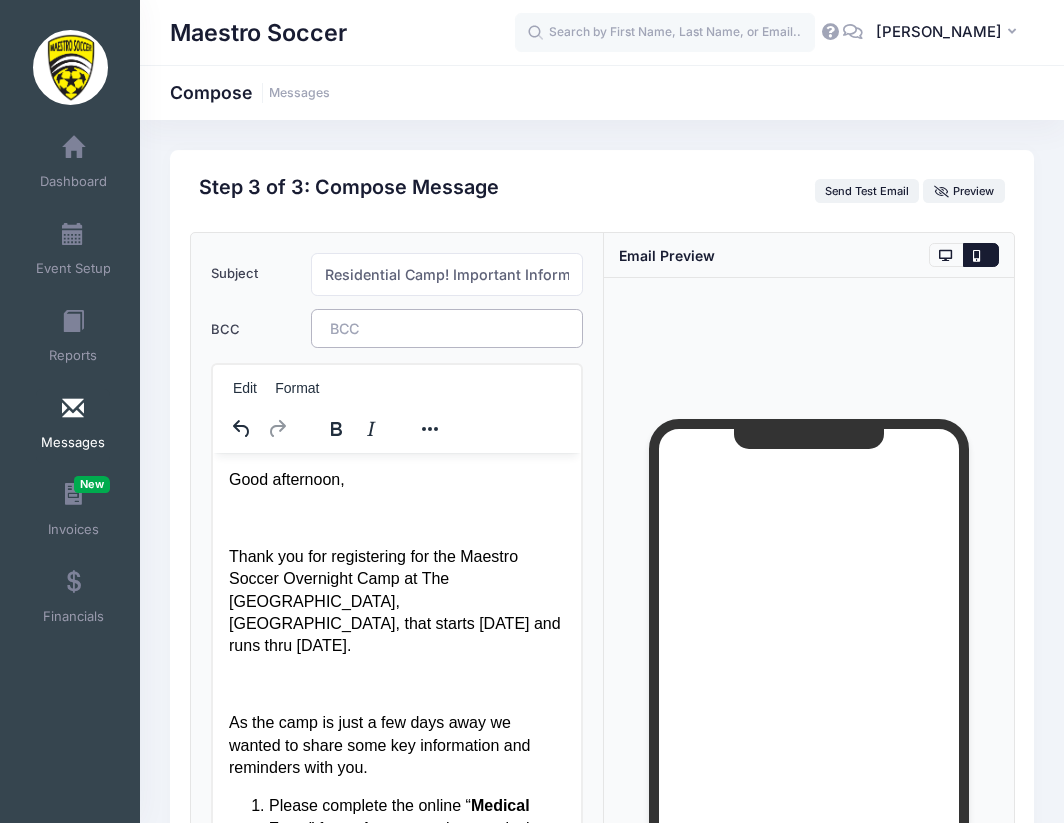 type 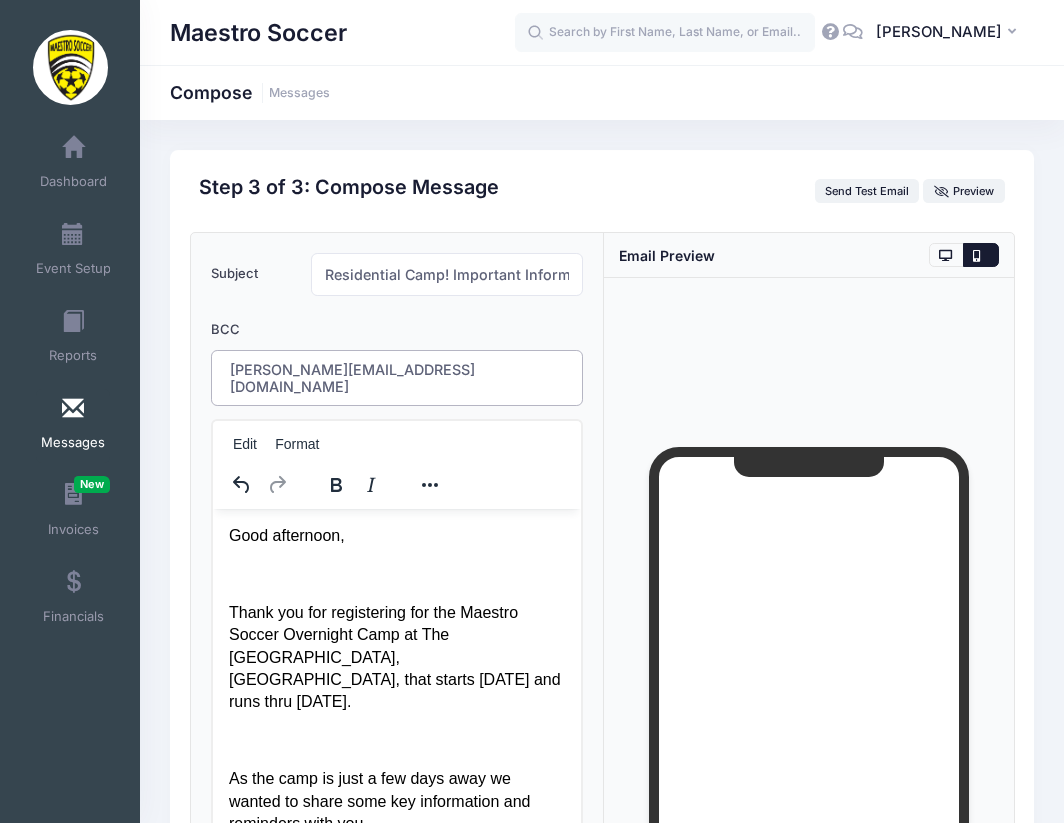 click on "Good afternoon, Thank you for registering for the Maestro Soccer Overnight Camp at The Pingry School, Pottersville Campus, that starts Sunday July 20 and runs thru Thursday July 24. As the camp is just a few days away we wanted to share some key information and reminders with you. Please complete the online “ Medical Form ” for  each  camper prior to arrival on  Sunday July 20 . The online form can be found using the following link;  www.maestrosoccer.com/medical-form Attached is a suggested camp  packing list,  with some items more essential than others. As there will be downtime between field sessions all campers should have a change of clothes and  indoor shoes  or slides. Indoor sneakers or  turf shoes  are required for instances in which we use the indoor turf field, cleats are not permitted inside. All outstanding balances  must  be paid prior to arrival on  Sunday July 20 . Please log into your account on  campnetwork.com  to complete any outstanding payments. Arrival on  Sunday July 20 snack store" at bounding box center [396, 2176] 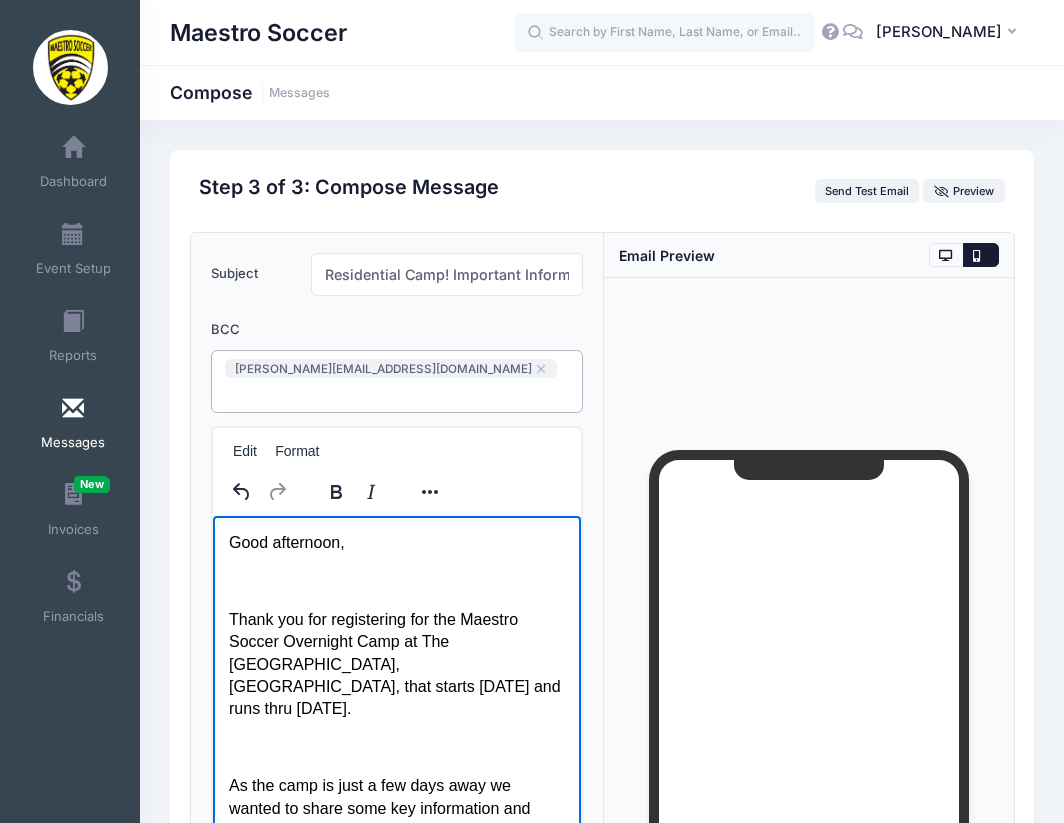 click on "jim@maestrosoccer.com
​" at bounding box center (397, 381) 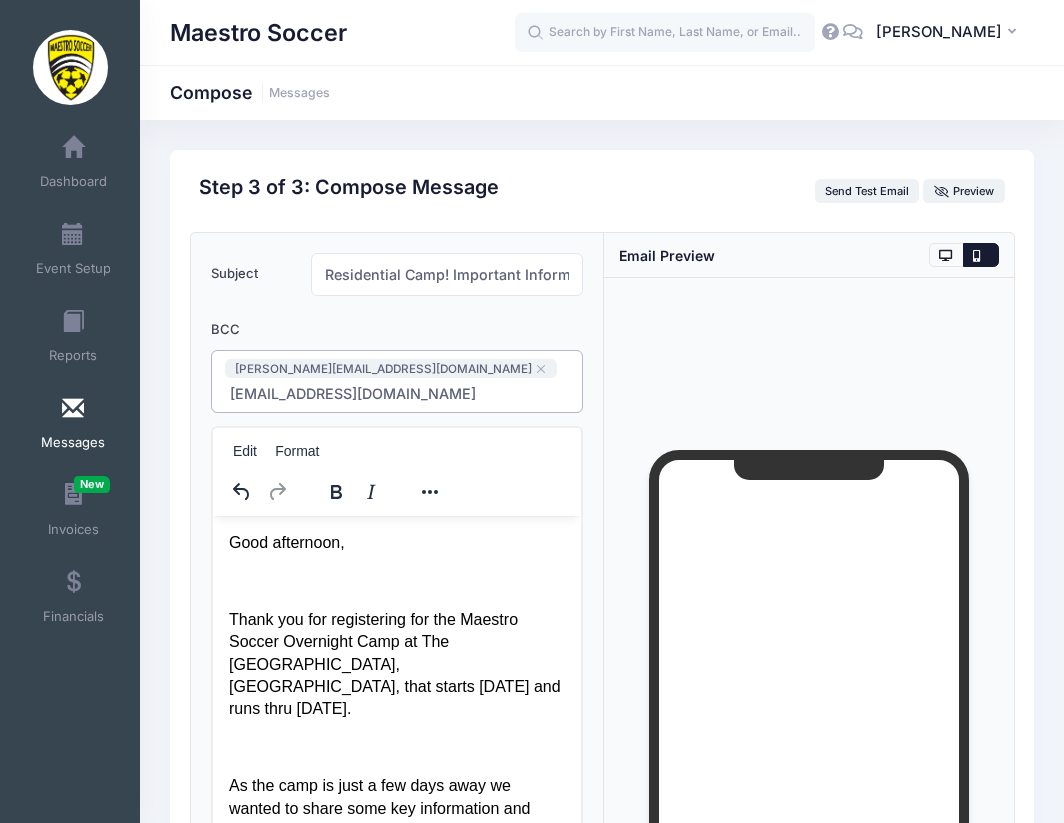 drag, startPoint x: 526, startPoint y: 567, endPoint x: 717, endPoint y: 935, distance: 414.6143 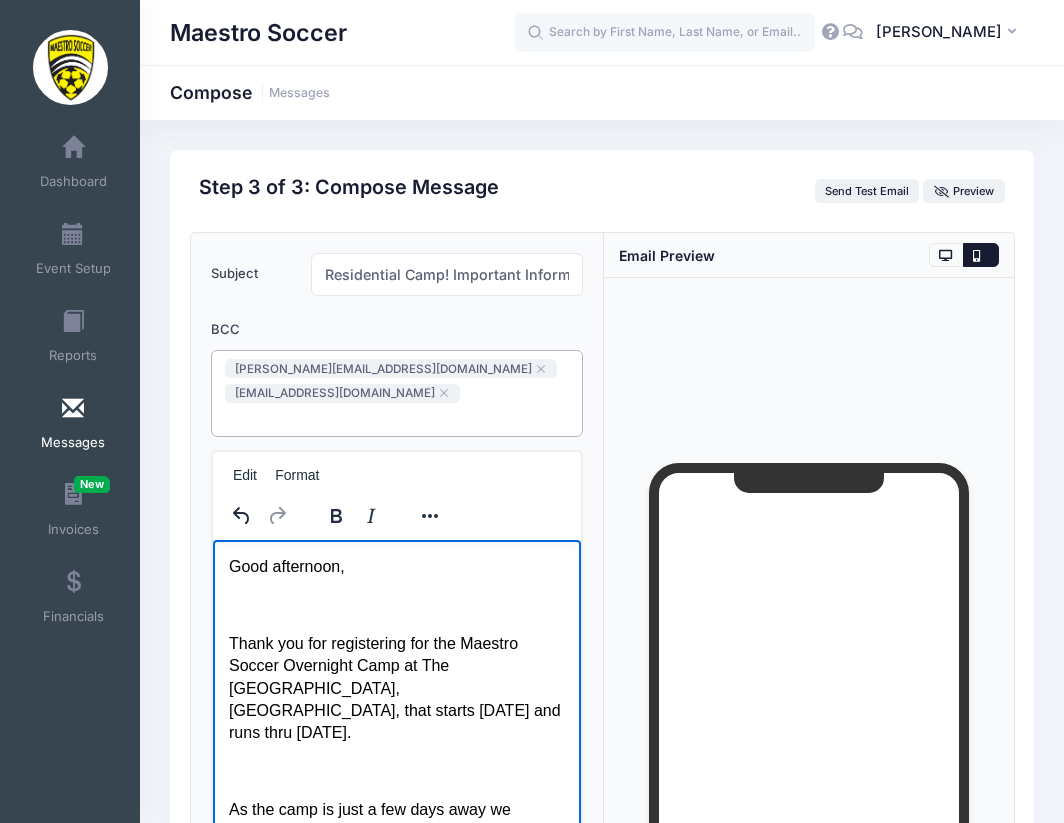 click on "jim@maestrosoccer.com daveb@maestrosoccer.com
​" at bounding box center [397, 393] 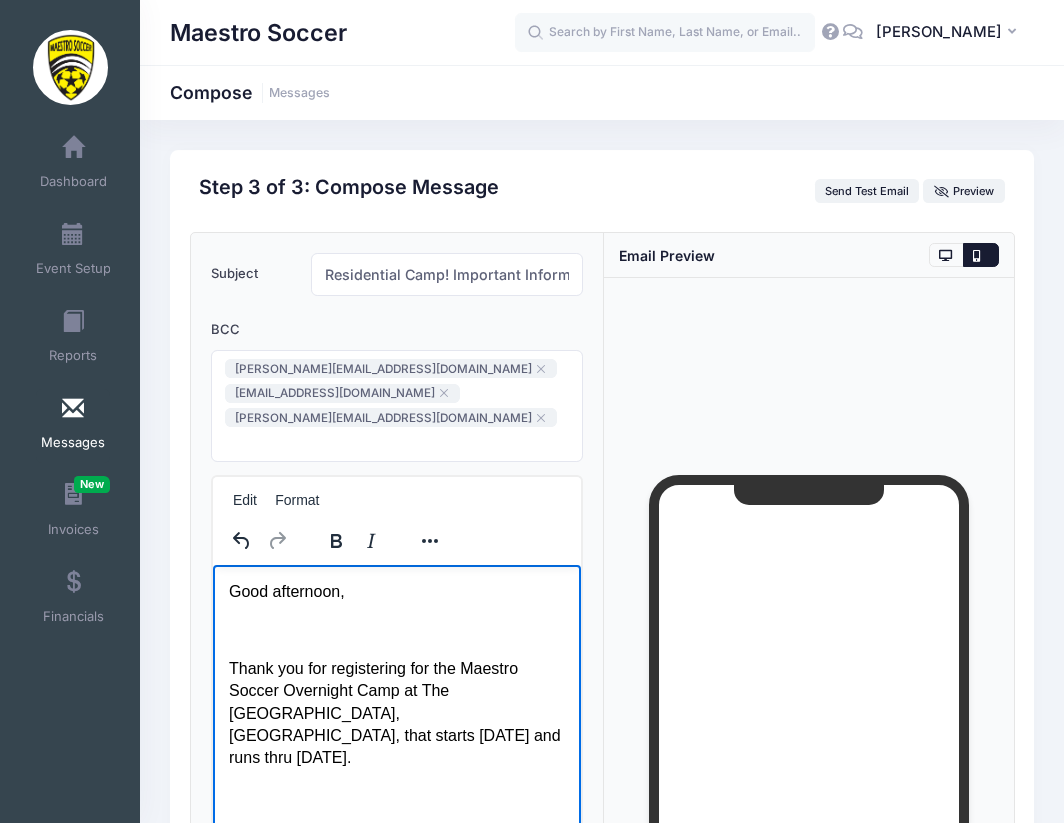 click on "Good afternoon, Thank you for registering for the Maestro Soccer Overnight Camp at The Pingry School, Pottersville Campus, that starts Sunday July 20 and runs thru Thursday July 24. As the camp is just a few days away we wanted to share some key information and reminders with you. Please complete the online “ Medical Form ” for  each  camper prior to arrival on  Sunday July 20 . The online form can be found using the following link;  www.maestrosoccer.com/medical-form Attached is a suggested camp  packing list,  with some items more essential than others. As there will be downtime between field sessions all campers should have a change of clothes and  indoor shoes  or slides. Indoor sneakers or  turf shoes  are required for instances in which we use the indoor turf field, cleats are not permitted inside. All outstanding balances  must  be paid prior to arrival on  Sunday July 20 . Please log into your account on  campnetwork.com  to complete any outstanding payments. Arrival on  Sunday July 20 snack store" at bounding box center [396, 2232] 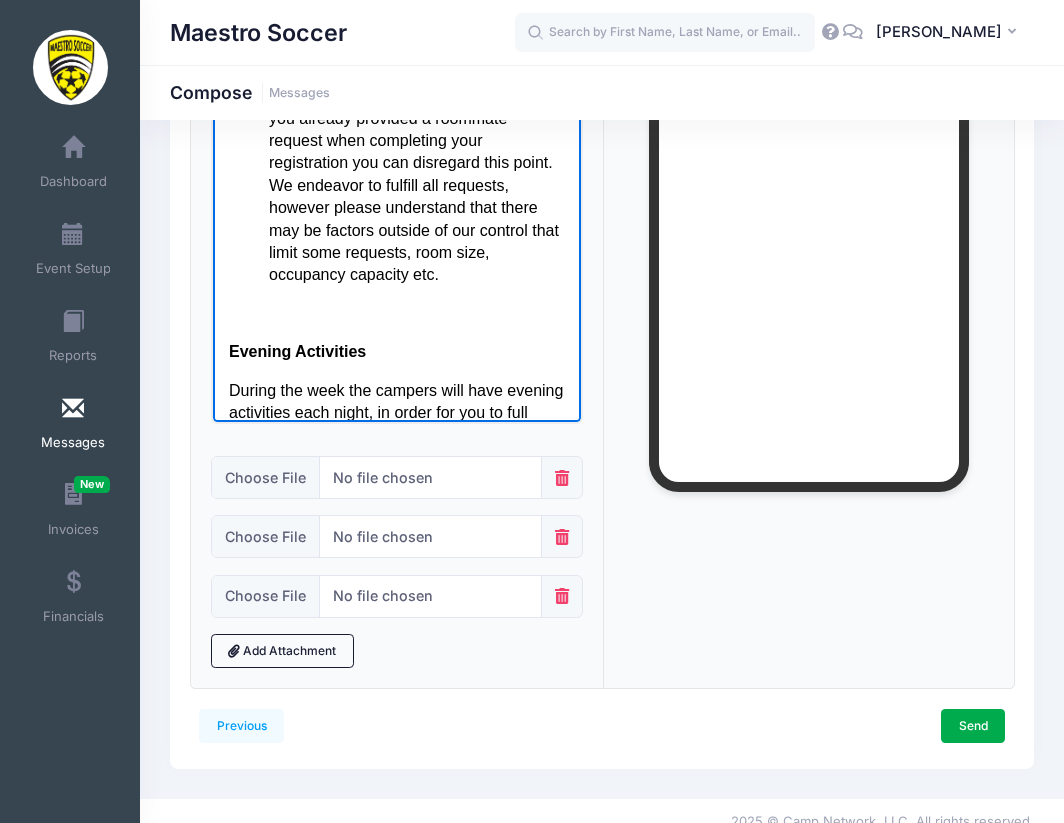 scroll, scrollTop: 550, scrollLeft: 0, axis: vertical 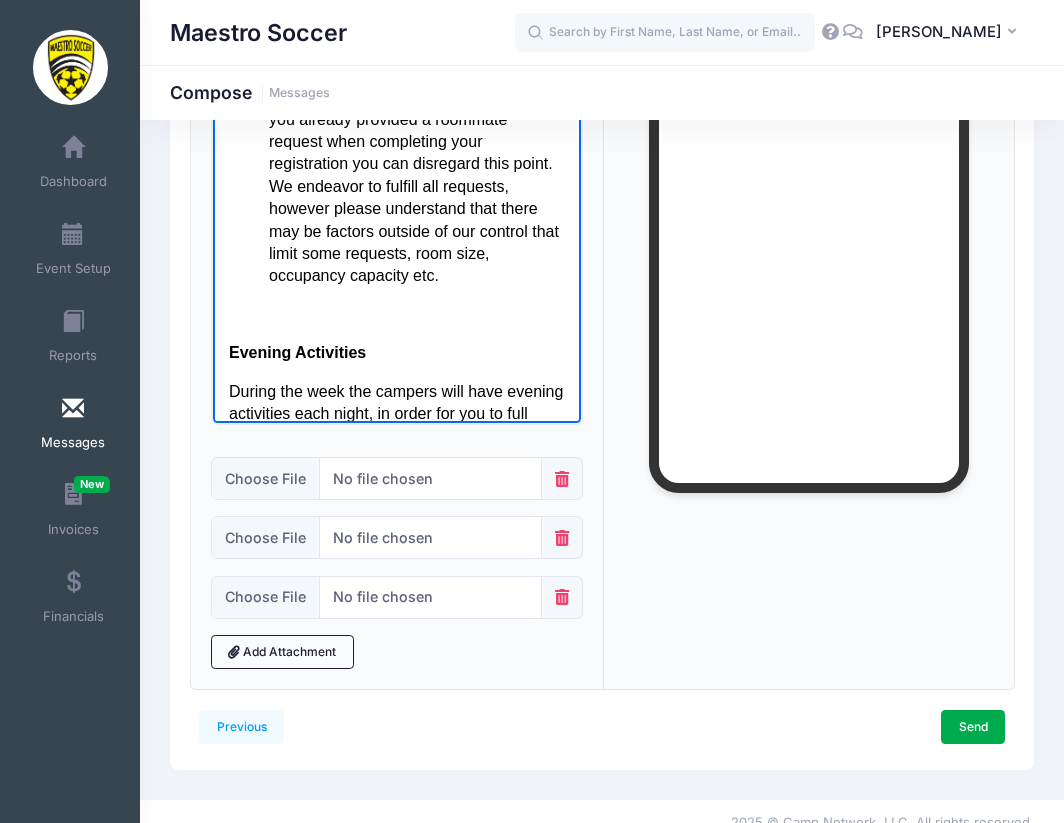 click at bounding box center (809, 208) 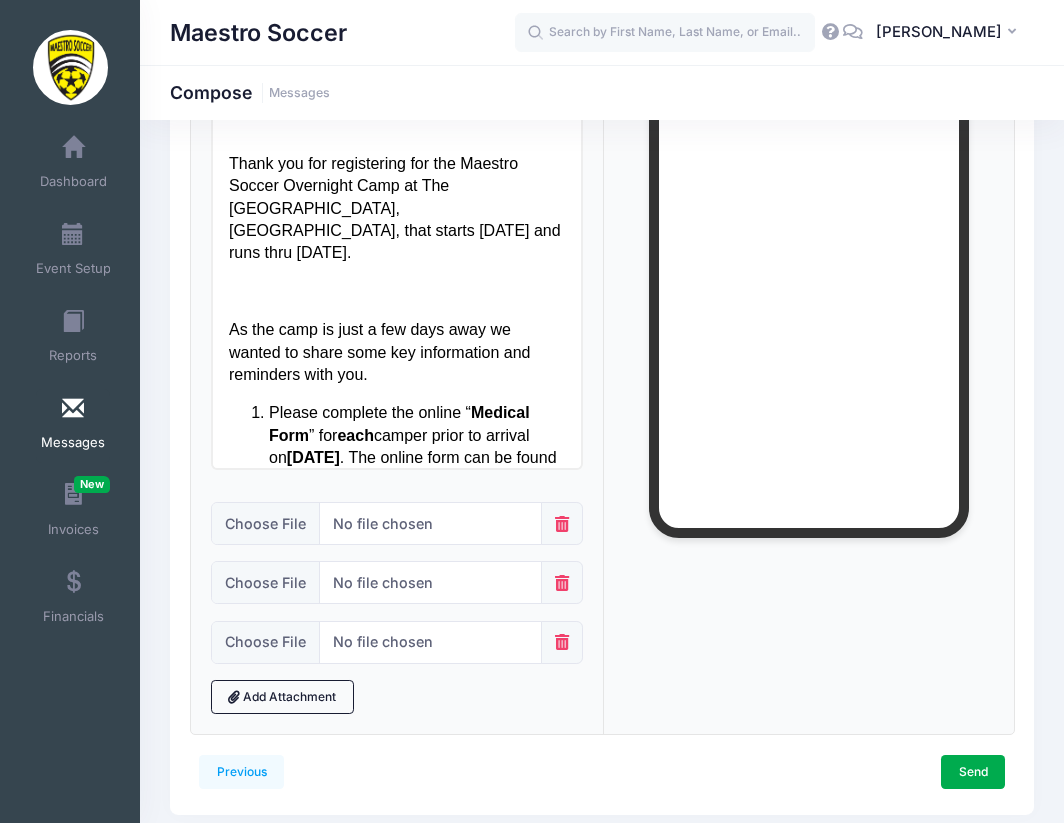 scroll, scrollTop: 490, scrollLeft: 0, axis: vertical 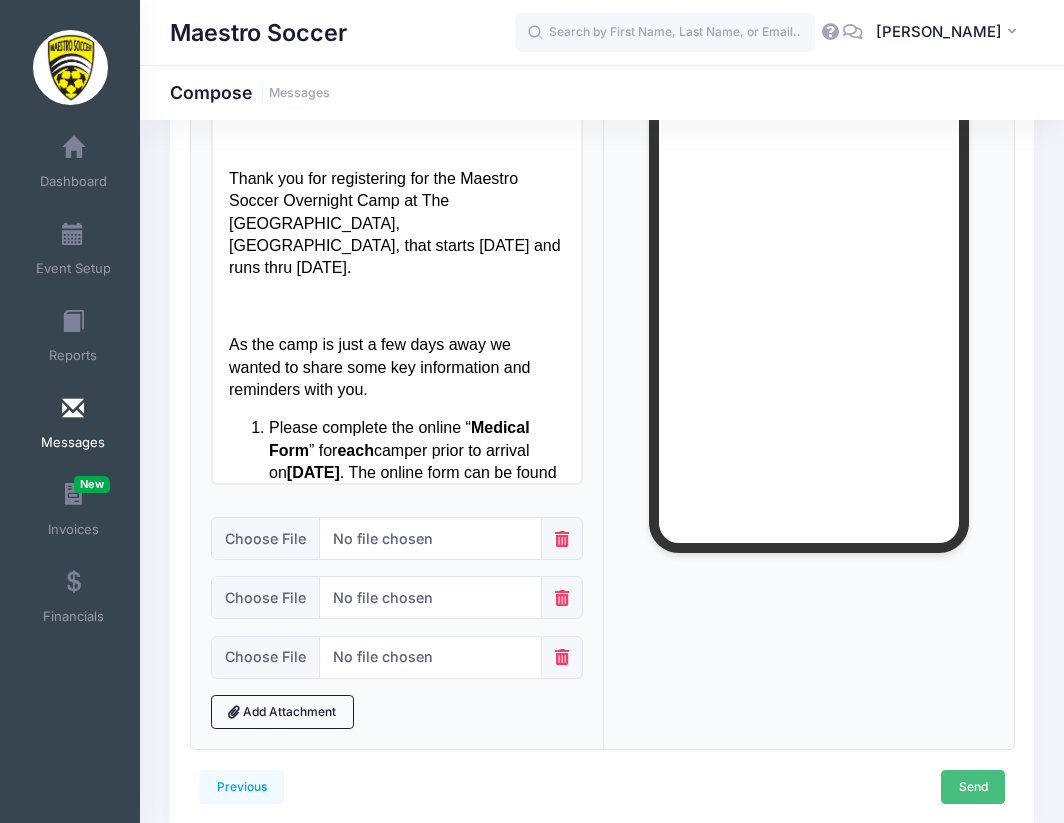 click on "Send" at bounding box center (973, 787) 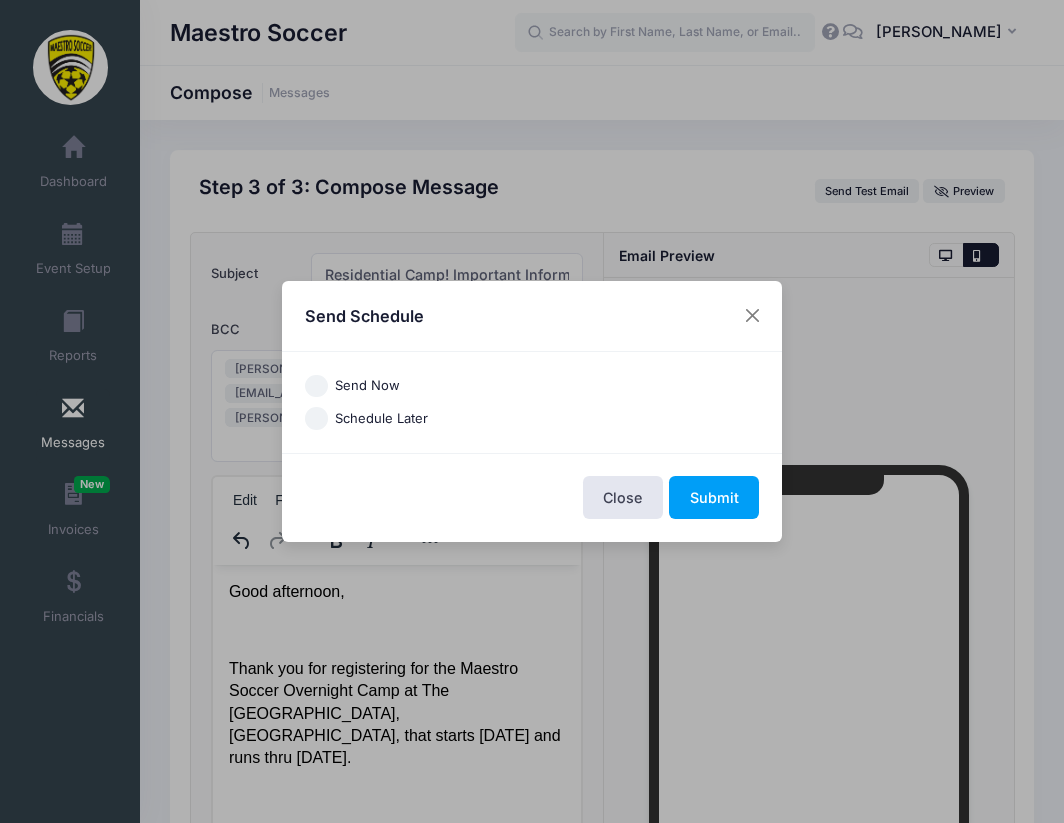 click on "Send Now" at bounding box center (367, 386) 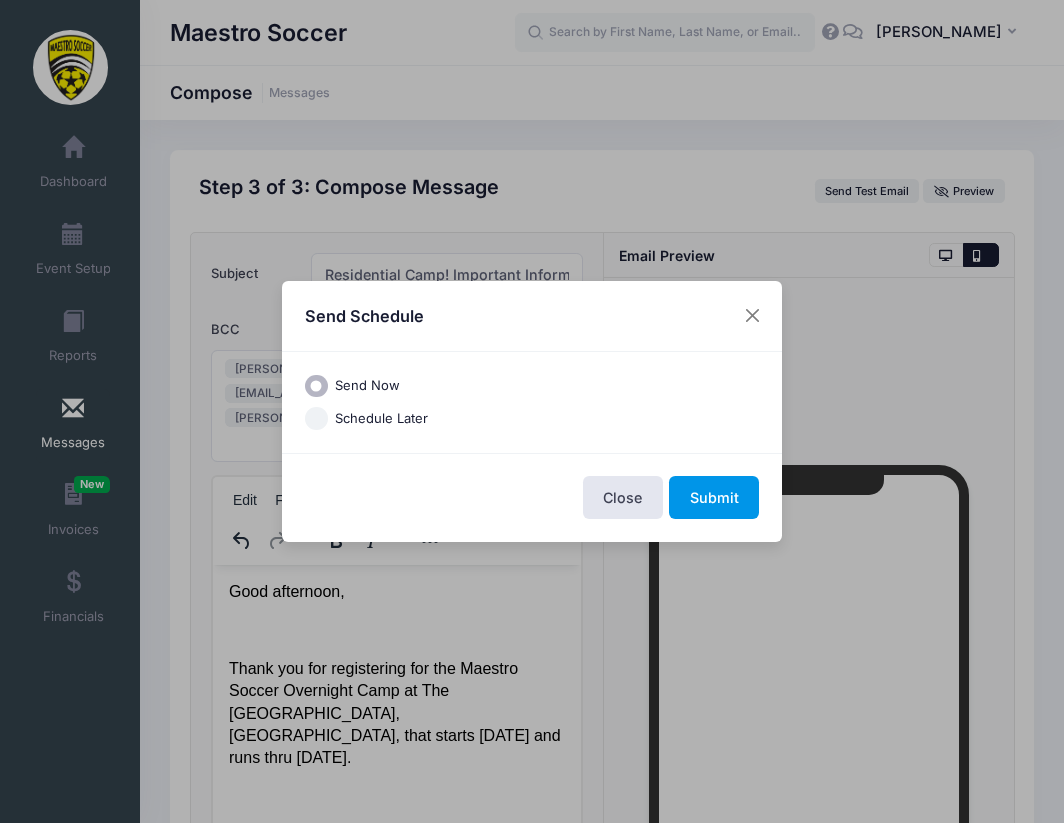 click on "Submit" at bounding box center (714, 497) 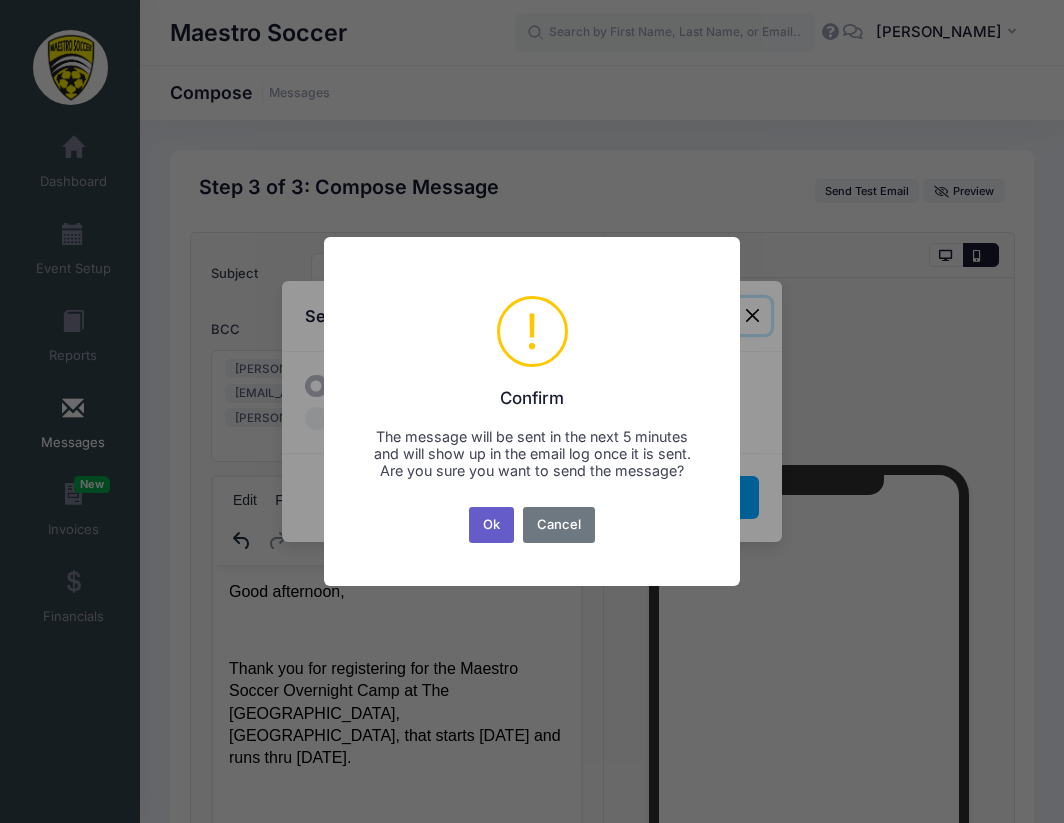 click on "Ok" at bounding box center [492, 525] 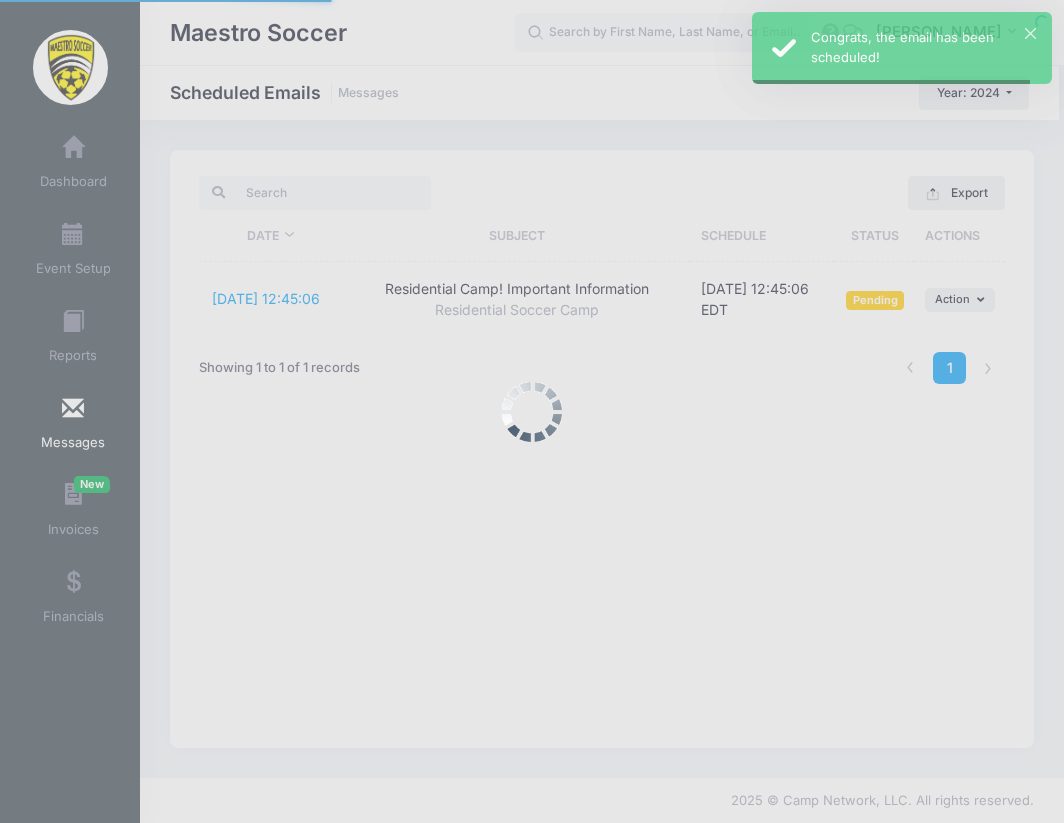 scroll, scrollTop: 0, scrollLeft: 0, axis: both 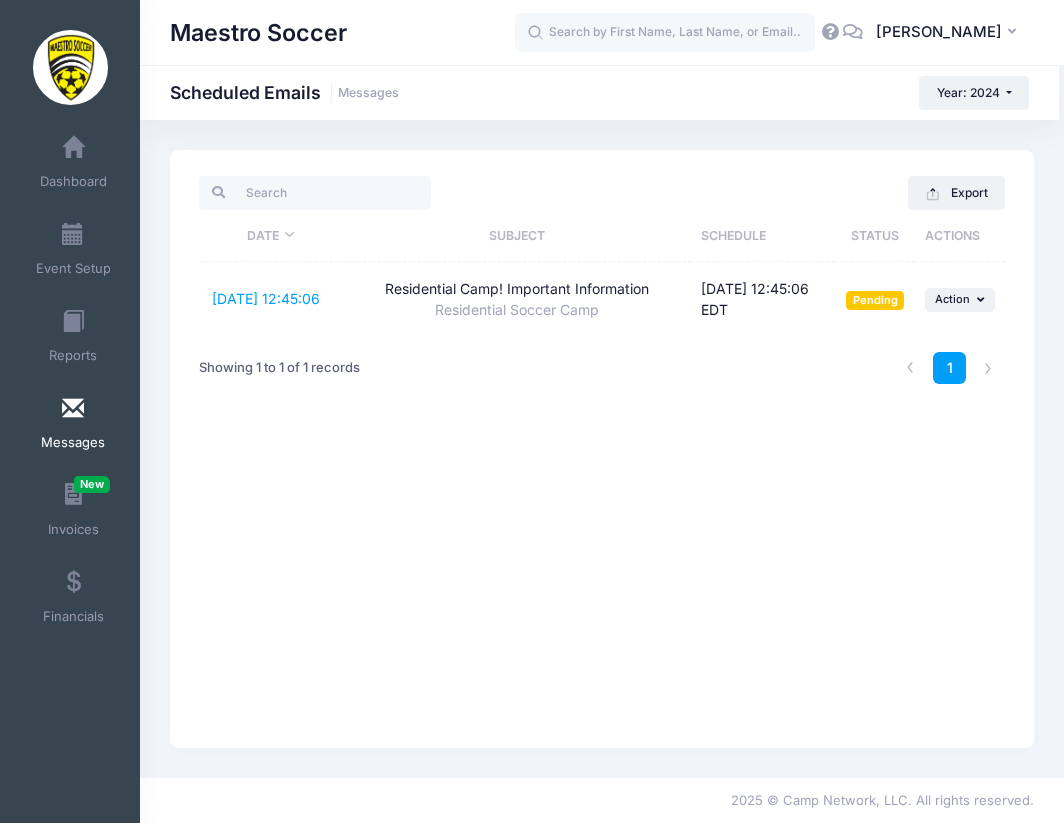 click at bounding box center (73, 409) 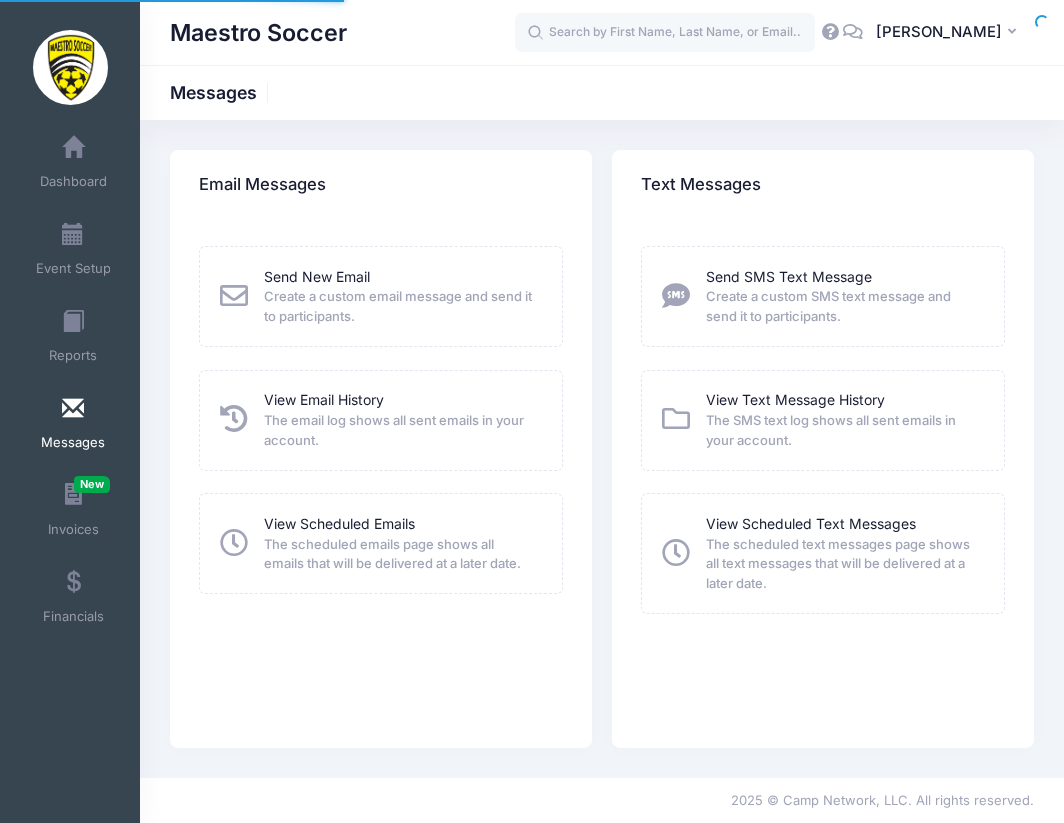 scroll, scrollTop: 0, scrollLeft: 0, axis: both 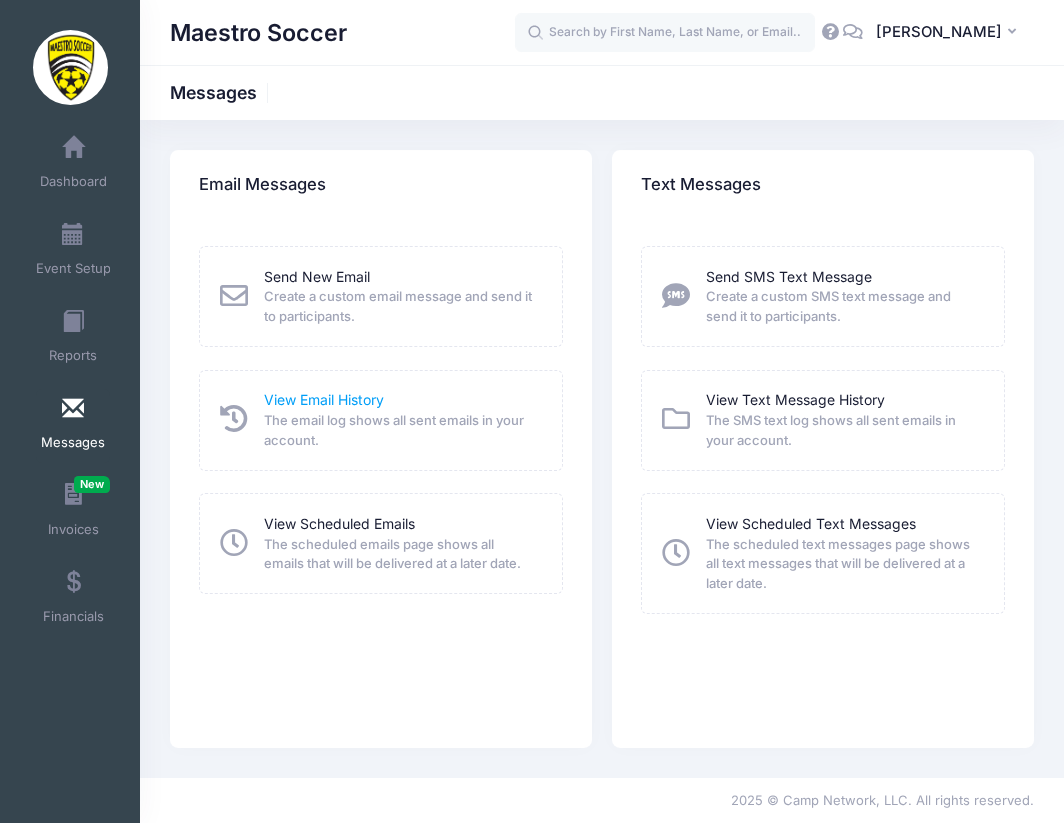 click on "View Email History" at bounding box center (324, 399) 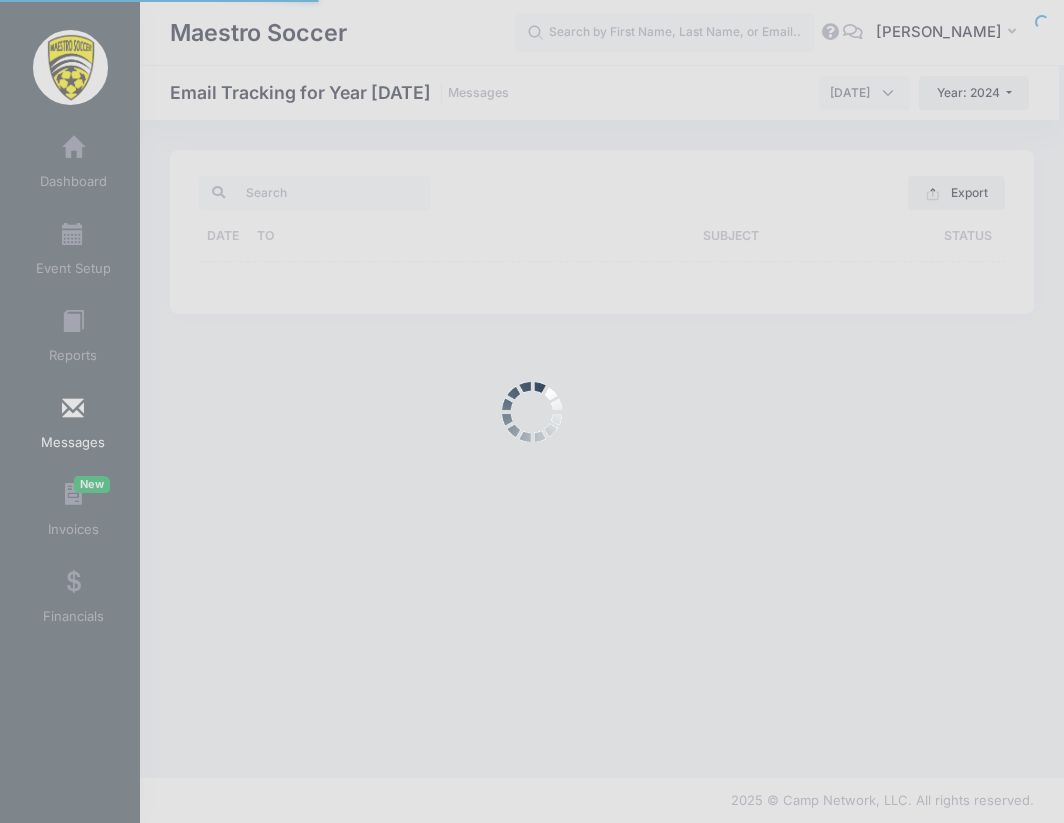 scroll, scrollTop: 0, scrollLeft: 0, axis: both 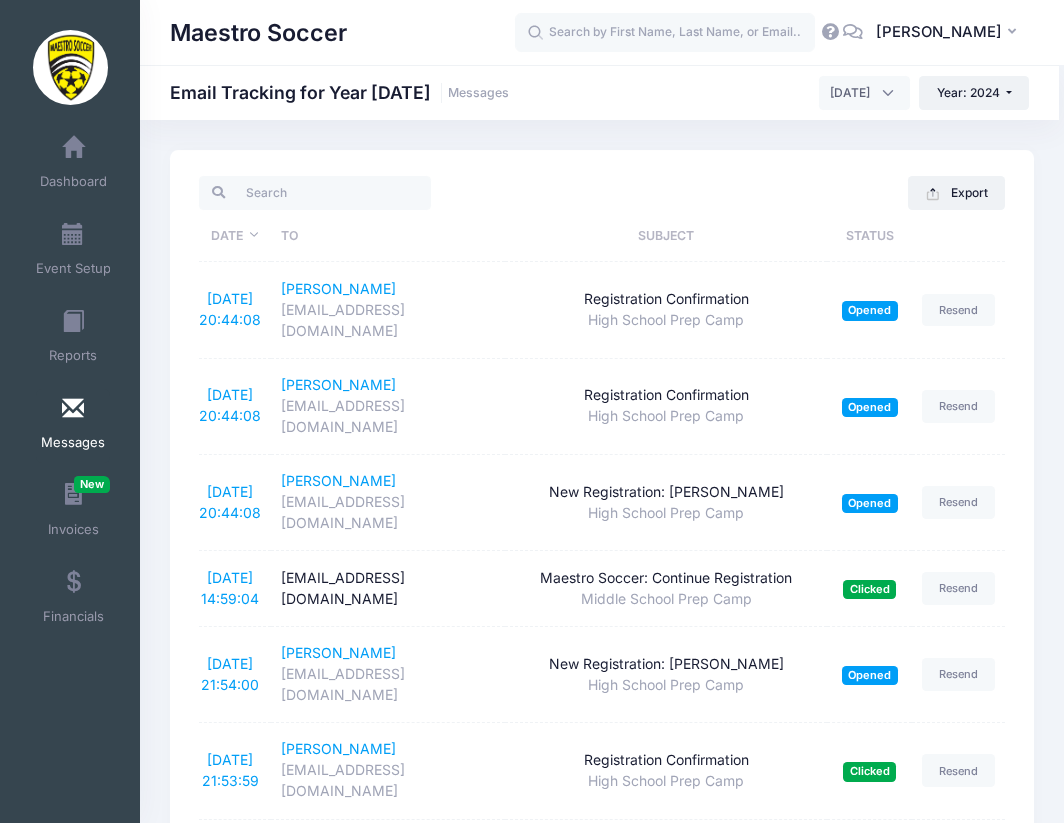 click on "Messages" at bounding box center (73, 426) 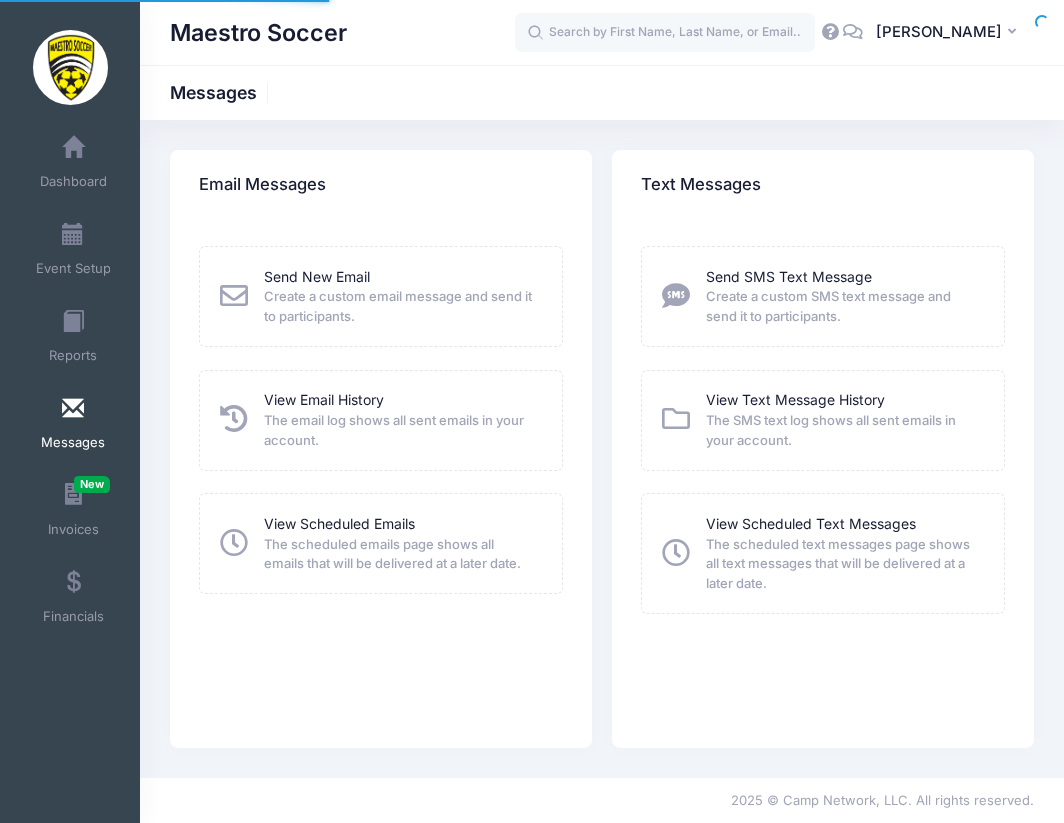 scroll, scrollTop: 0, scrollLeft: 0, axis: both 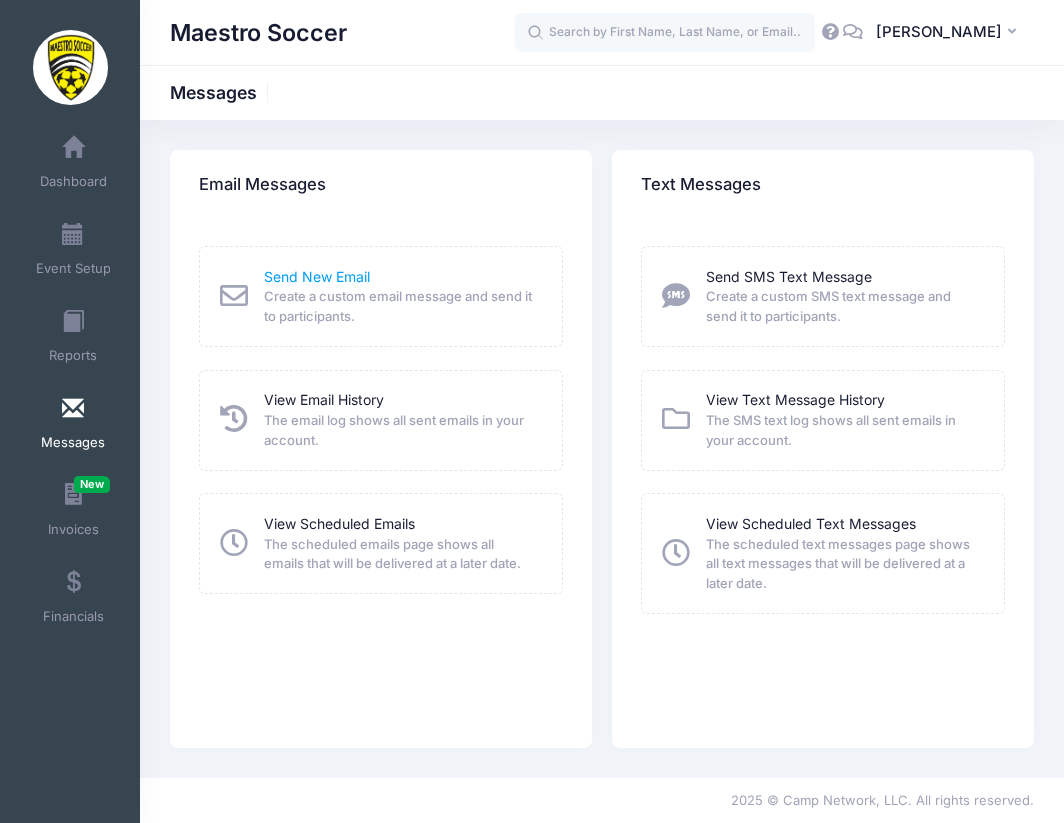 click on "Send New Email" at bounding box center (317, 276) 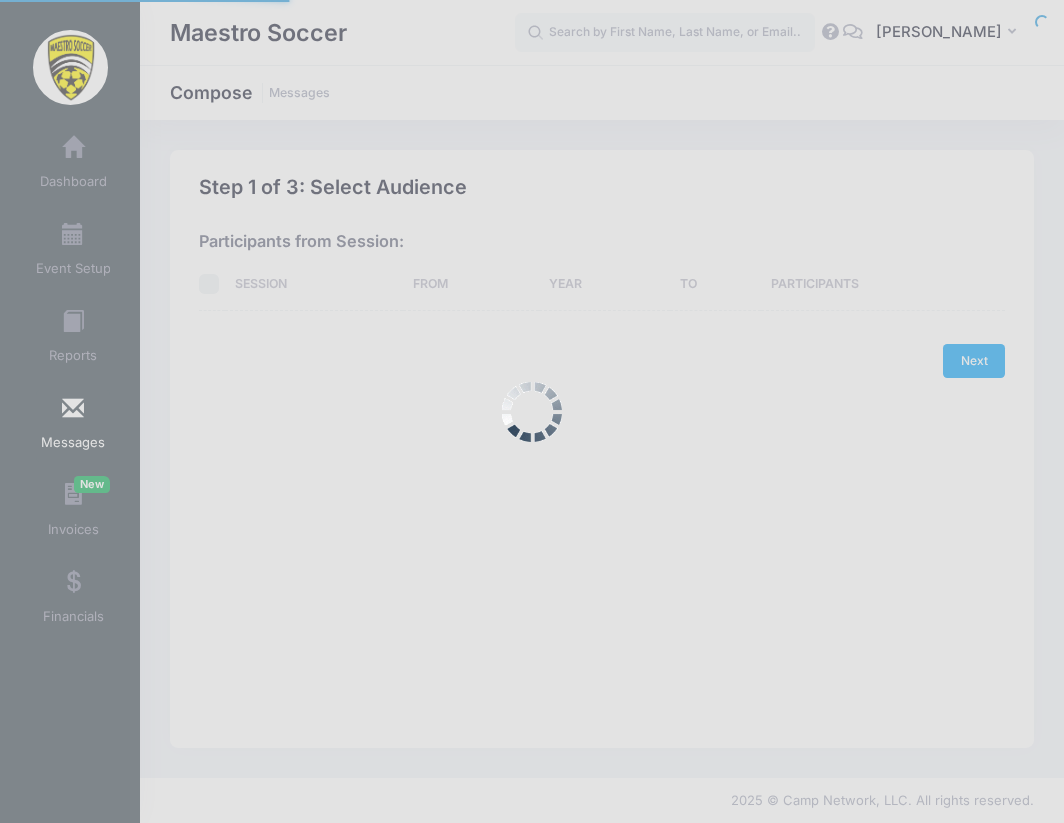 scroll, scrollTop: 0, scrollLeft: 0, axis: both 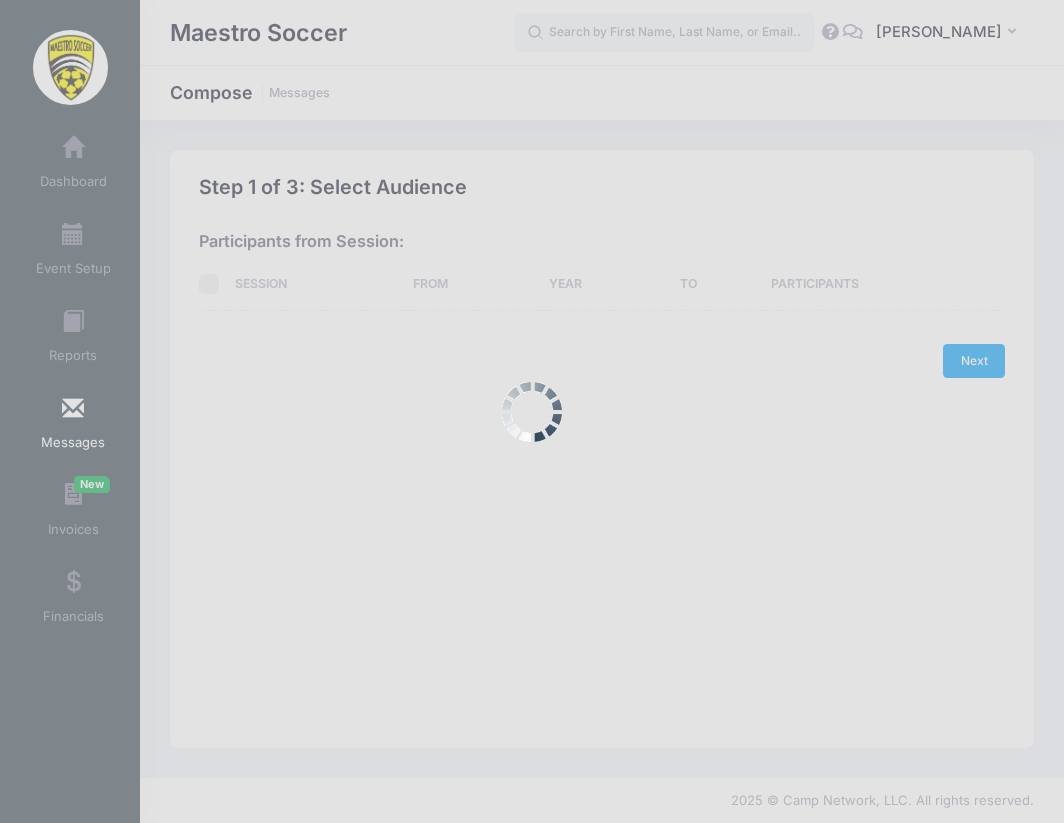 select on "2024" 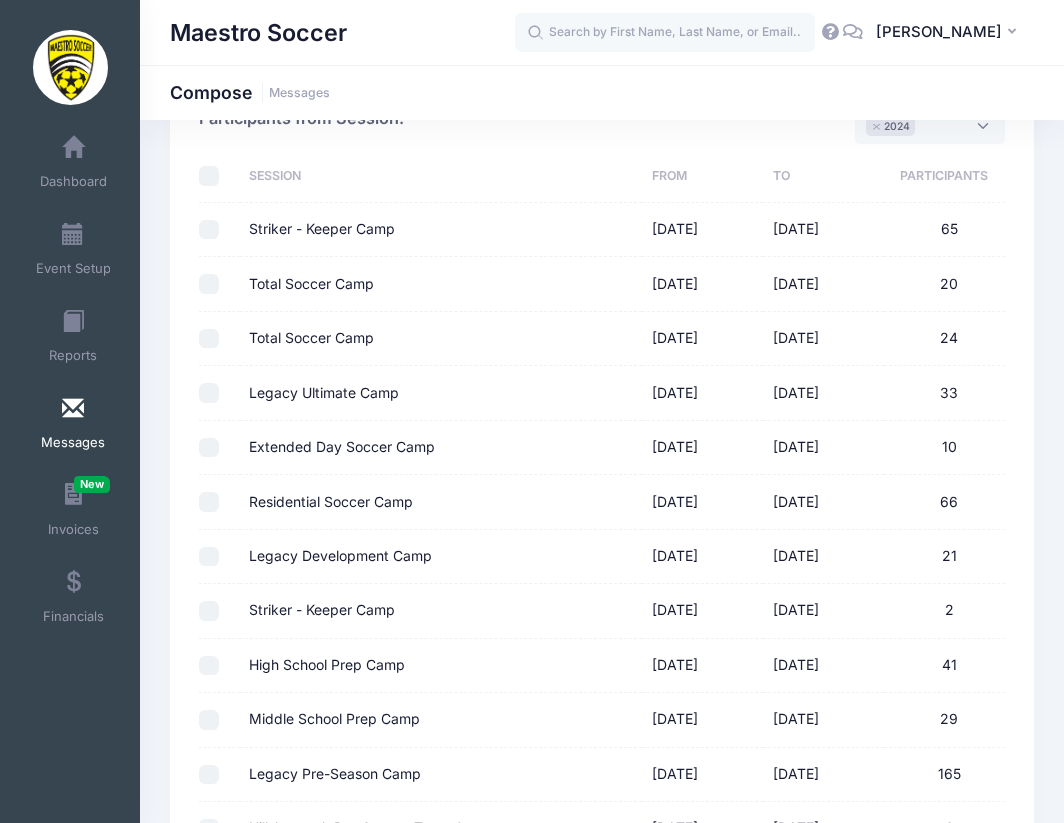 scroll, scrollTop: 145, scrollLeft: 0, axis: vertical 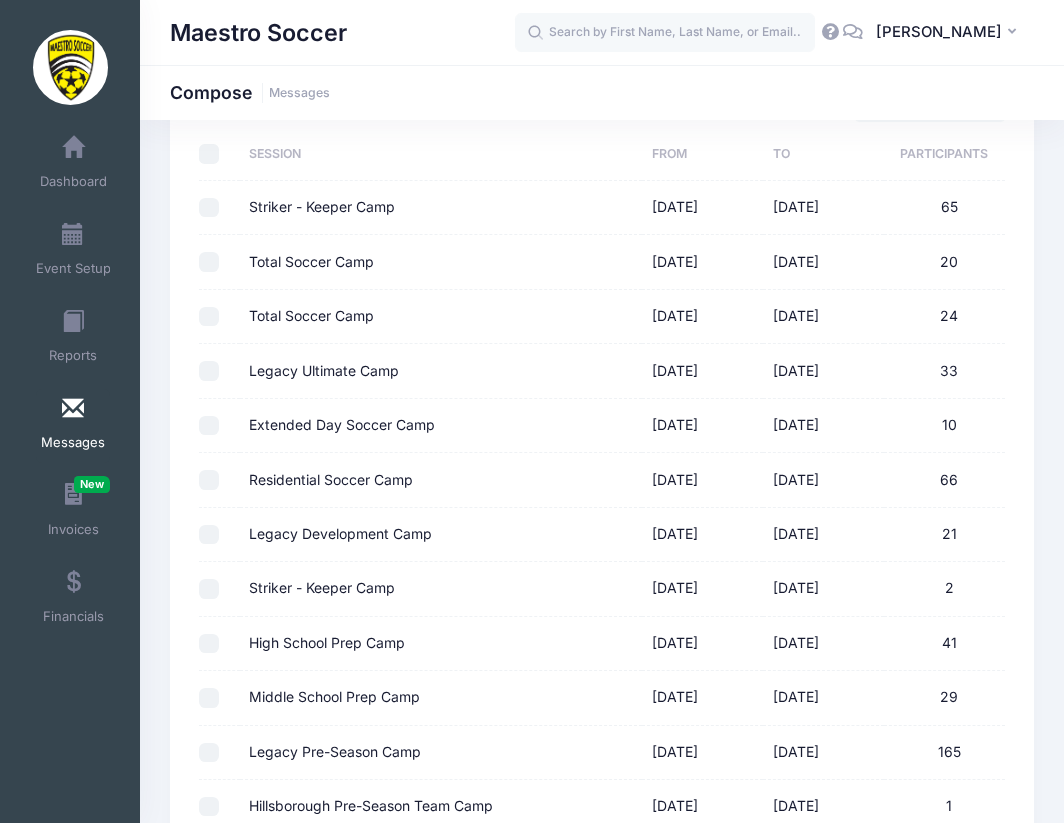 click on "Extended Day Soccer Camp" at bounding box center (209, 426) 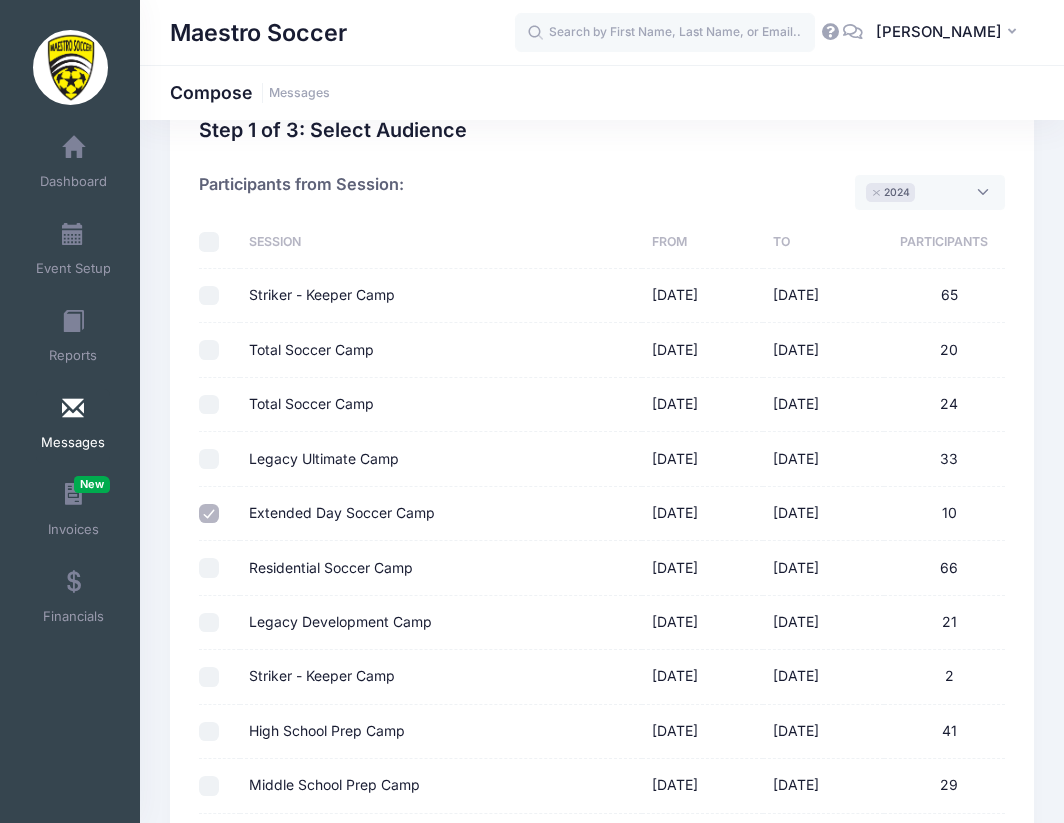 scroll, scrollTop: 0, scrollLeft: 0, axis: both 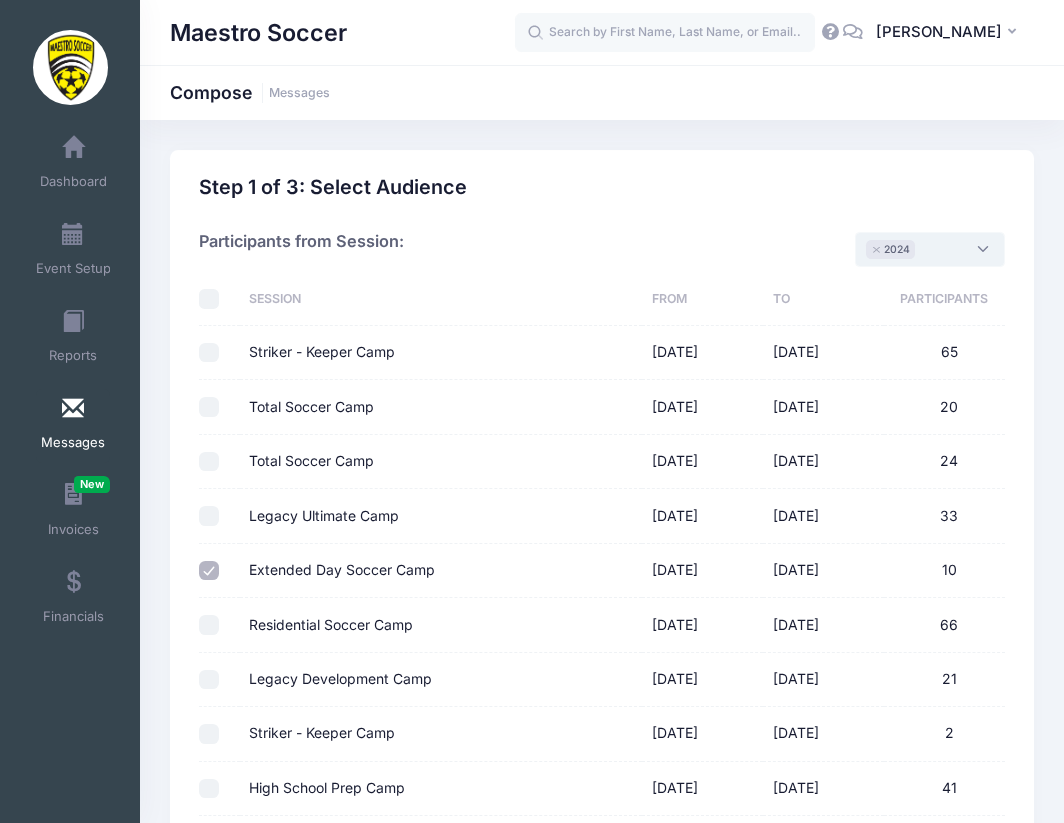 click on "× 2024" at bounding box center [930, 249] 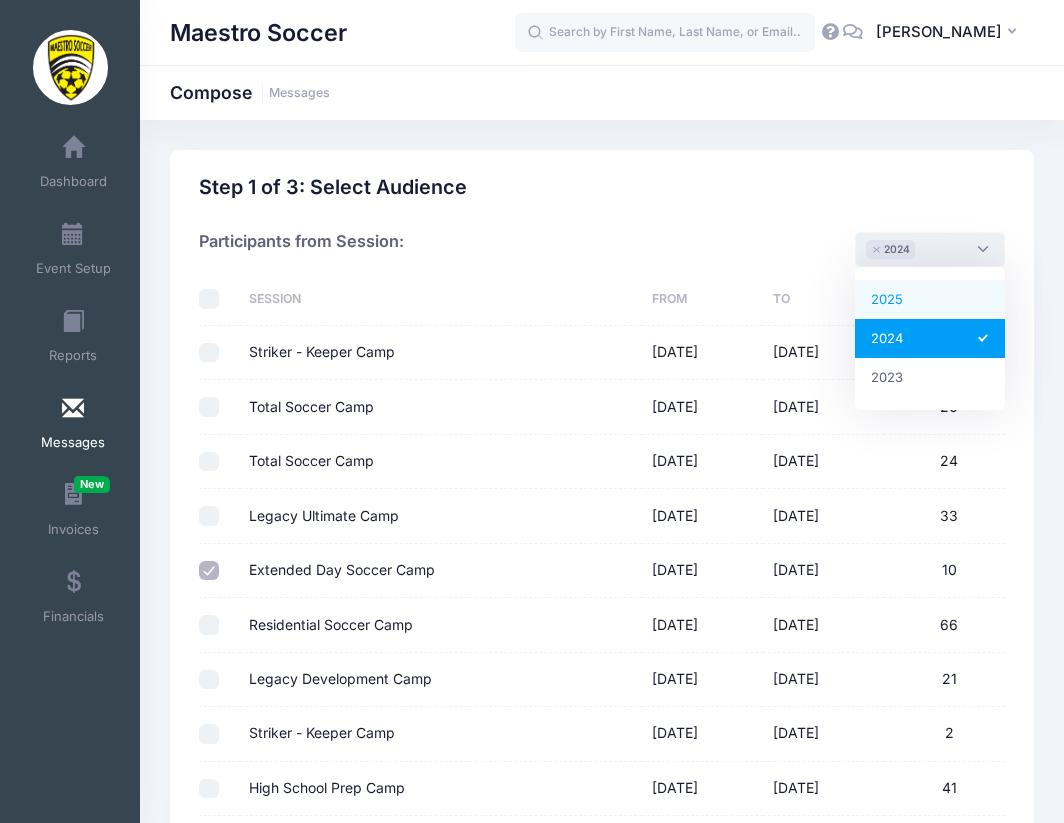 select on "2025" 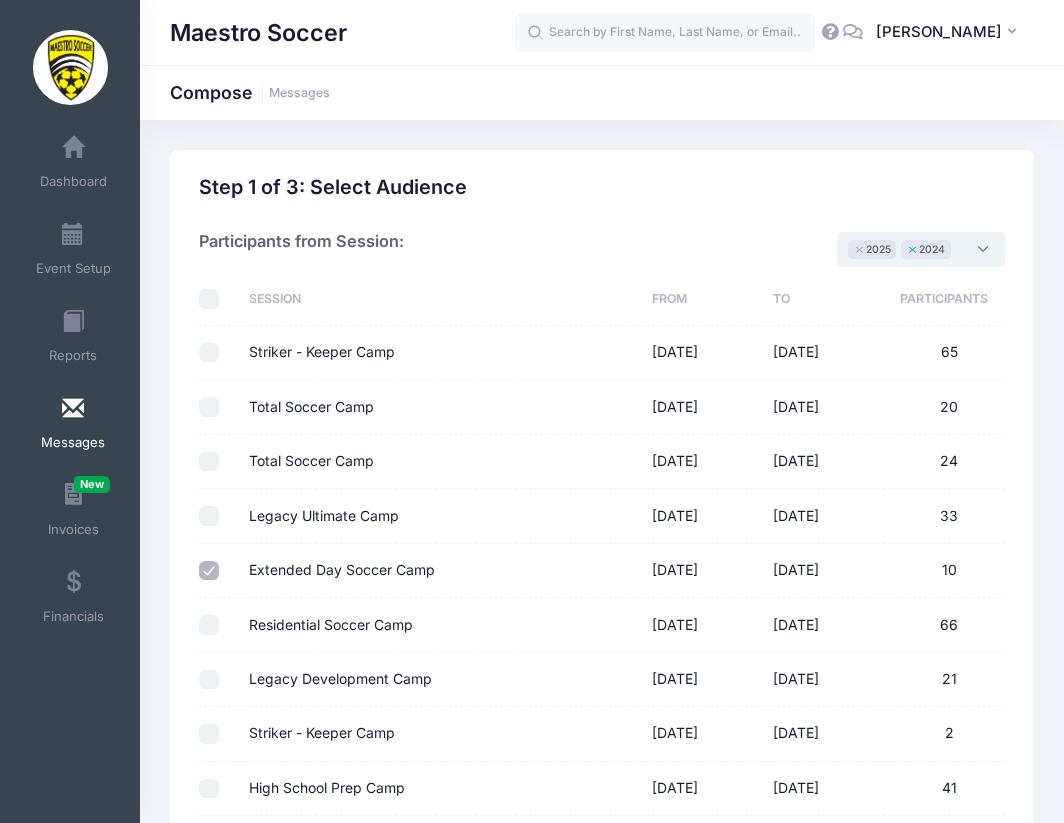 click on "×" at bounding box center (912, 249) 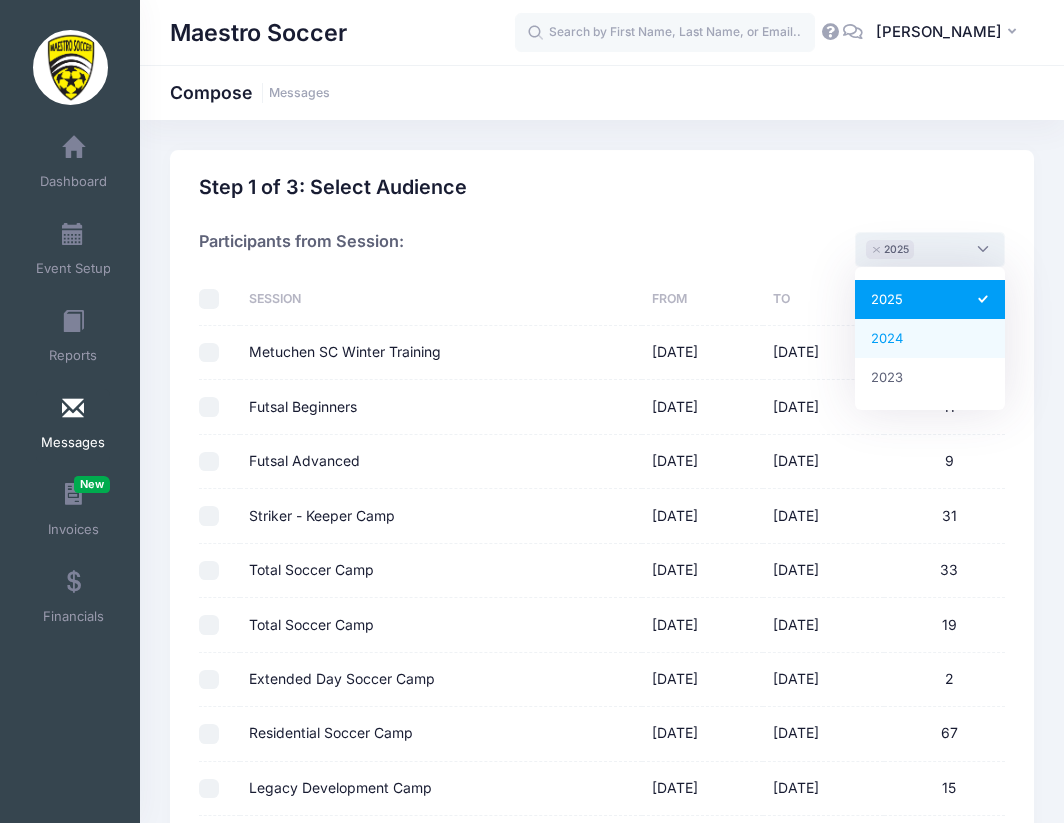 click on "Participants from Session:
2025 2024 2023 × 2025" at bounding box center [602, 239] 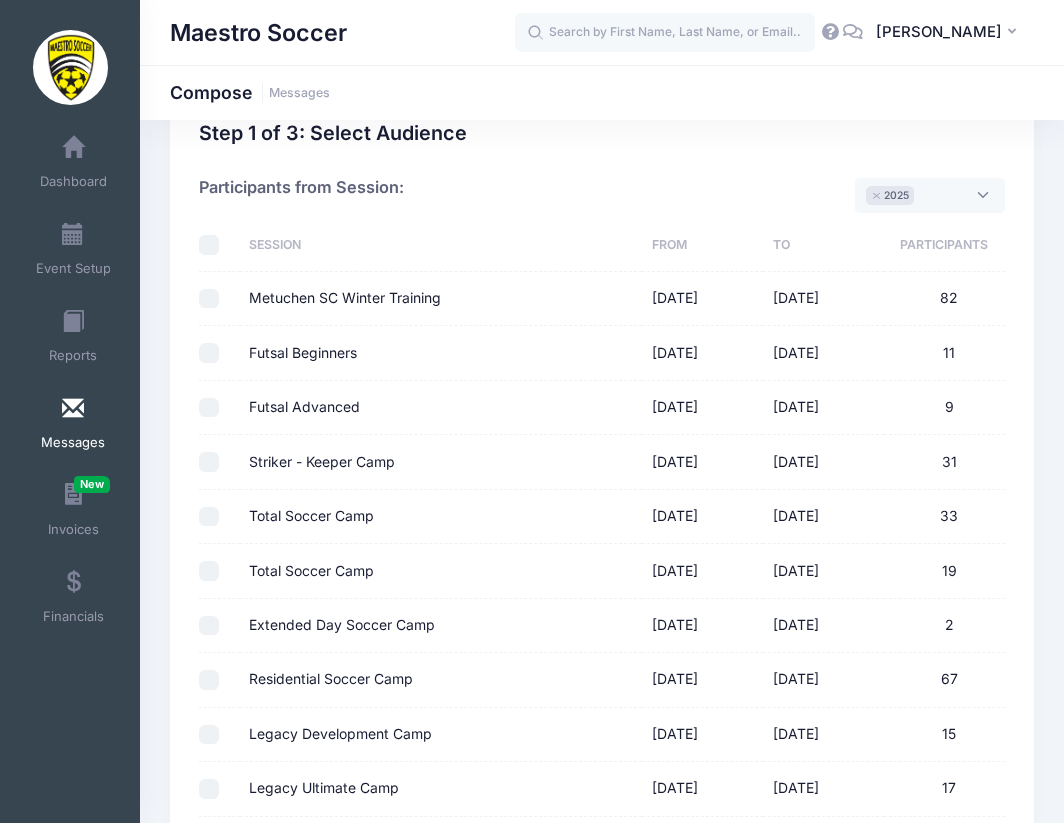 scroll, scrollTop: 54, scrollLeft: 0, axis: vertical 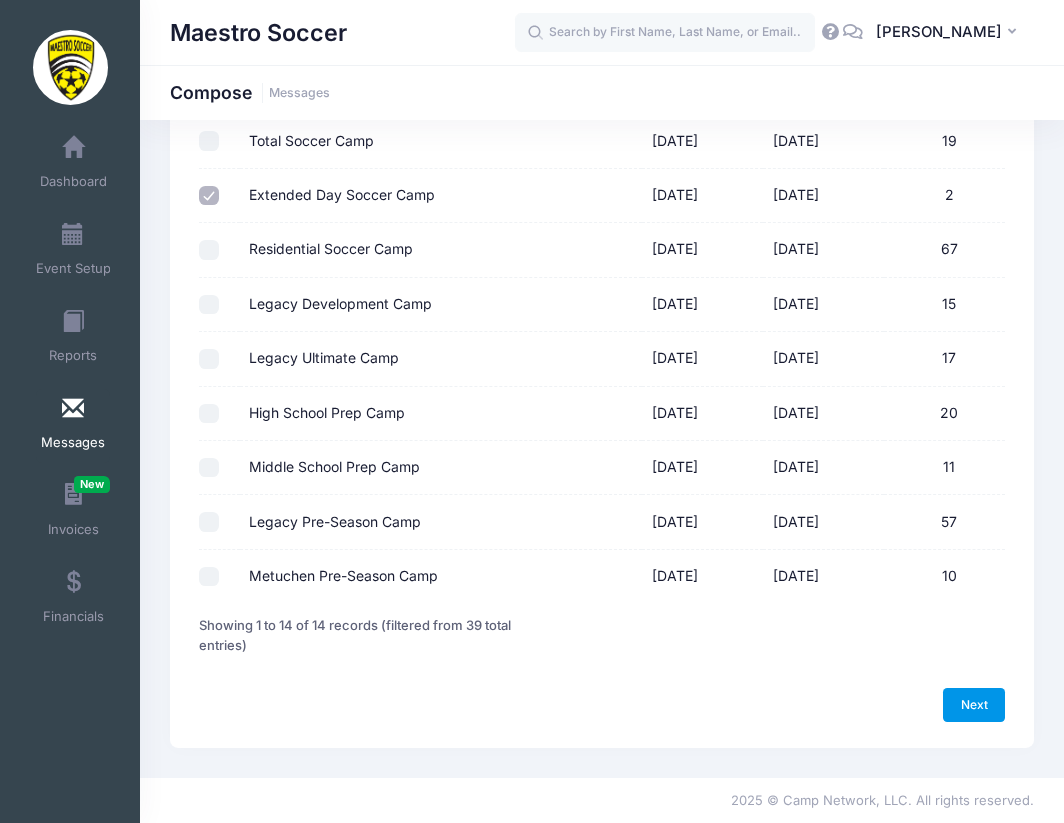 click on "Next" at bounding box center [974, 705] 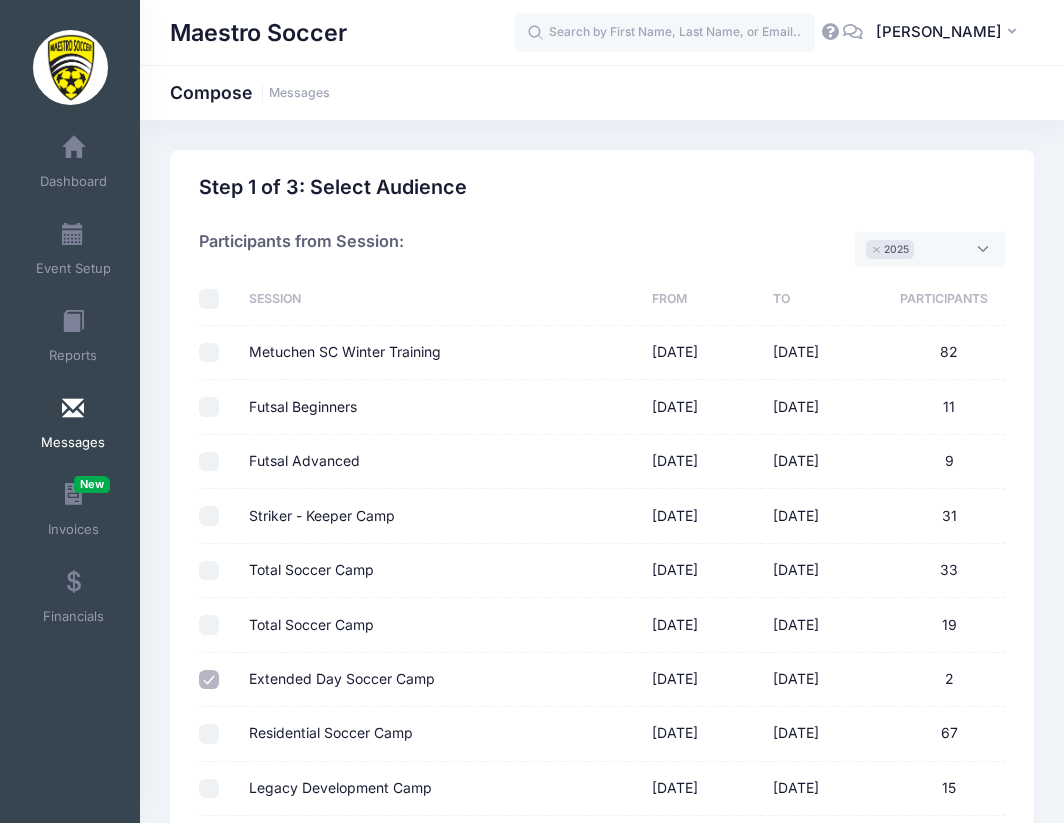 select on "50" 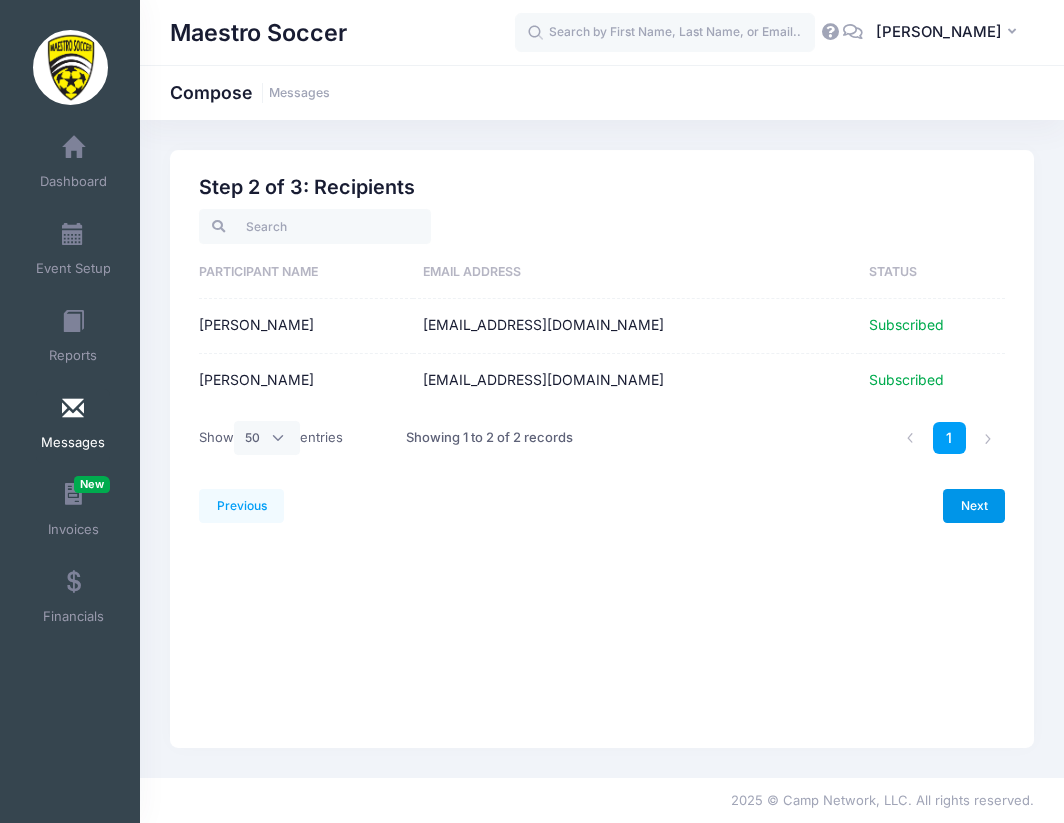 click on "Next" at bounding box center [974, 506] 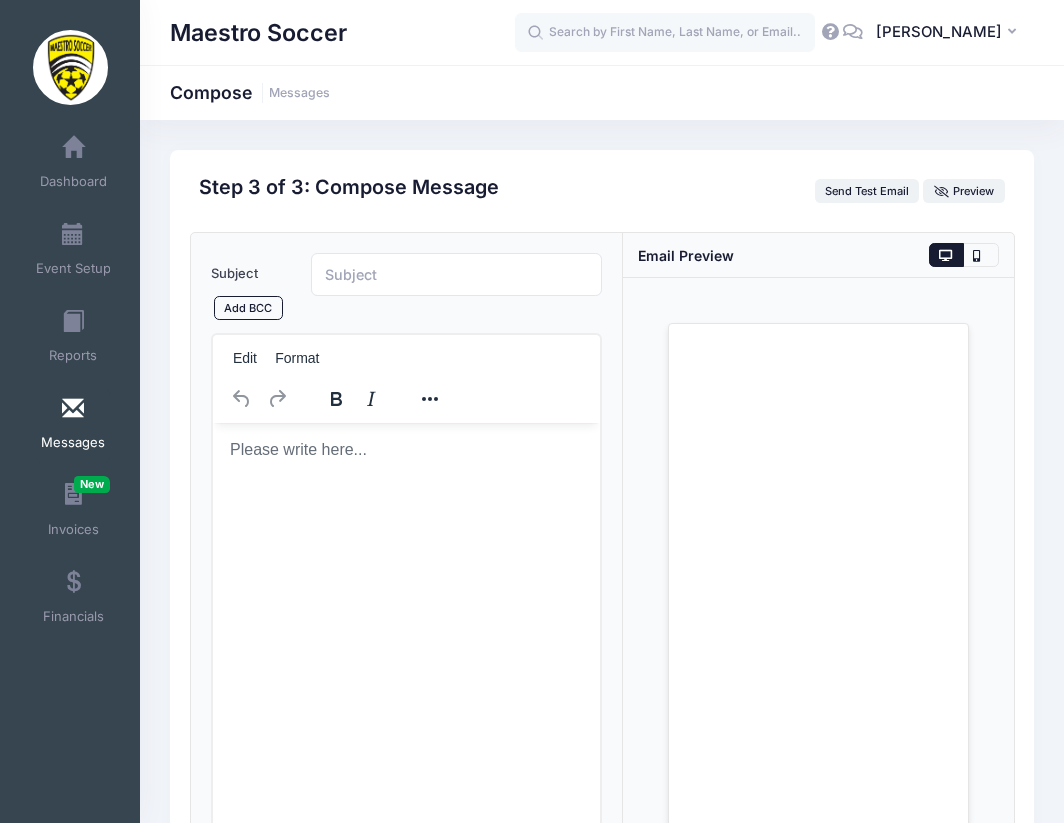 scroll, scrollTop: 0, scrollLeft: 0, axis: both 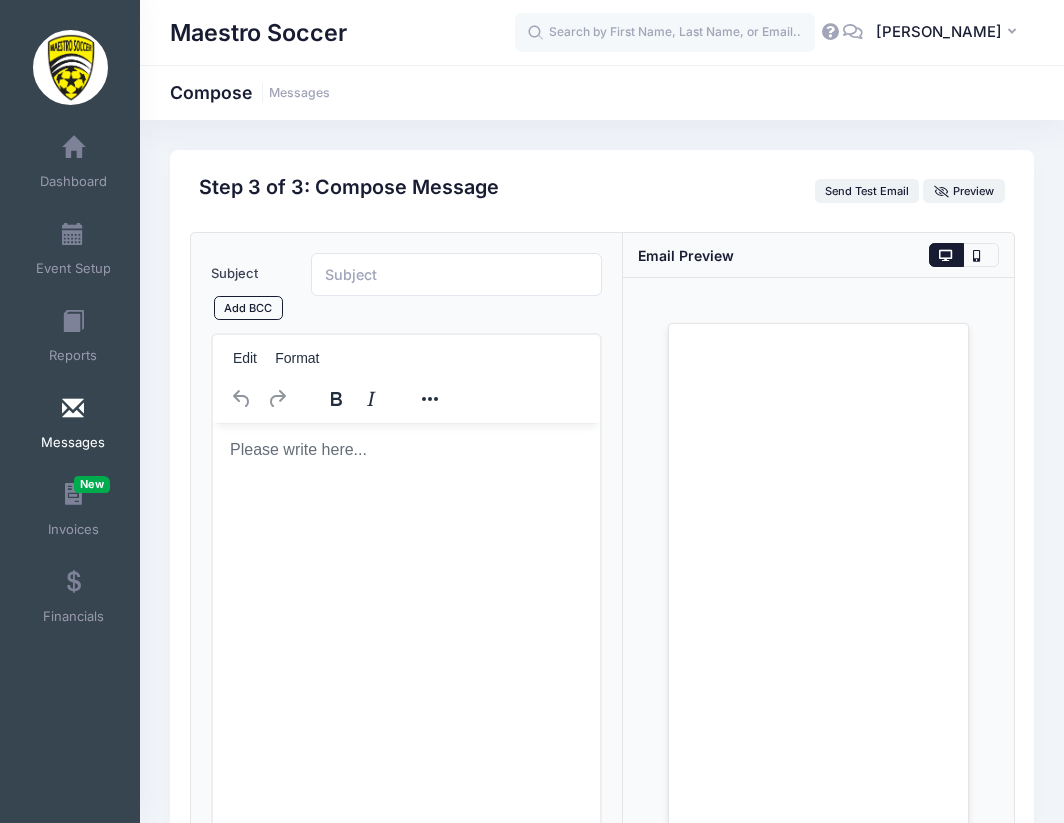 click at bounding box center (405, 450) 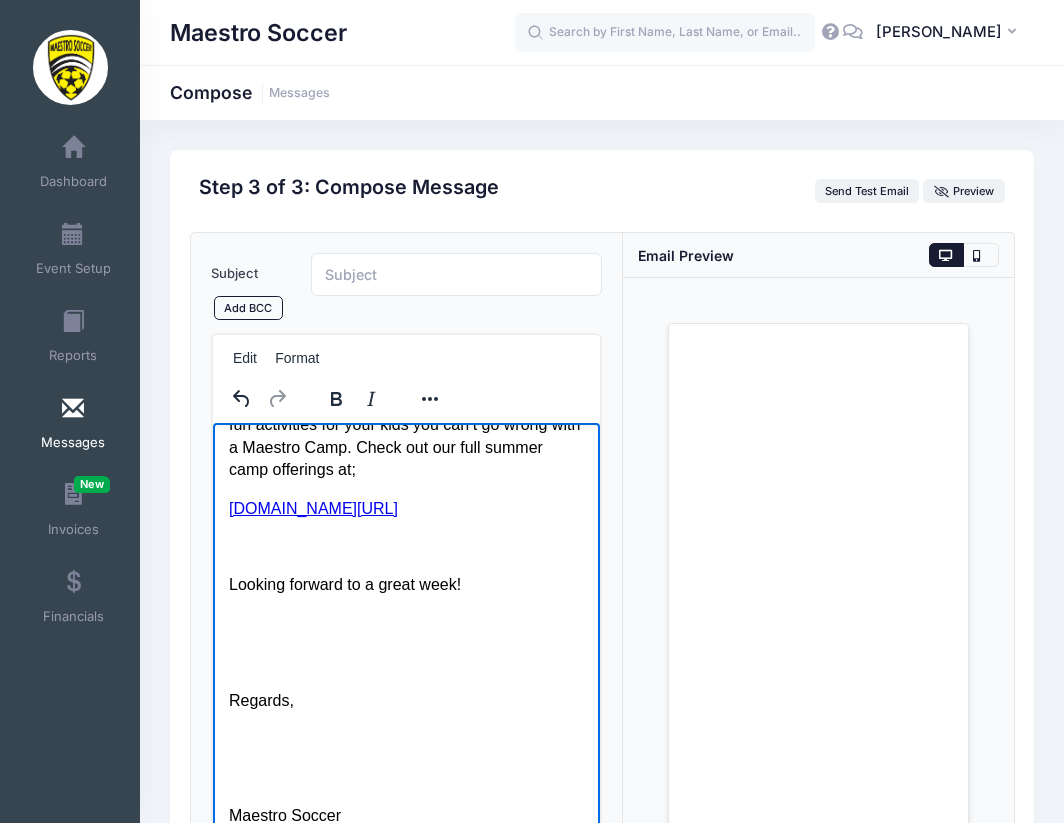 scroll, scrollTop: 1527, scrollLeft: 0, axis: vertical 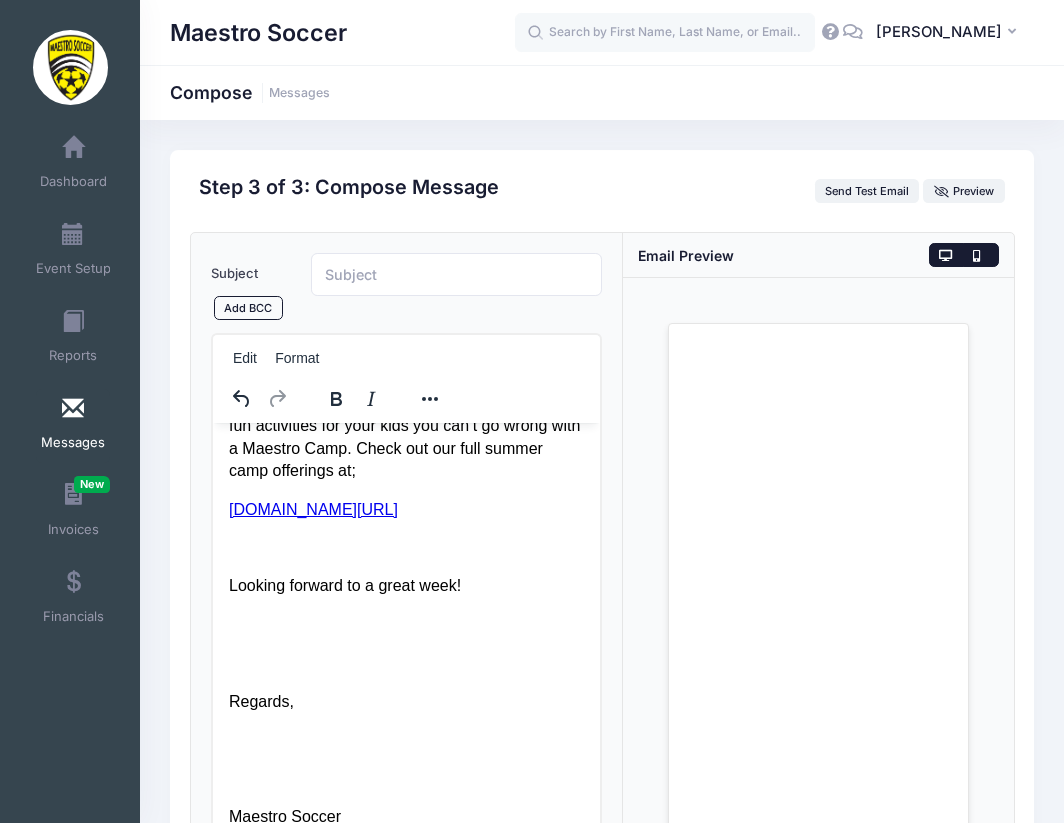click at bounding box center (980, 255) 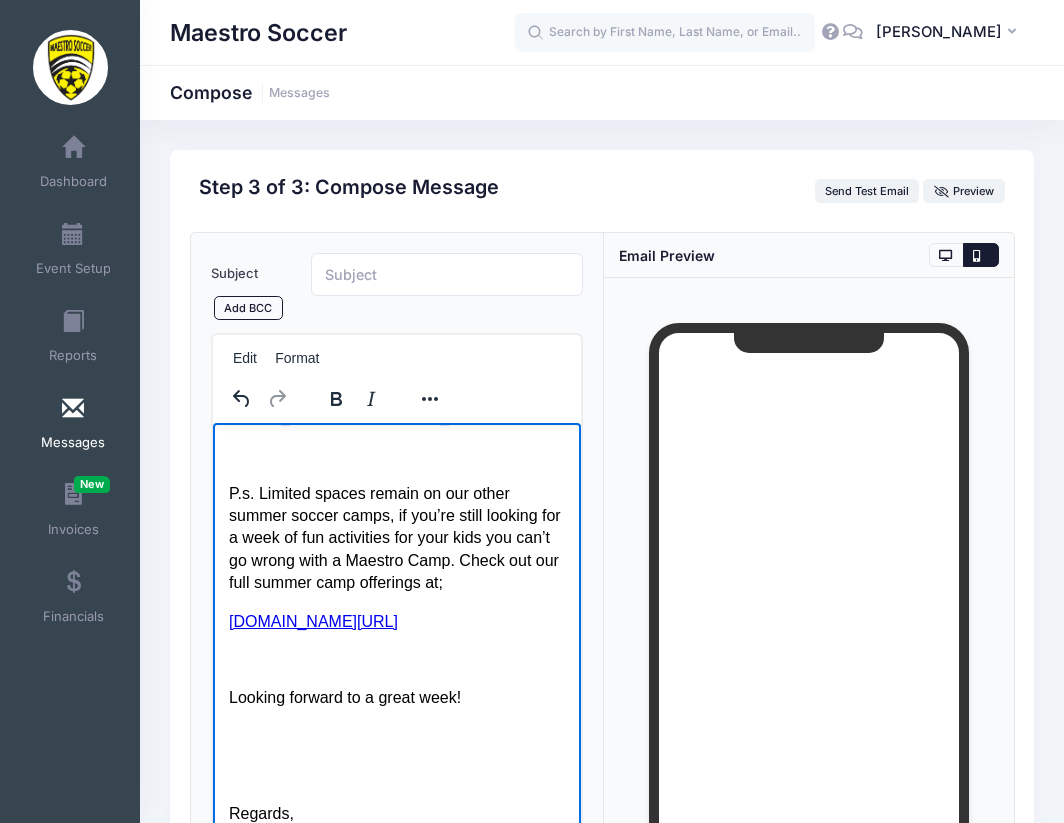 click on "Good Afternoon, Thank you for registering for the Maestro Soccer Extended Day Camp at The Pingry School, Pottersville Campus, that starts Sunday July 20 and runs thru Thursday July 24. As the camp is just a few weeks away we wanted to share some key information and reminders with you. Please complete the online “ Medical Form ” for  each  camper prior to arrival on  Sunday July 20 . The online form can be found using the following link;  www.maestrosoccer.com/medical-form All outstanding balances  must  be paid prior to arrival on  Sunday July 20 . Please log into your account on  campnetwork.com  to complete any outstanding payments. Arrival on  Sunday July 20  is at  5:00pm , with our first field session of the week to begin at 5:15pm. Check in will be in the vestibule adjacent to the dining hall. Pick up  each day is  8:00pm  Sunday thru Thursday, we ask that each child physically checks out with the camp director to ensure each child is accounted for. indoor shoes  or slides. Indoor sneakers or  cash" at bounding box center [396, -55] 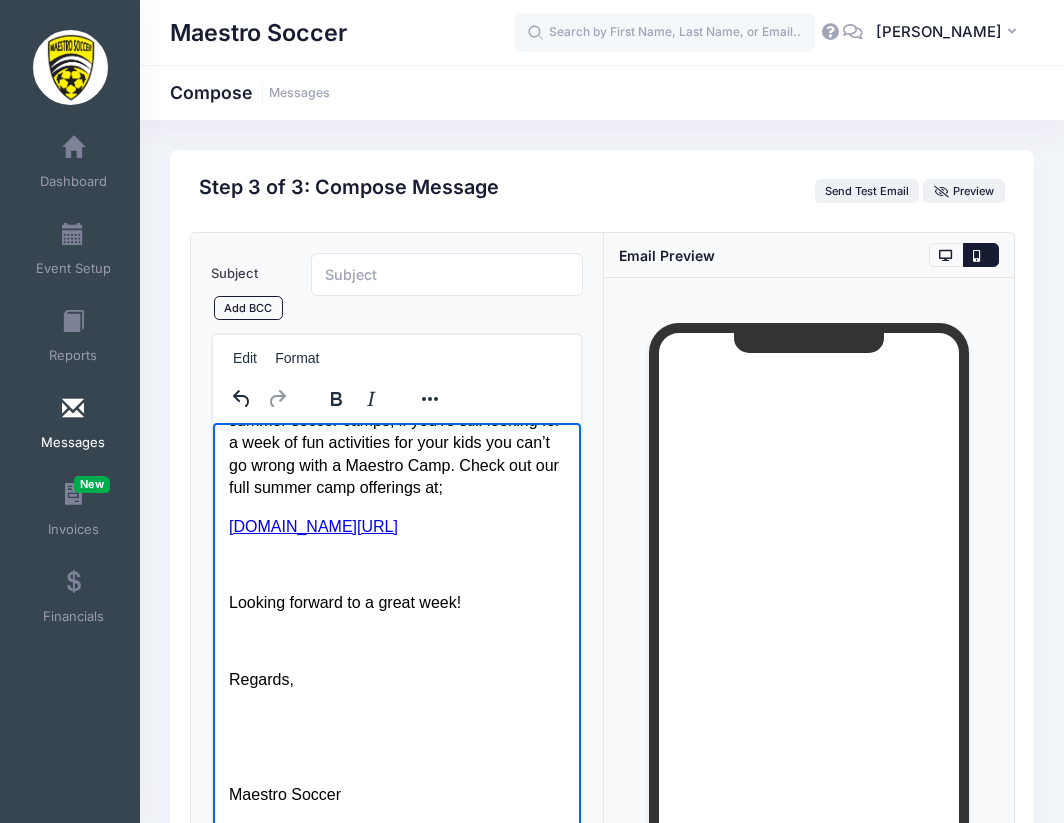 click on "Maestro Soccer" at bounding box center [396, 795] 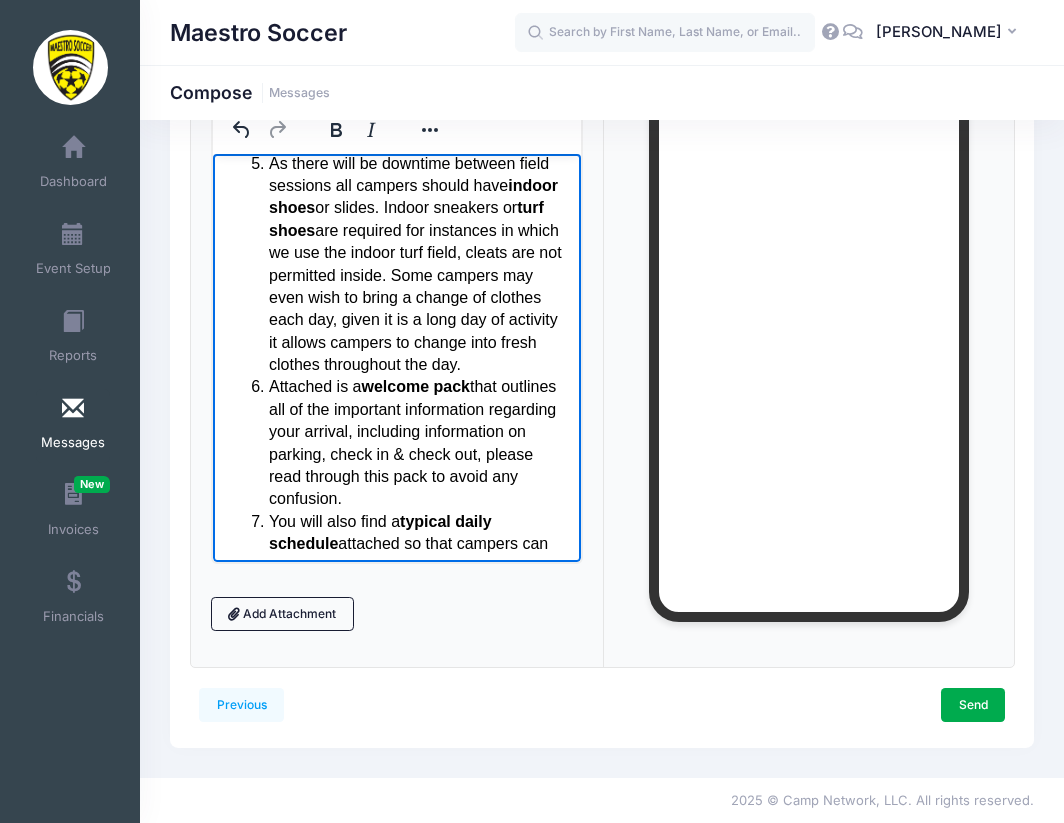 scroll, scrollTop: 747, scrollLeft: 0, axis: vertical 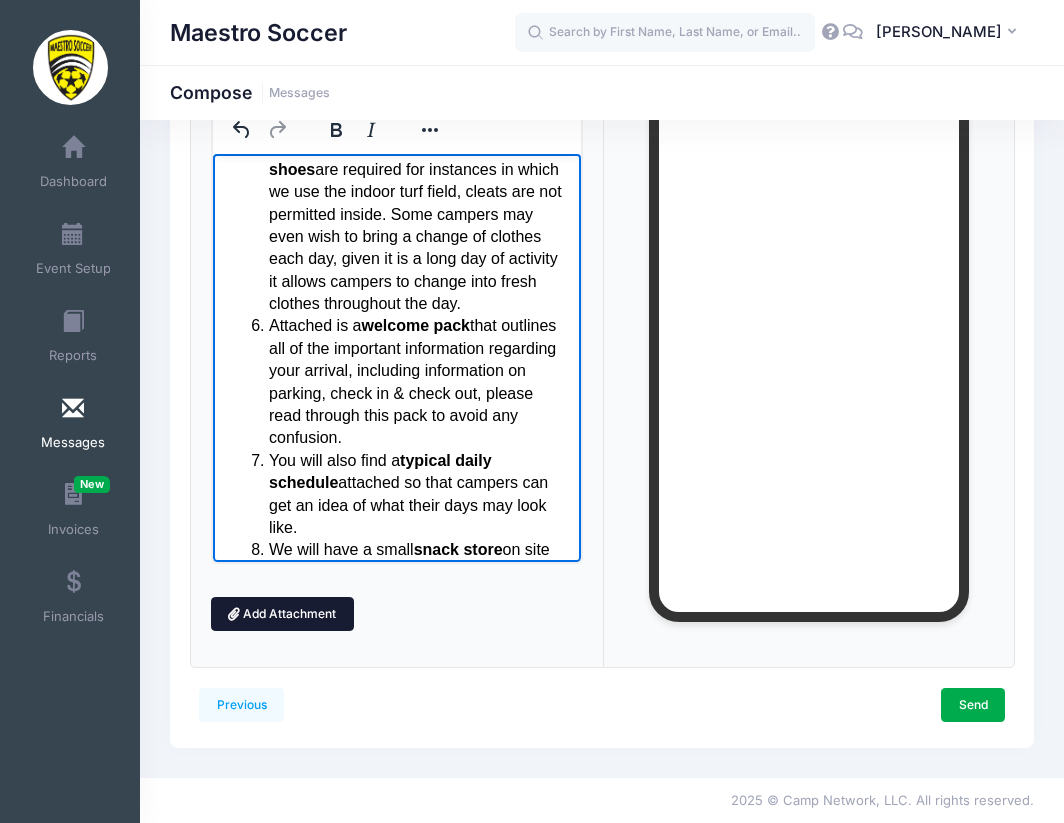 click on "Add Attachment" at bounding box center (282, 614) 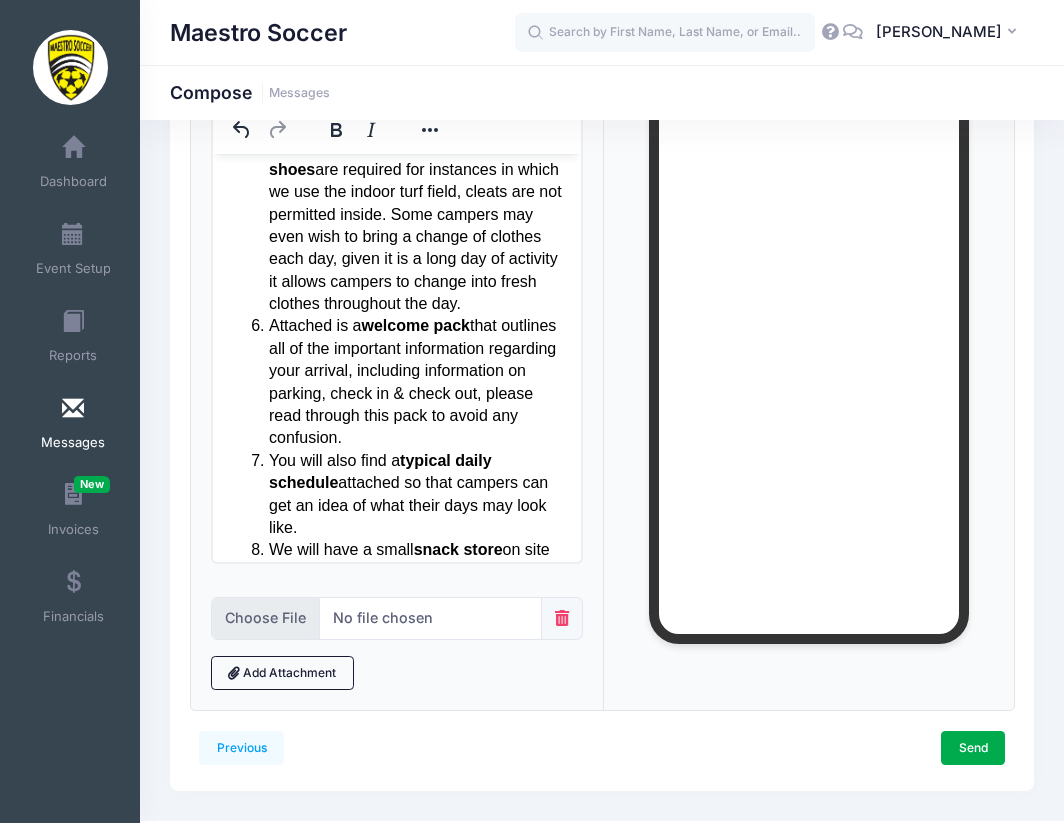 click at bounding box center [376, 618] 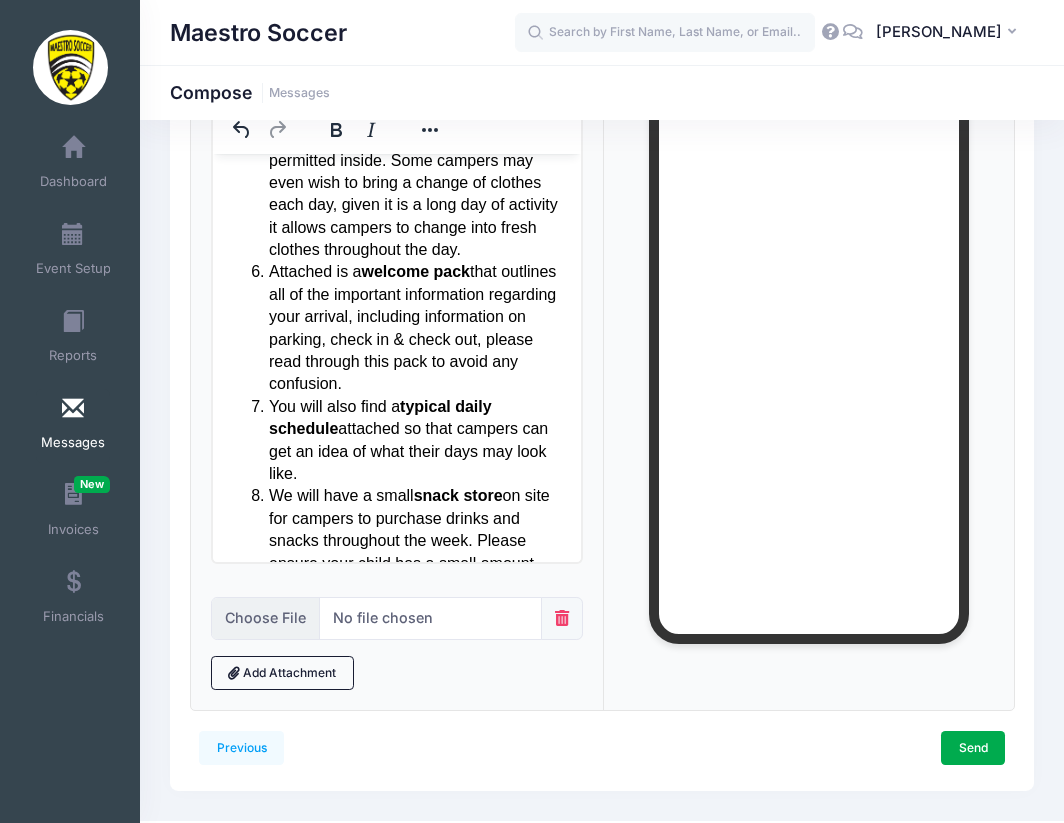 scroll, scrollTop: 803, scrollLeft: 0, axis: vertical 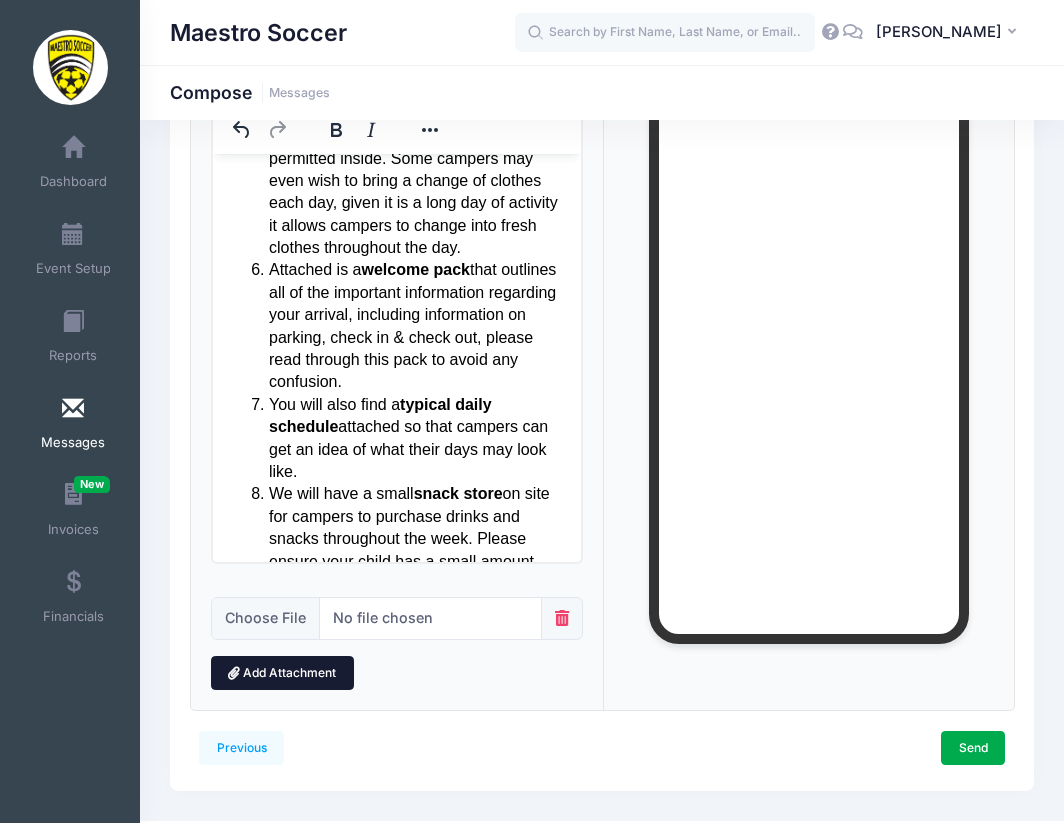 click on "Add Attachment" at bounding box center [282, 673] 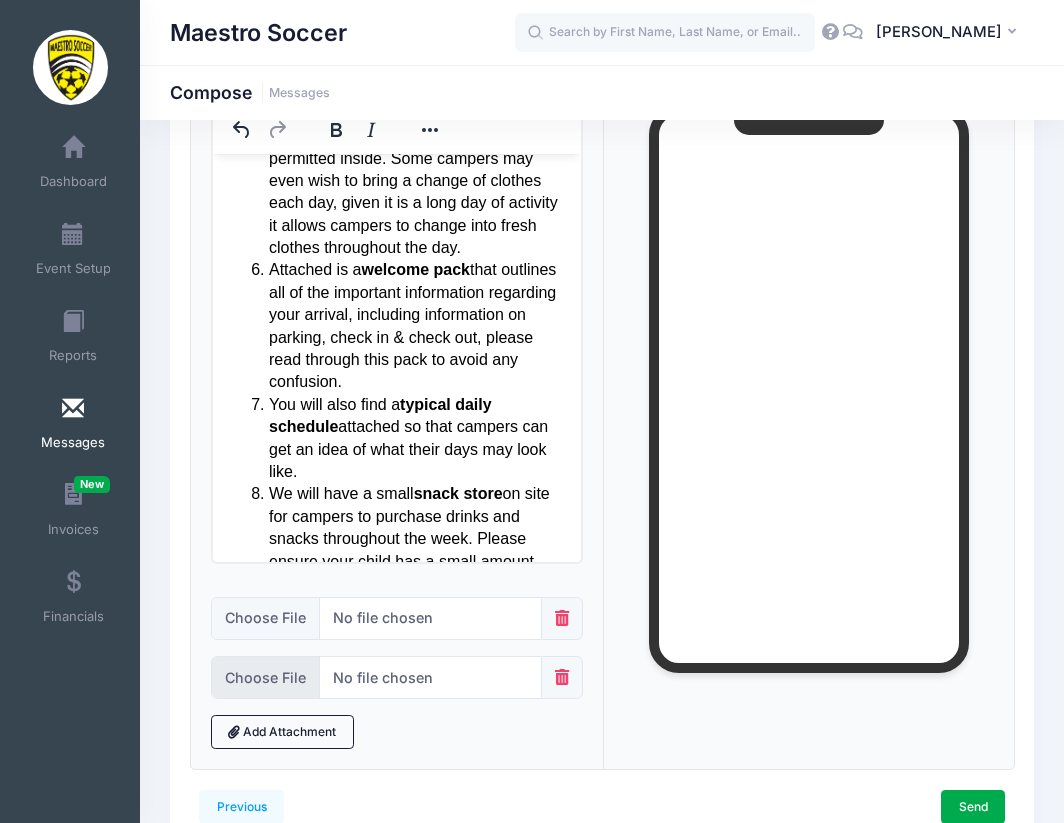 click at bounding box center (376, 677) 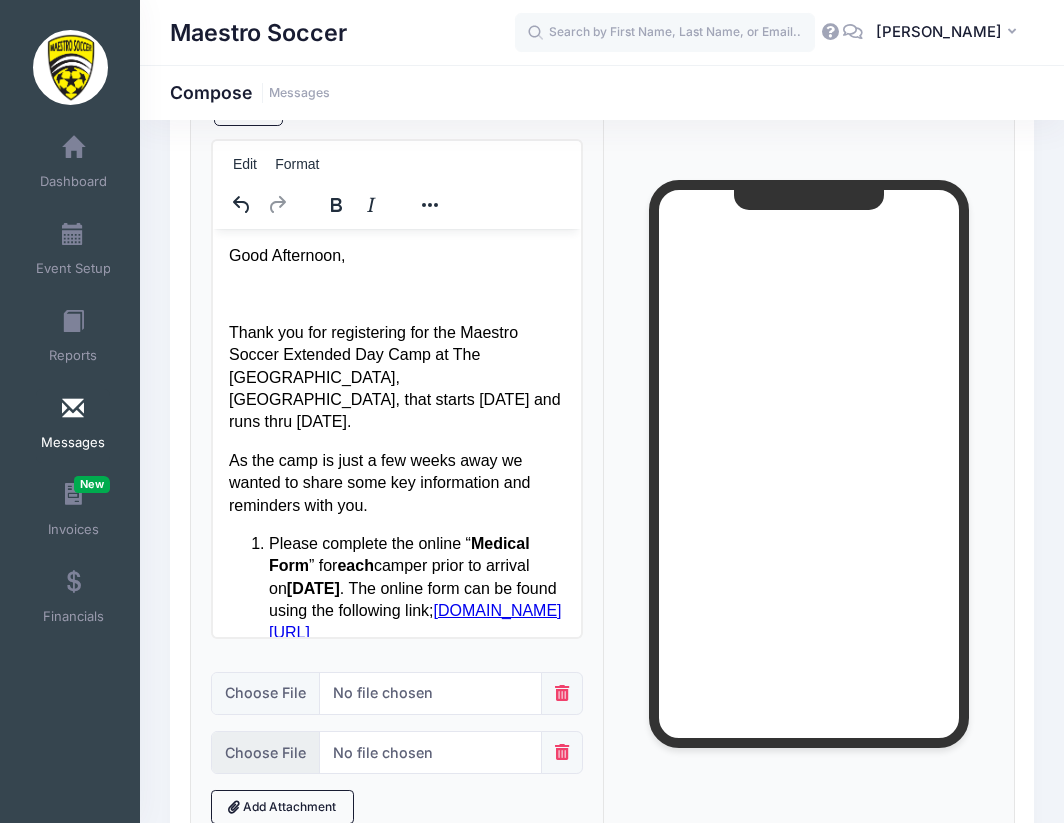 scroll, scrollTop: 0, scrollLeft: 0, axis: both 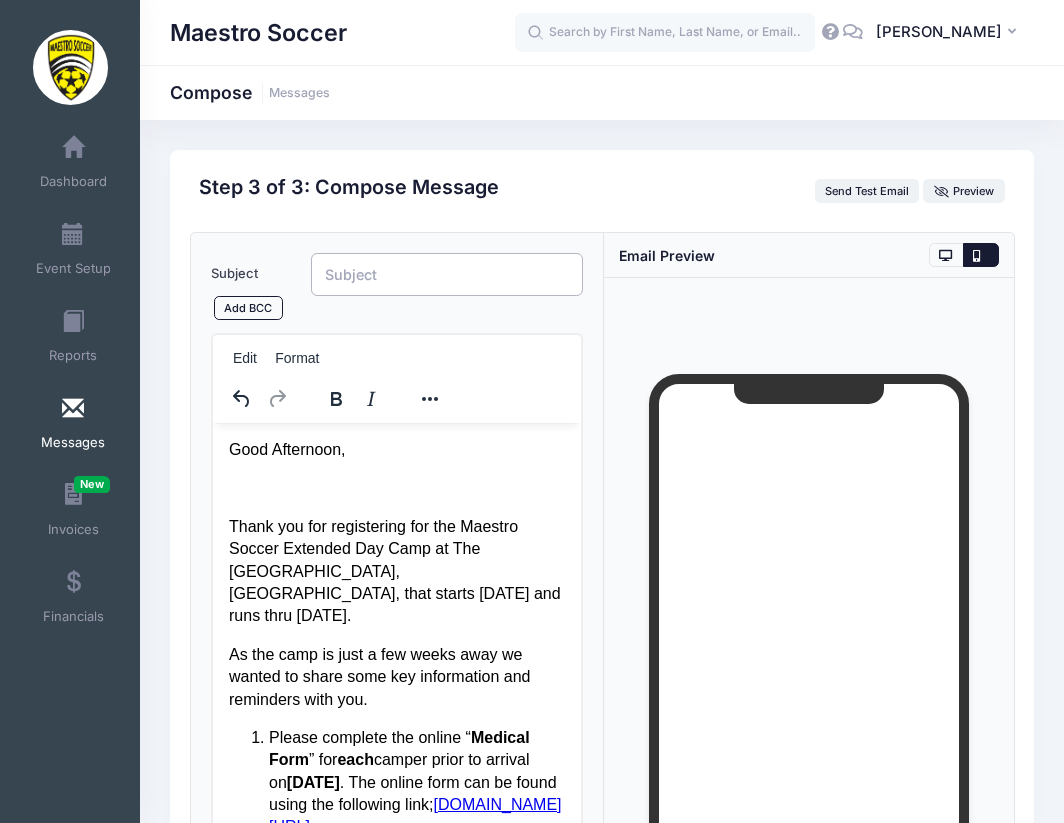 click on "Subject" at bounding box center (447, 274) 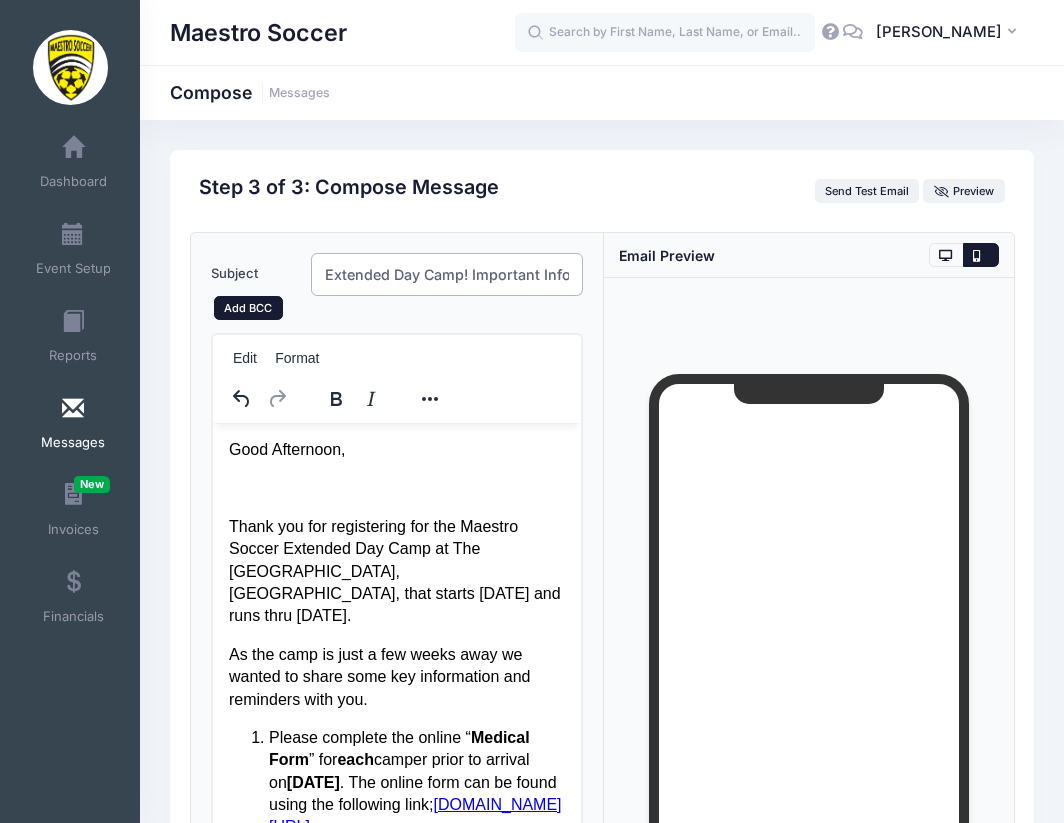 type on "Extended Day Camp! Important Information" 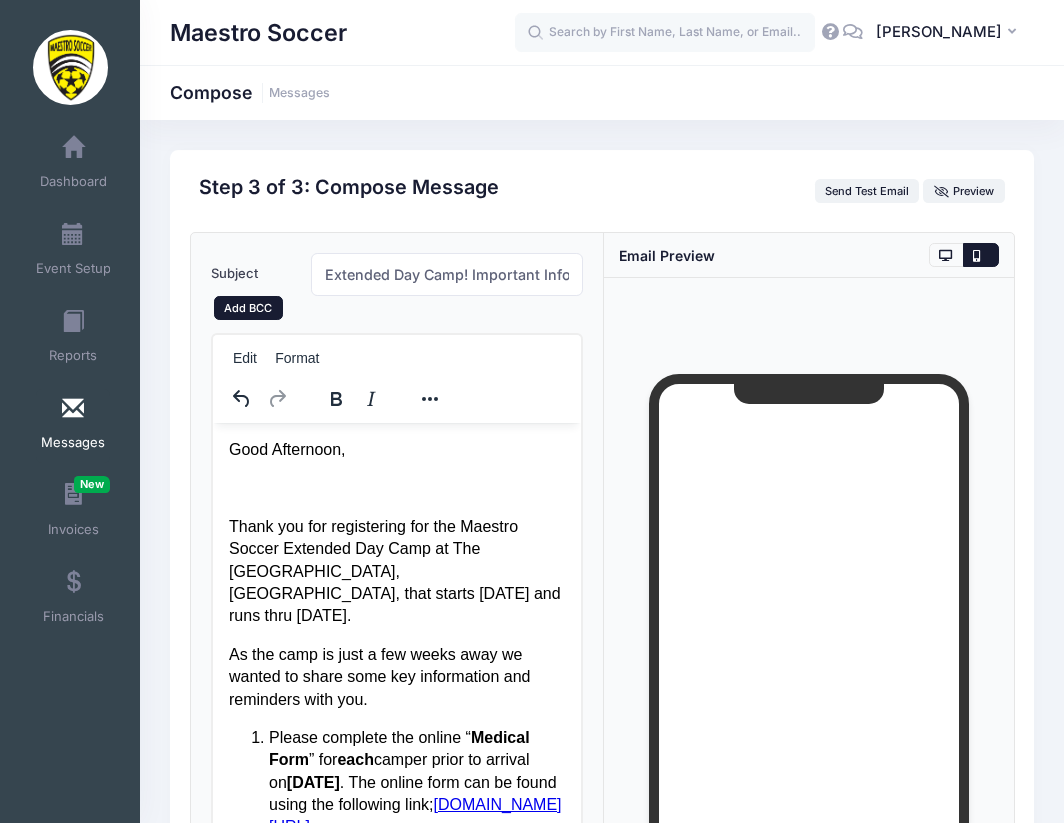 click on "Add BCC" at bounding box center [248, 308] 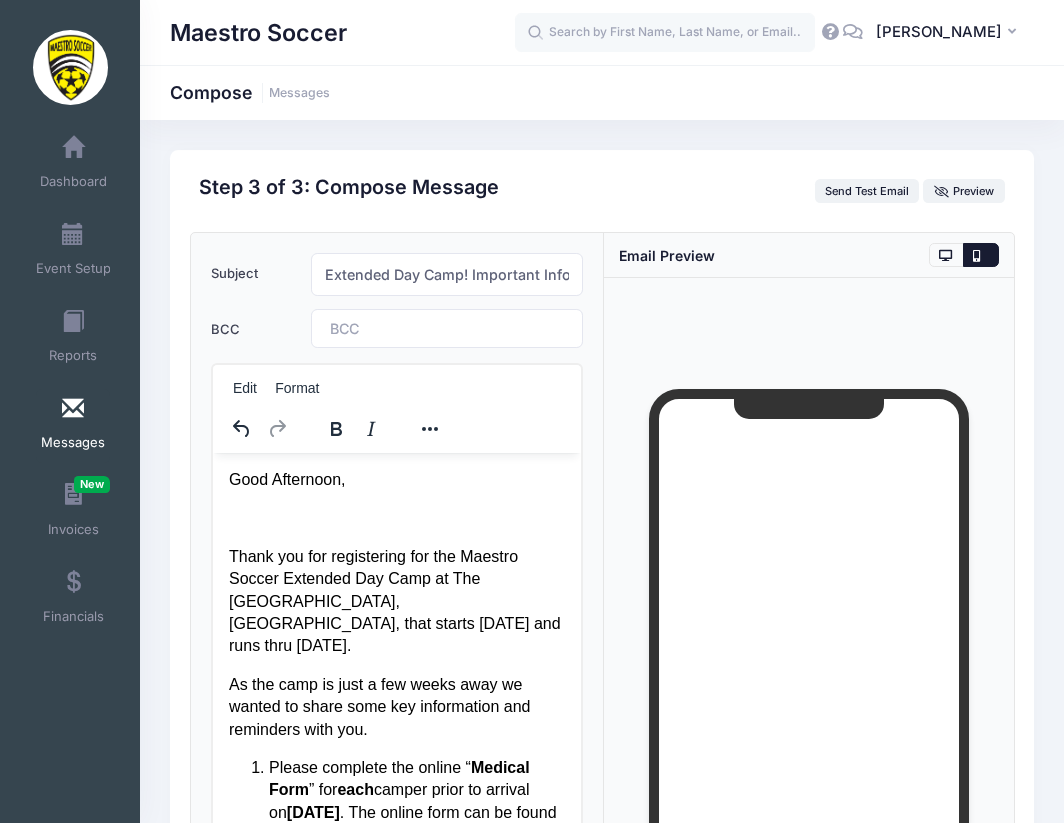 click at bounding box center (385, 328) 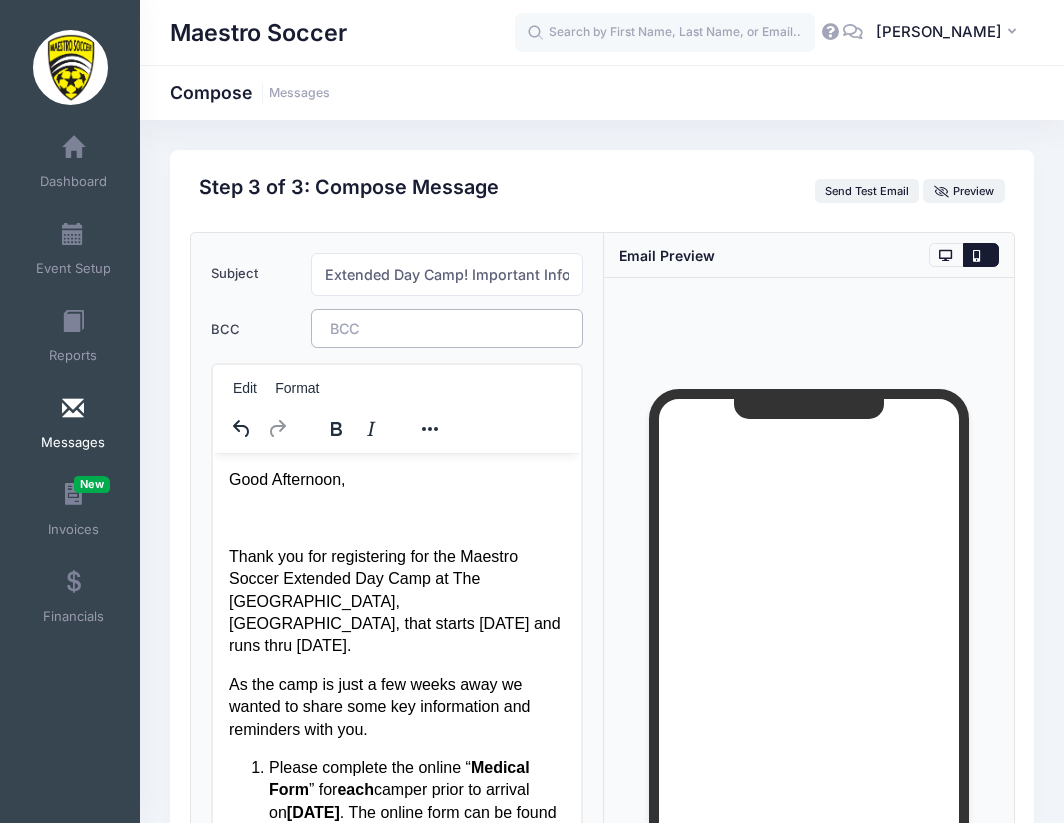 type 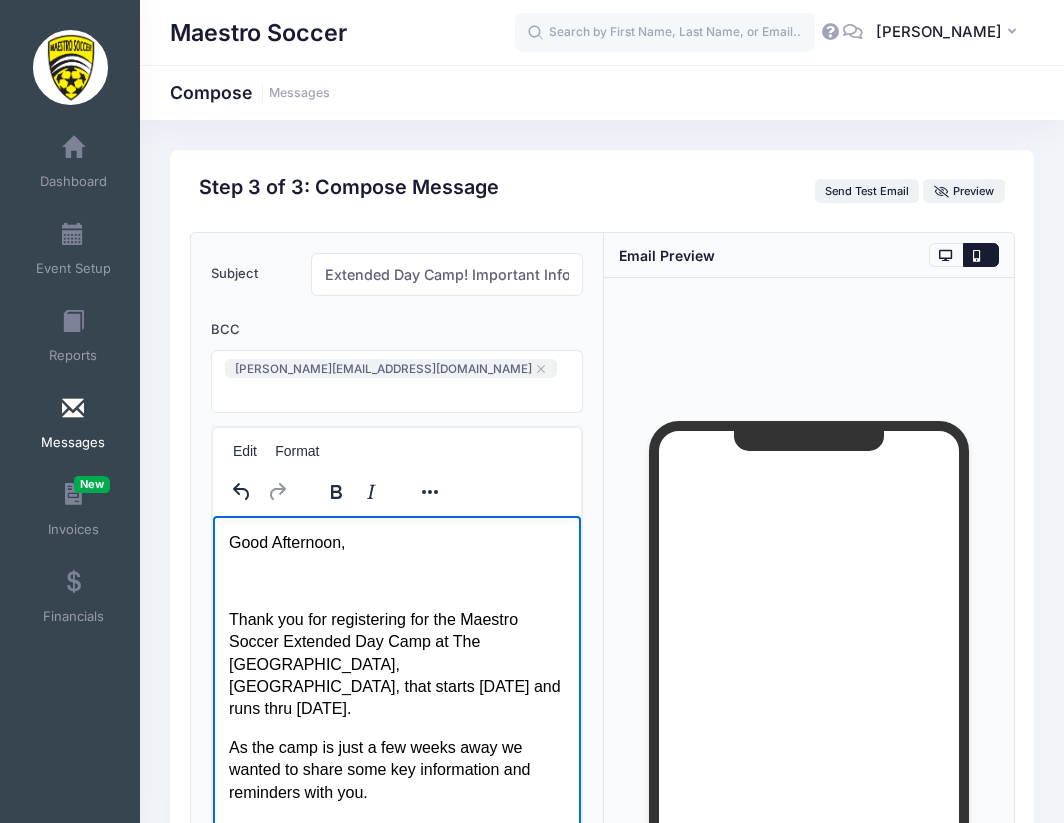 click on "Good Afternoon, Thank you for registering for the Maestro Soccer Extended Day Camp at The Pingry School, Pottersville Campus, that starts Sunday July 20 and runs thru Thursday July 24. As the camp is just a few weeks away we wanted to share some key information and reminders with you. Please complete the online “ Medical Form ” for  each  camper prior to arrival on  Sunday July 20 . The online form can be found using the following link;  www.maestrosoccer.com/medical-form All outstanding balances  must  be paid prior to arrival on  Sunday July 20 . Please log into your account on  campnetwork.com  to complete any outstanding payments. Arrival on  Sunday July 20  is at  5:00pm , with our first field session of the week to begin at 5:15pm. Check in will be in the vestibule adjacent to the dining hall. Pick up  each day is  8:00pm  Sunday thru Thursday, we ask that each child physically checks out with the camp director to ensure each child is accounted for. indoor shoes  or slides. Indoor sneakers or  cash" at bounding box center (396, 1527) 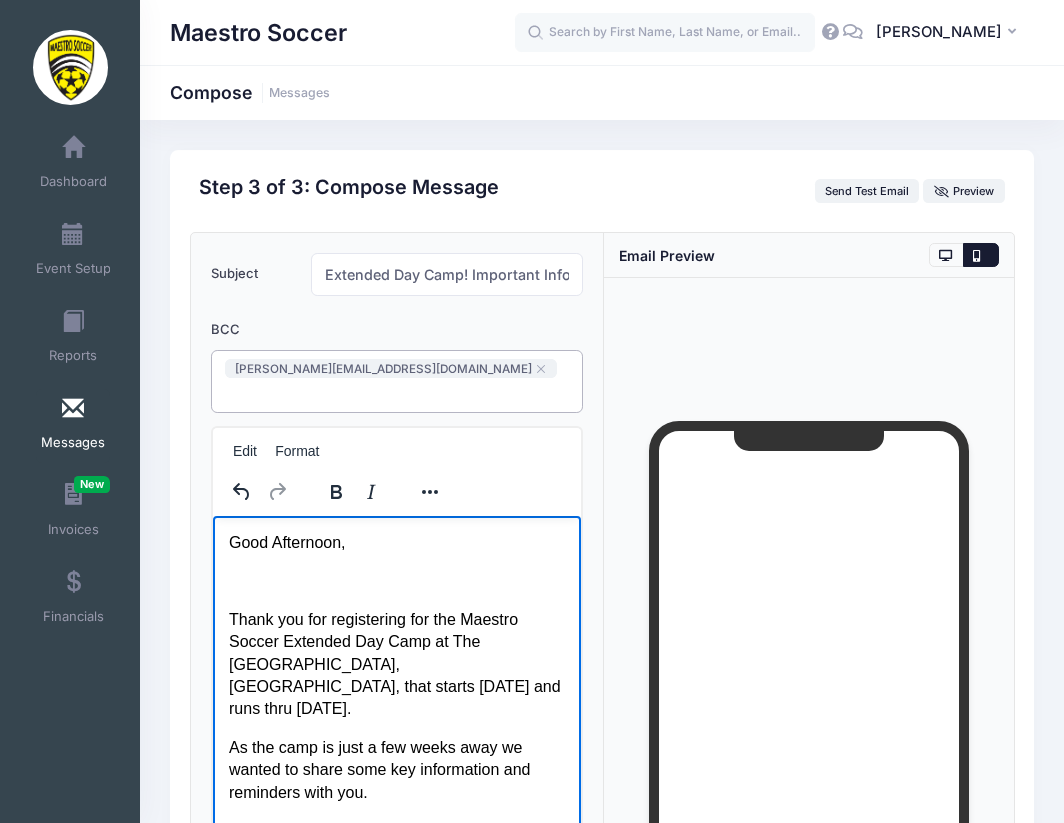 click on "jim@maestrosoccer.com
​" at bounding box center [397, 381] 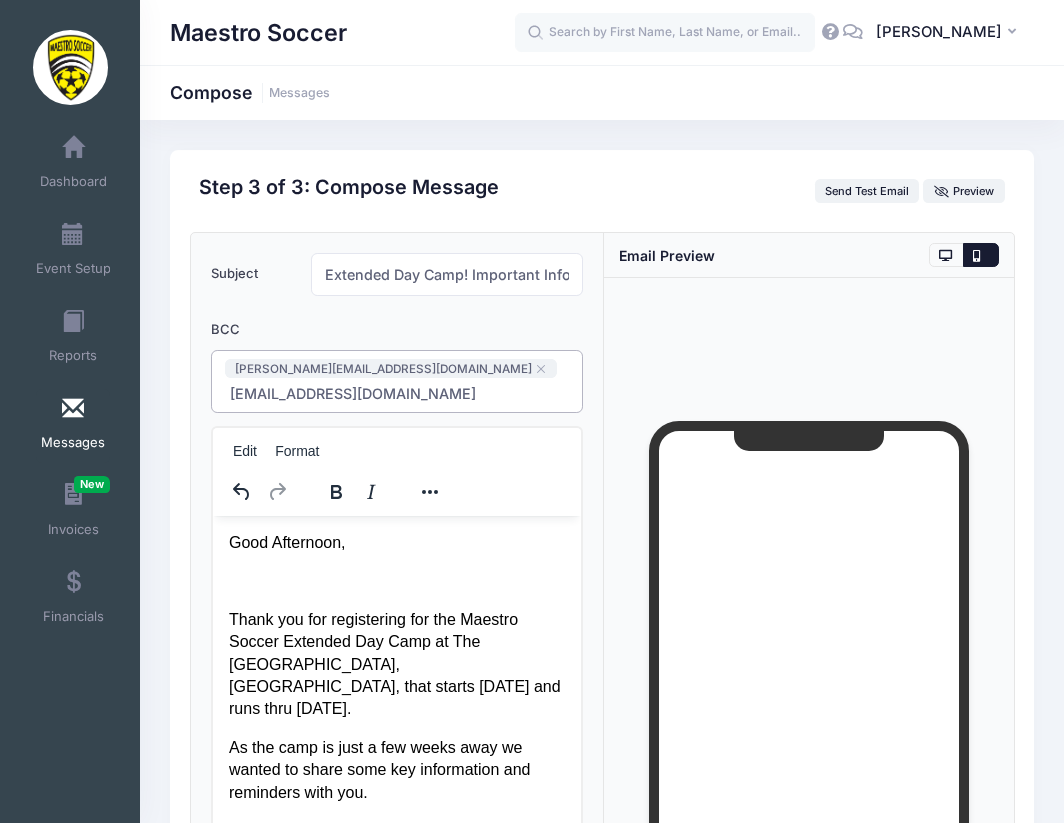click at bounding box center (396, 581) 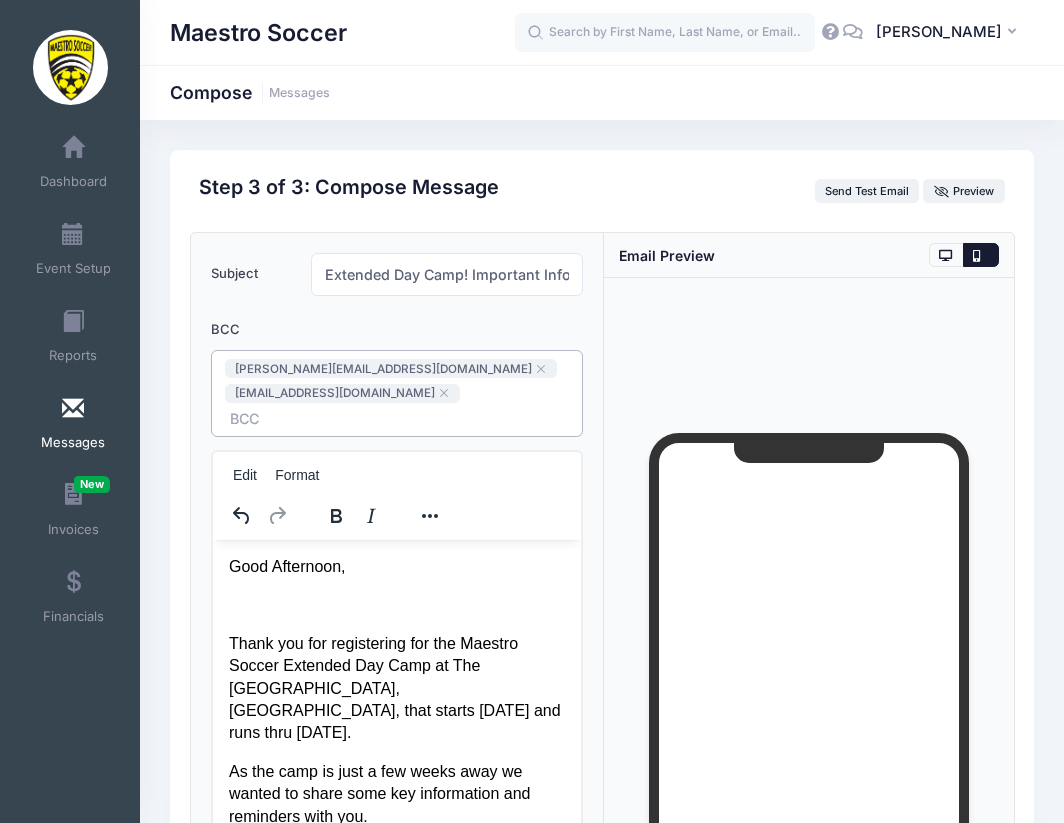 click at bounding box center [285, 418] 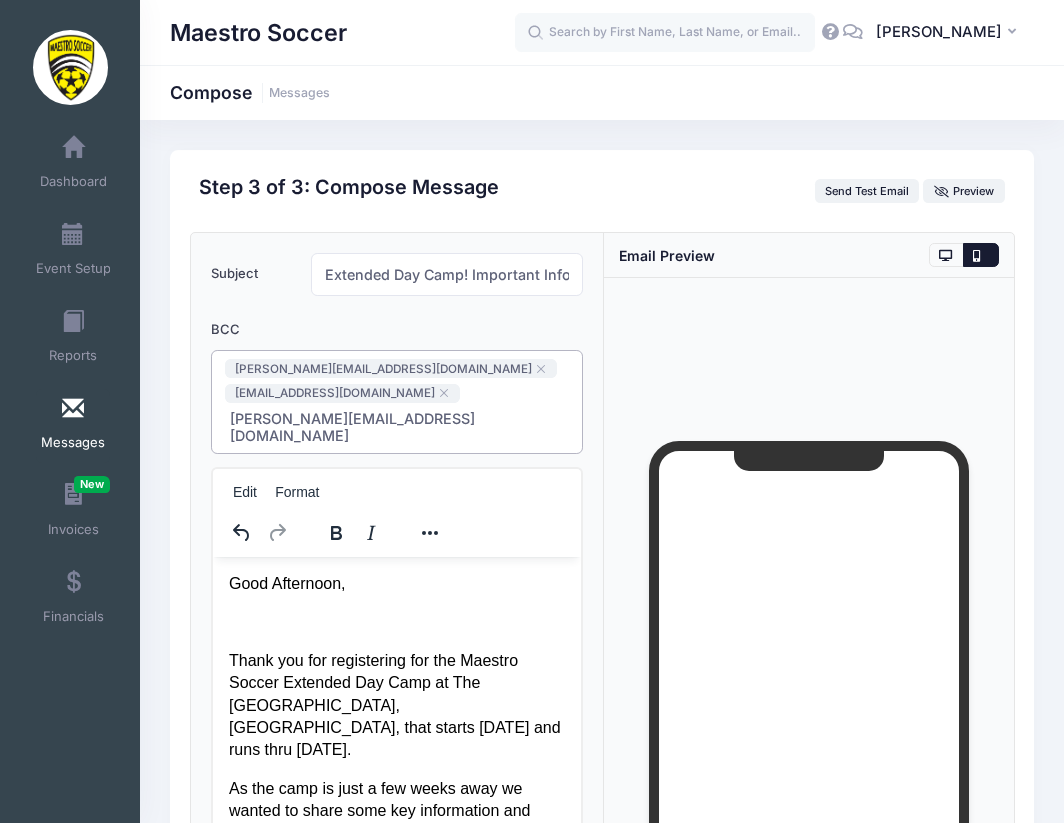 click on "Good Afternoon, Thank you for registering for the Maestro Soccer Extended Day Camp at The Pingry School, Pottersville Campus, that starts Sunday July 20 and runs thru Thursday July 24. As the camp is just a few weeks away we wanted to share some key information and reminders with you. Please complete the online “ Medical Form ” for  each  camper prior to arrival on  Sunday July 20 . The online form can be found using the following link;  www.maestrosoccer.com/medical-form All outstanding balances  must  be paid prior to arrival on  Sunday July 20 . Please log into your account on  campnetwork.com  to complete any outstanding payments. Arrival on  Sunday July 20  is at  5:00pm , with our first field session of the week to begin at 5:15pm. Check in will be in the vestibule adjacent to the dining hall. Pick up  each day is  8:00pm  Sunday thru Thursday, we ask that each child physically checks out with the camp director to ensure each child is accounted for. indoor shoes  or slides. Indoor sneakers or  cash" at bounding box center (396, 1568) 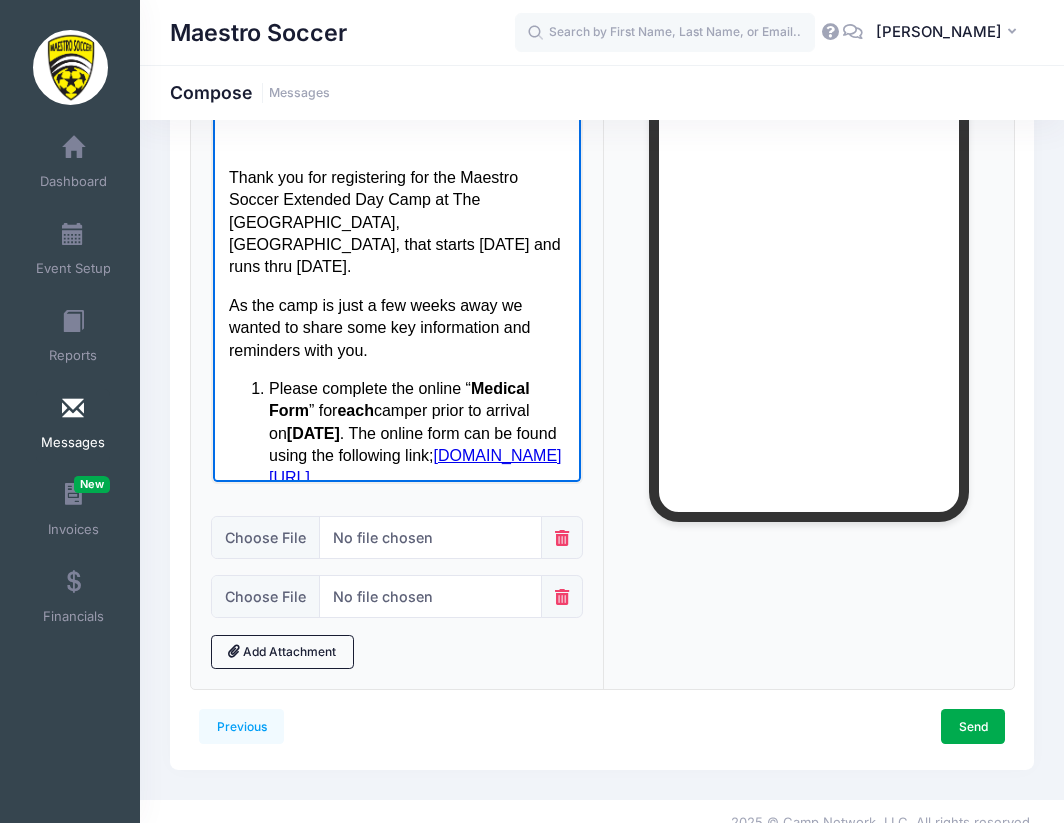 scroll, scrollTop: 490, scrollLeft: 0, axis: vertical 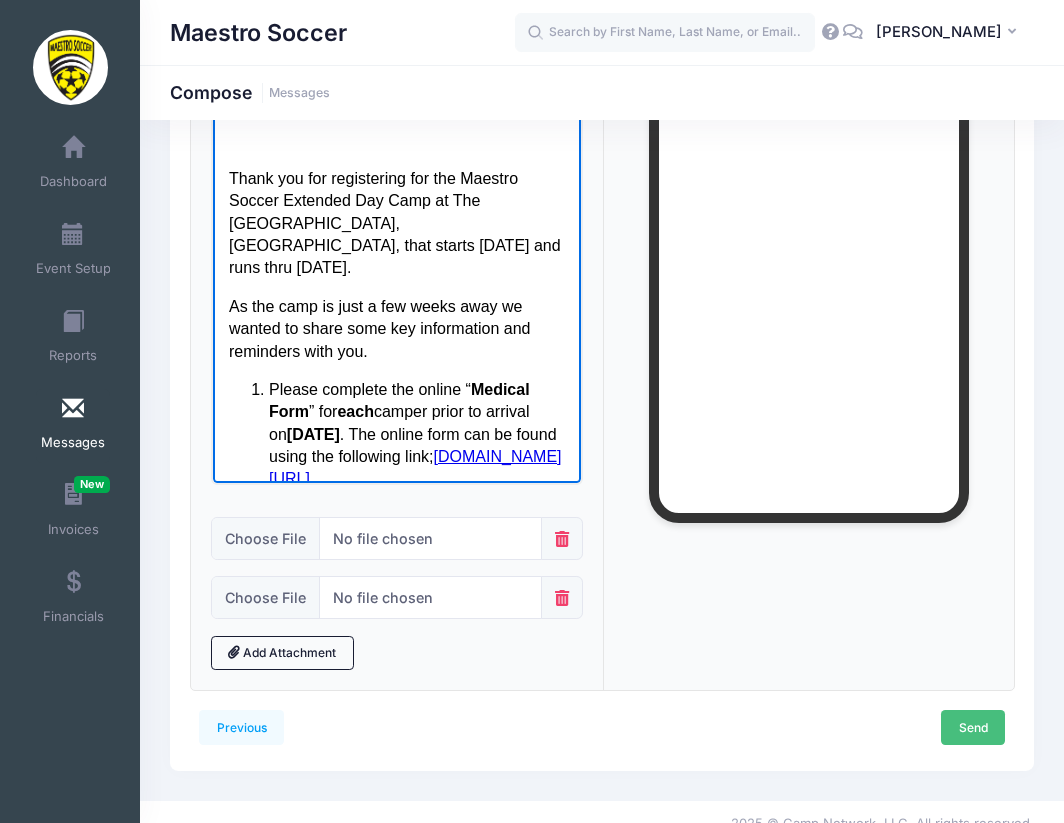 click on "Send" at bounding box center [973, 727] 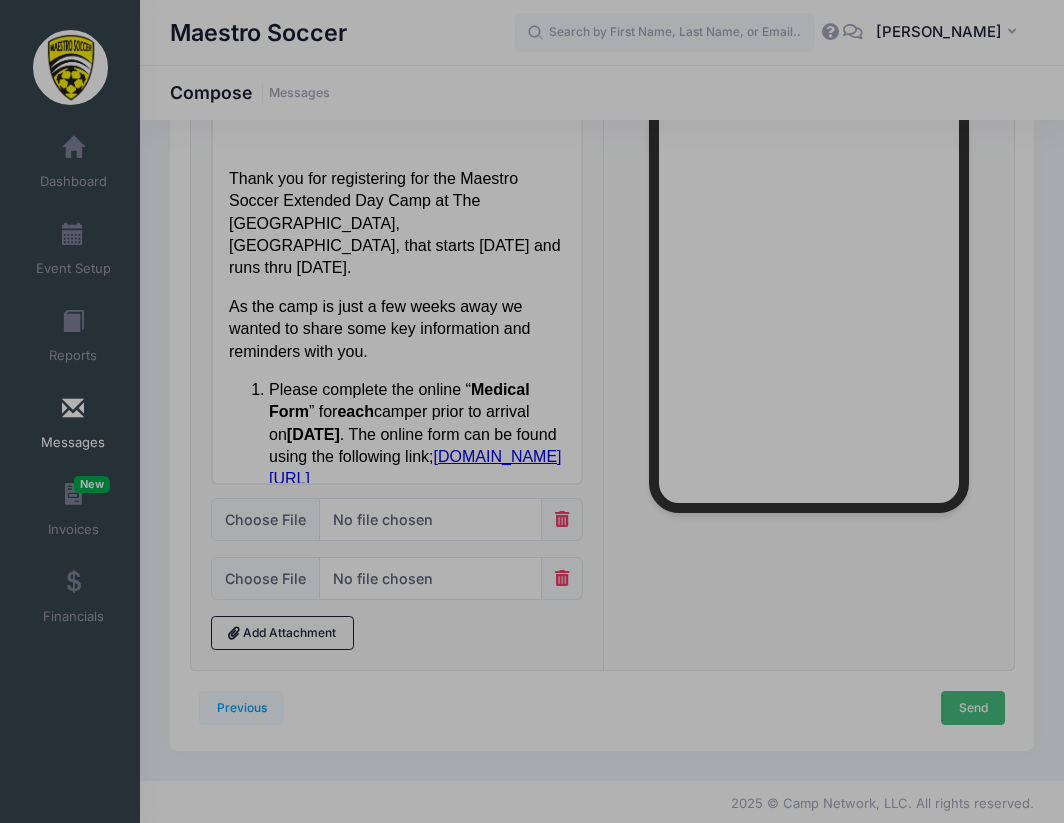 scroll, scrollTop: 0, scrollLeft: 0, axis: both 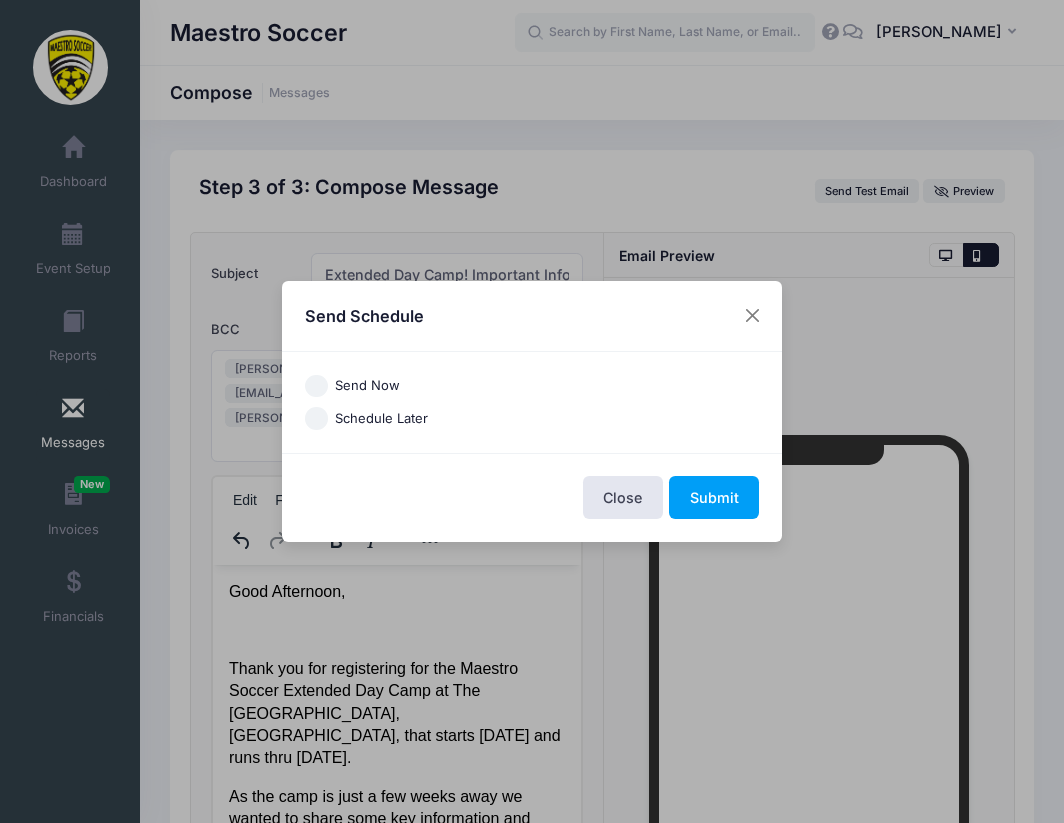 click on "Send Now" at bounding box center [367, 386] 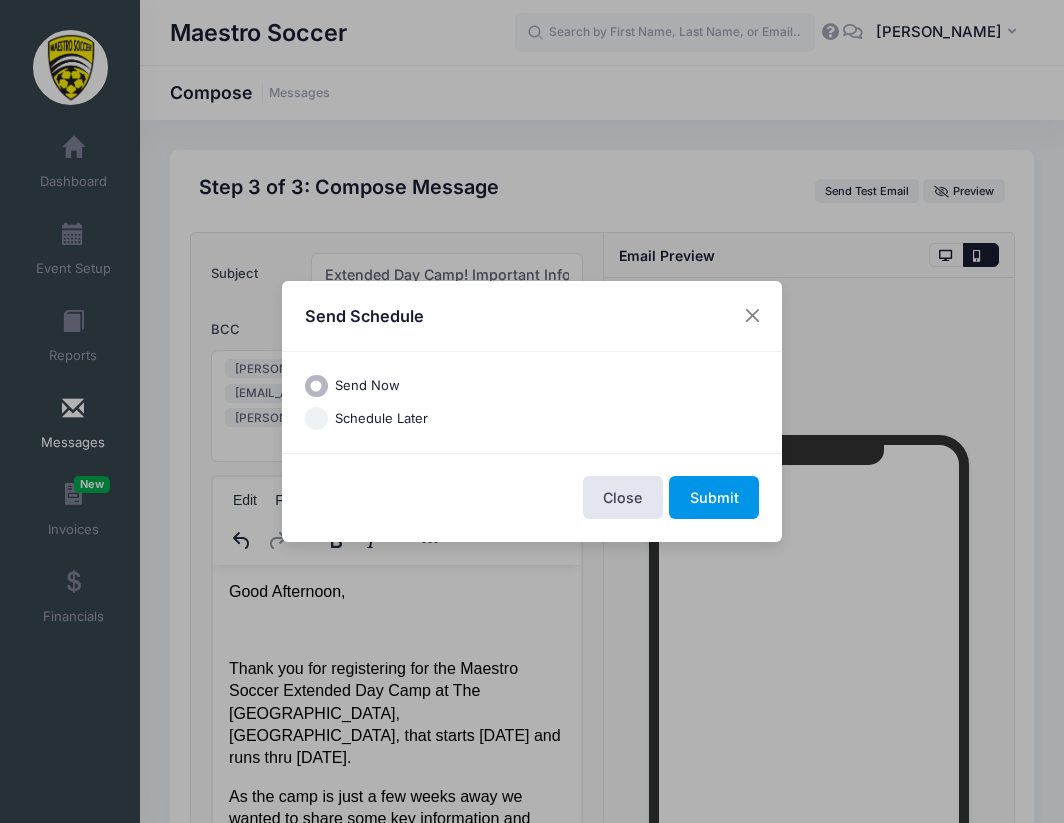 click on "Submit" at bounding box center (714, 497) 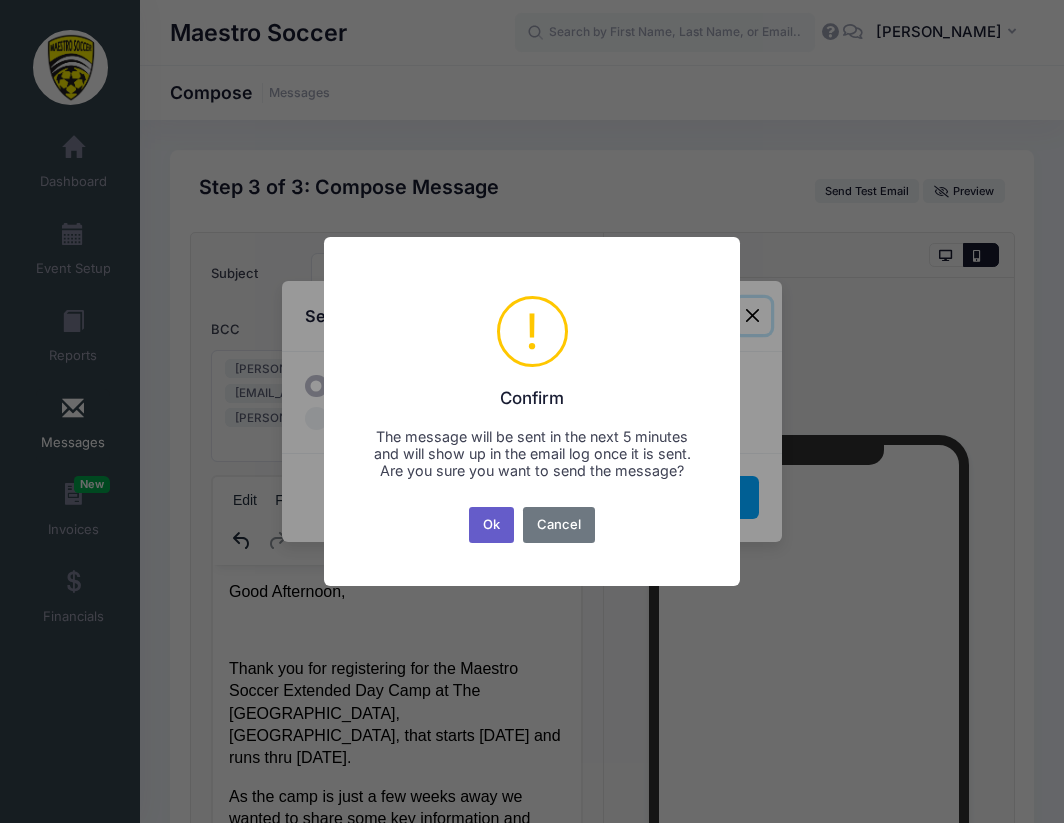 click on "Ok" at bounding box center (492, 525) 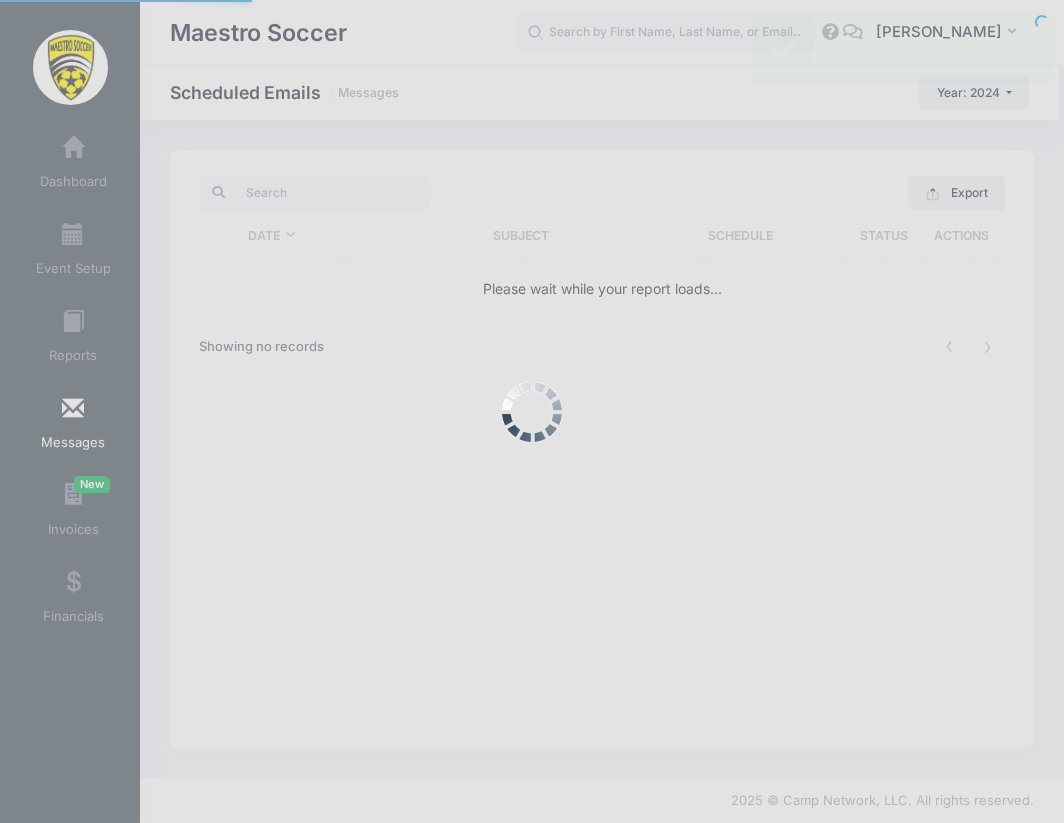 scroll, scrollTop: 0, scrollLeft: 0, axis: both 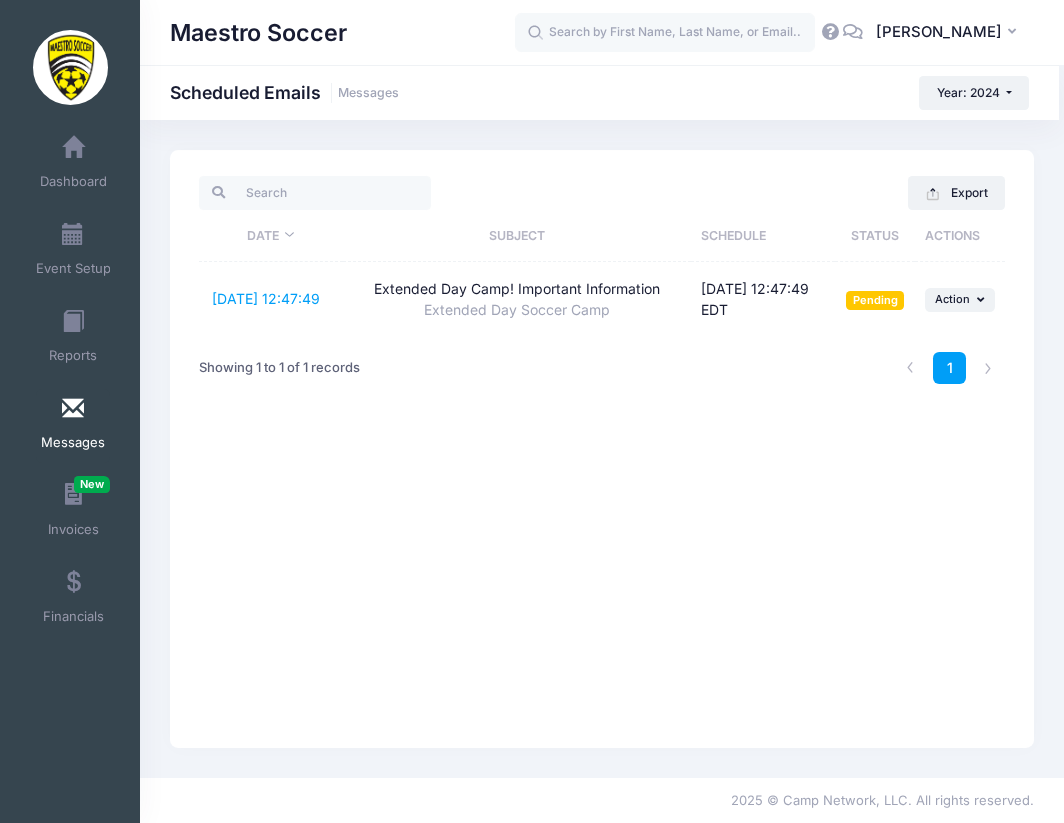 click at bounding box center [73, 409] 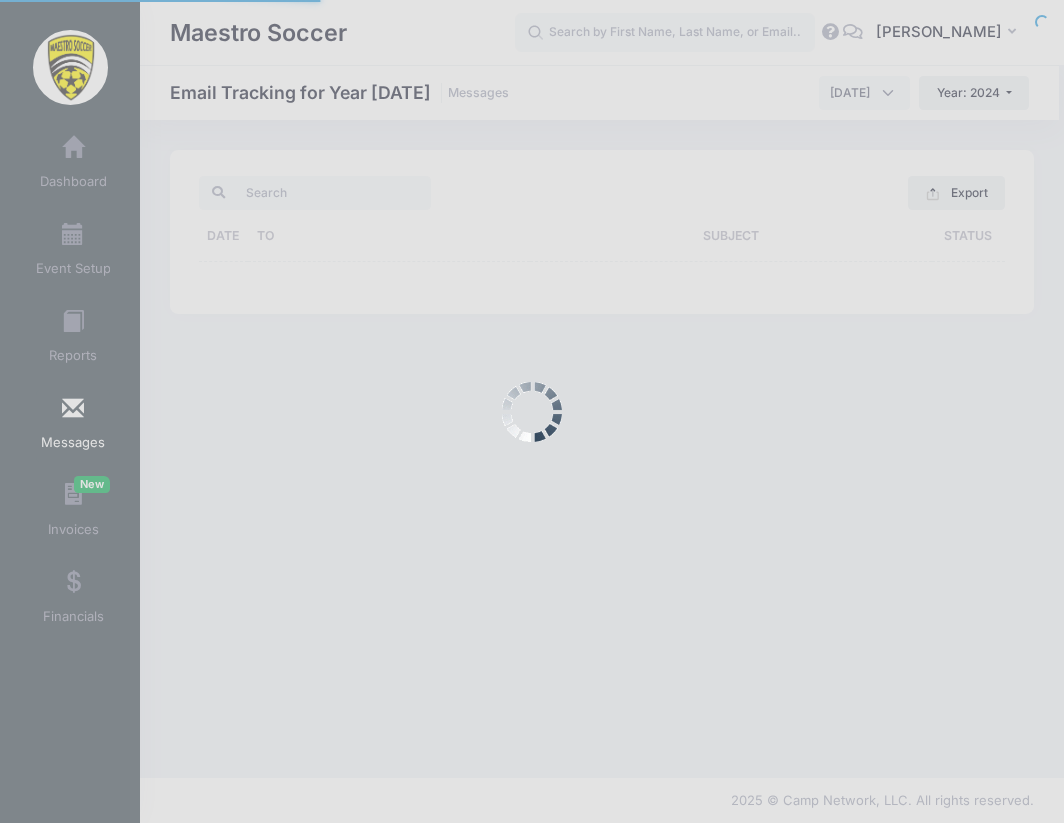scroll, scrollTop: 0, scrollLeft: 0, axis: both 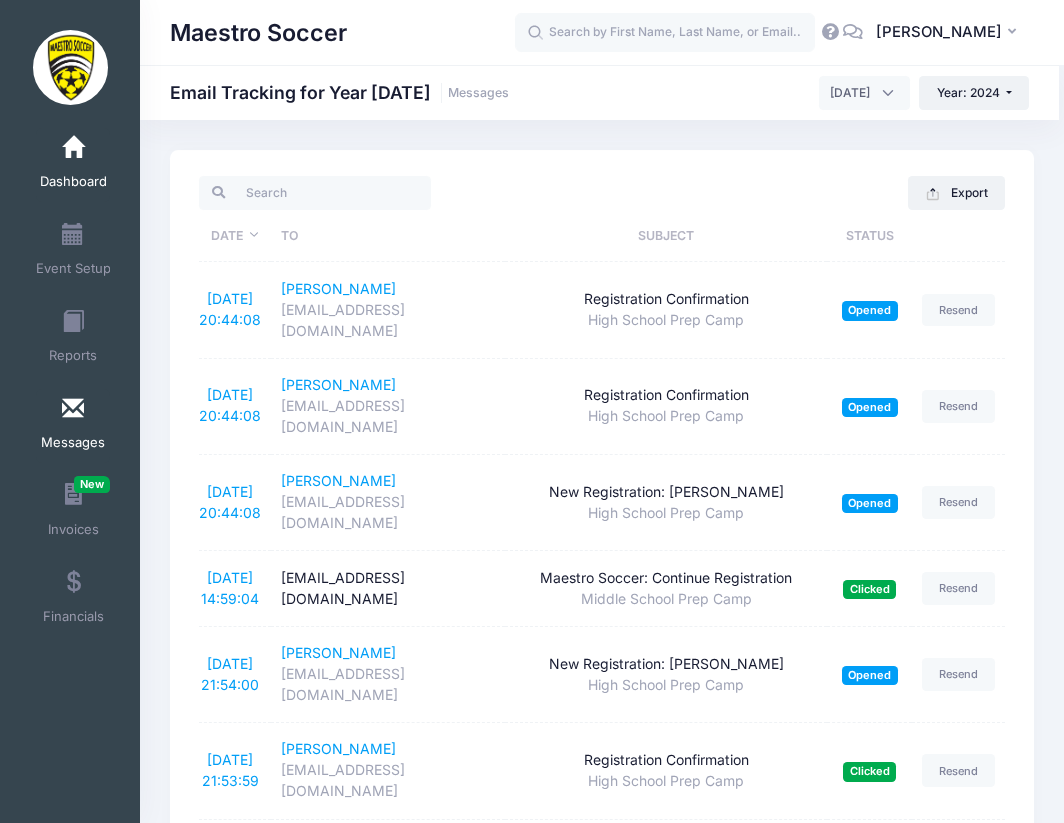 click on "Dashboard" at bounding box center [73, 182] 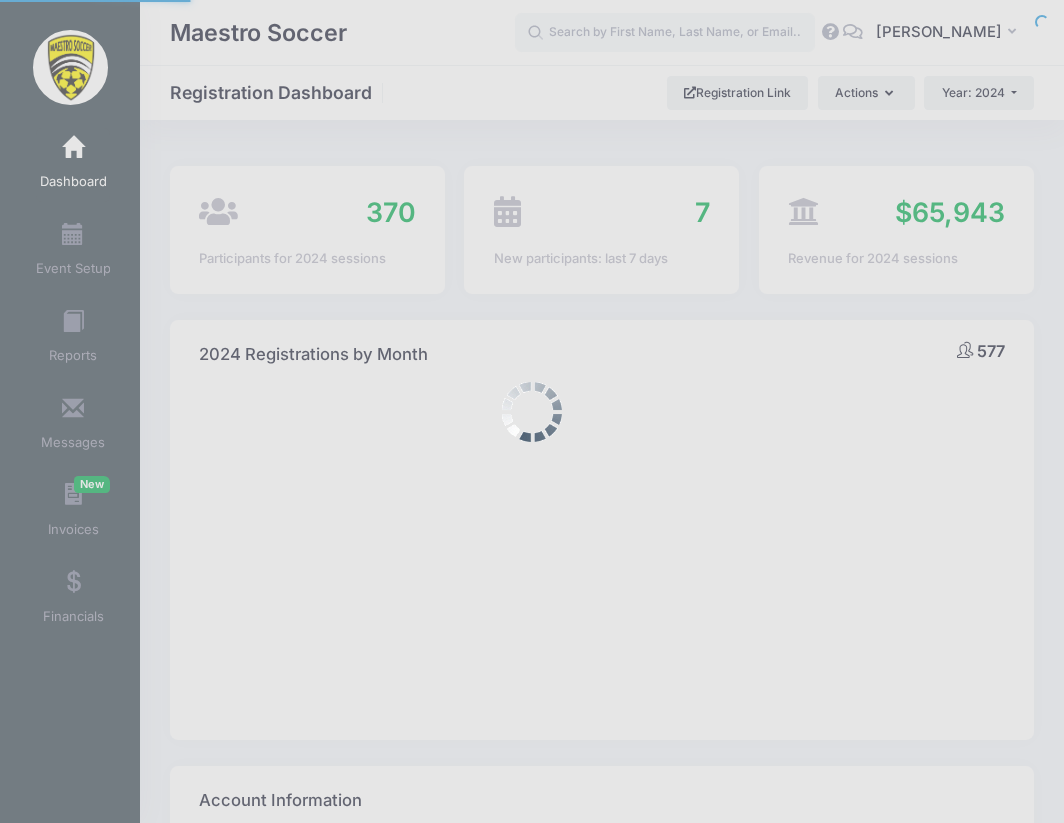 select 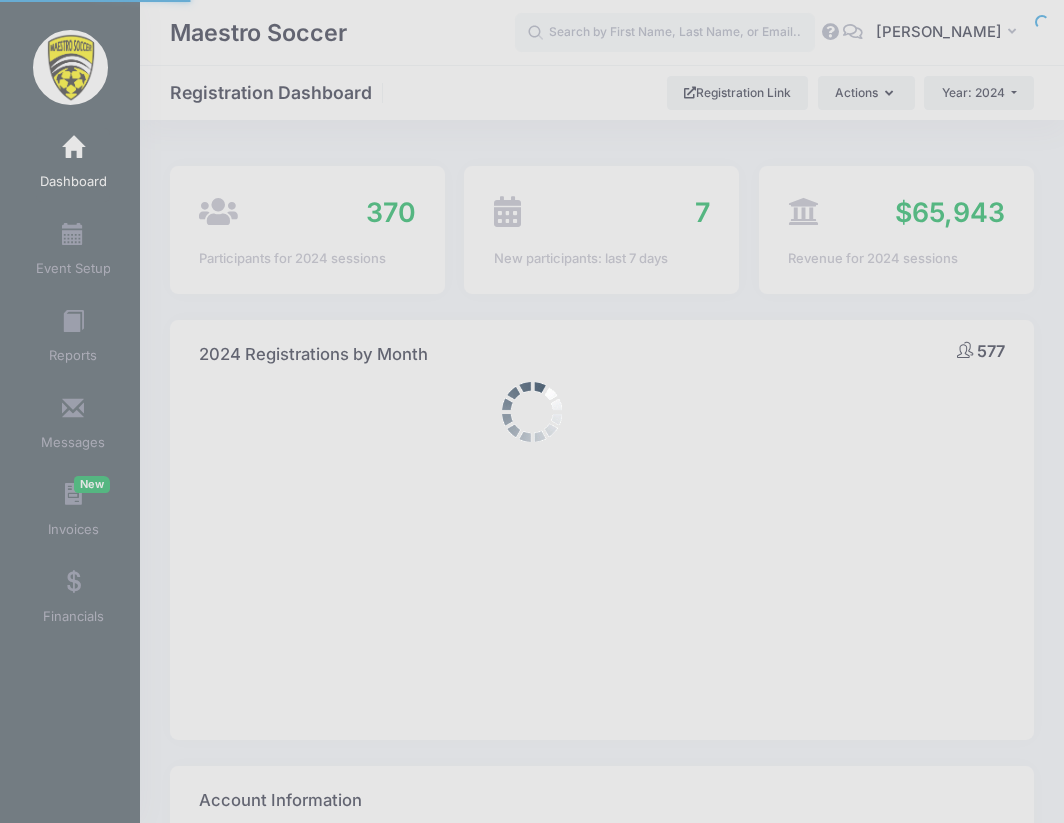 scroll, scrollTop: 0, scrollLeft: 0, axis: both 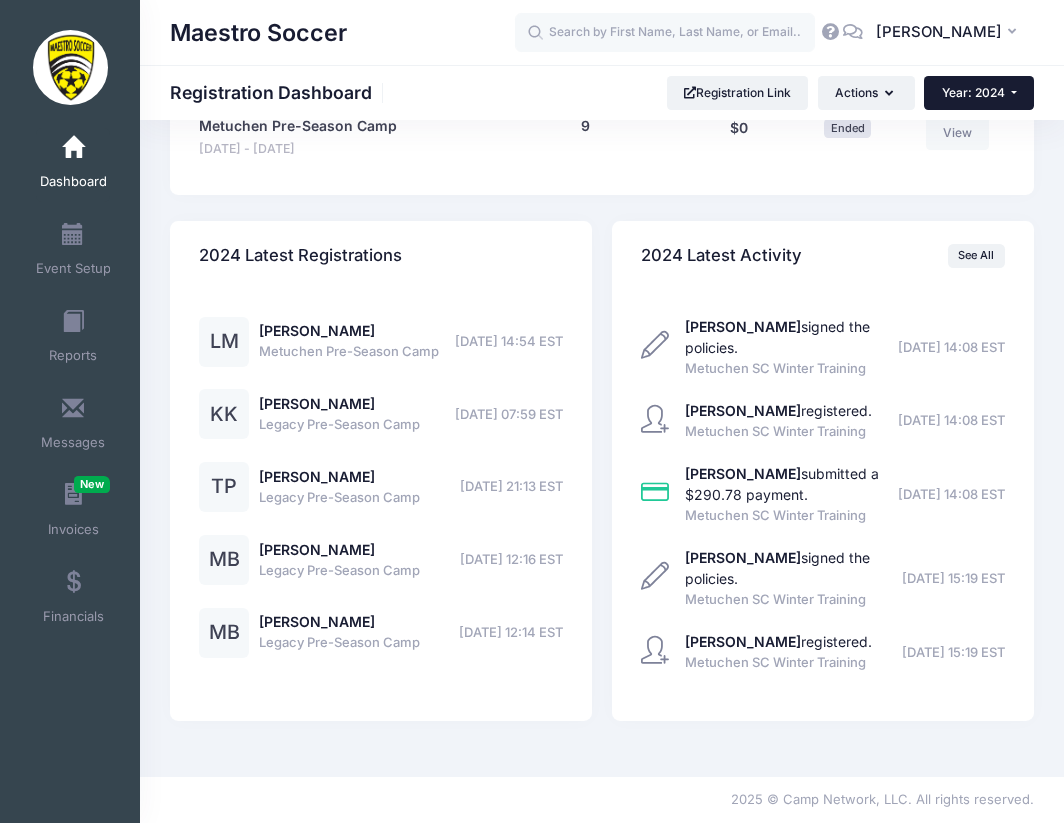 click on "Year: 2024" at bounding box center [979, 93] 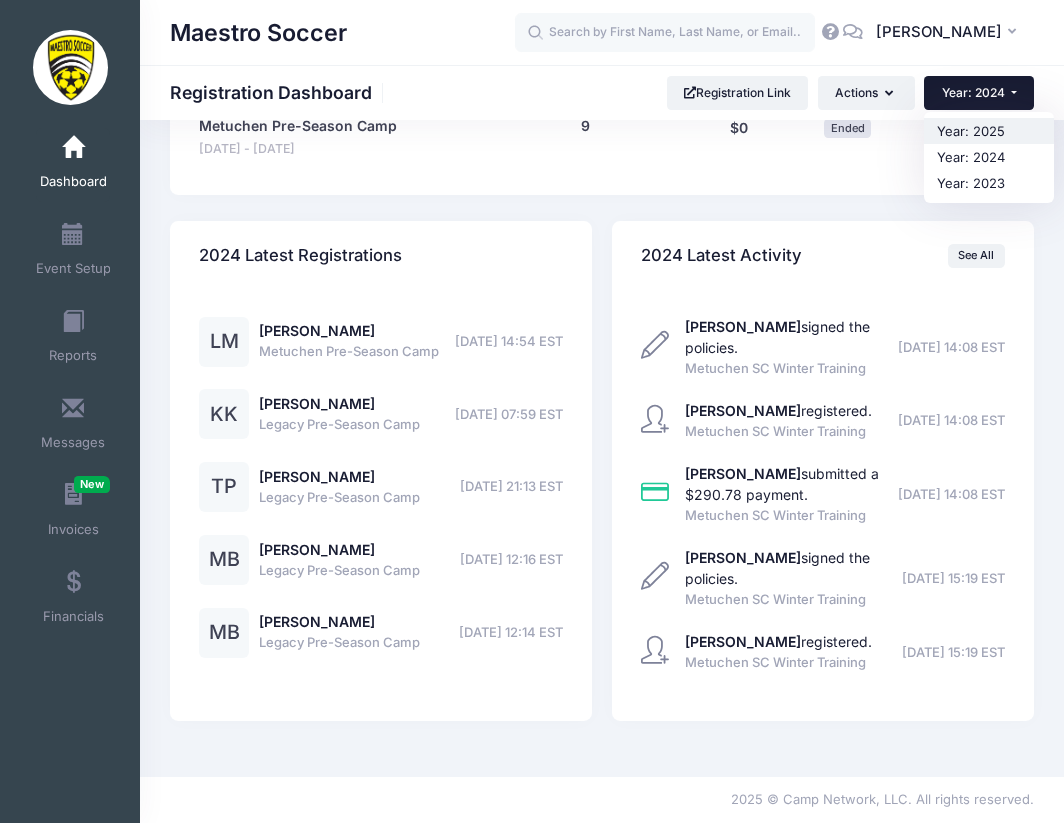 click on "Year: 2025" at bounding box center [989, 131] 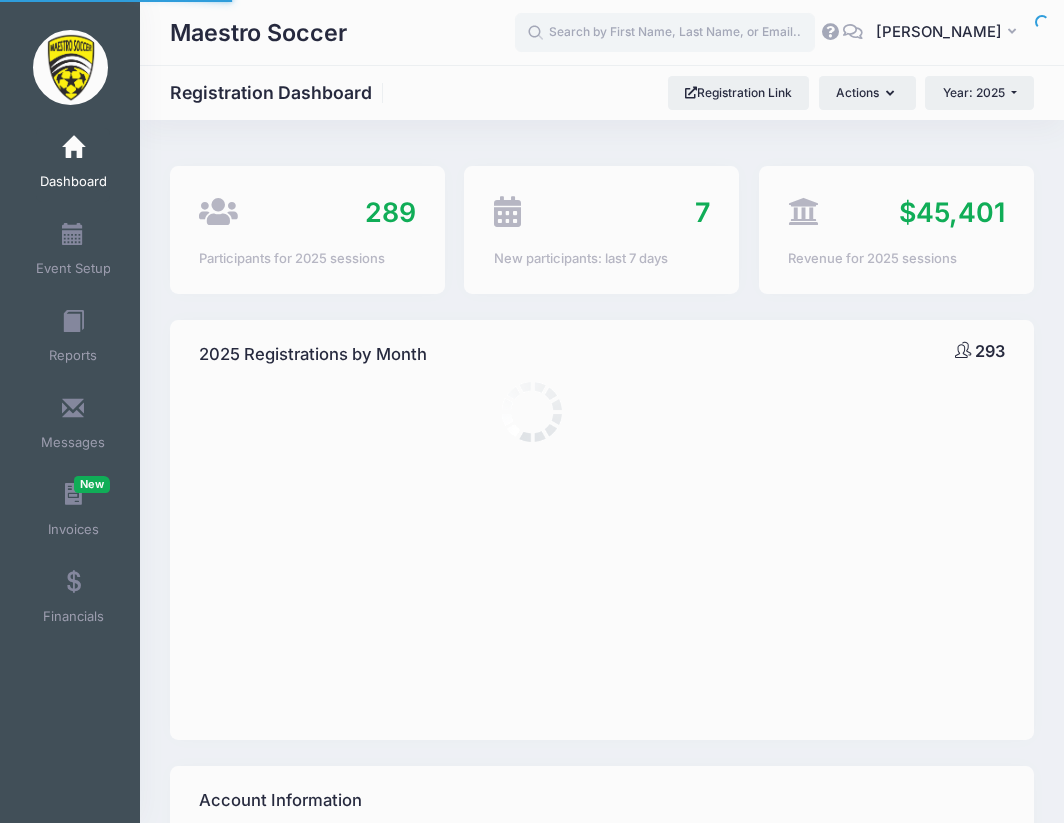 select 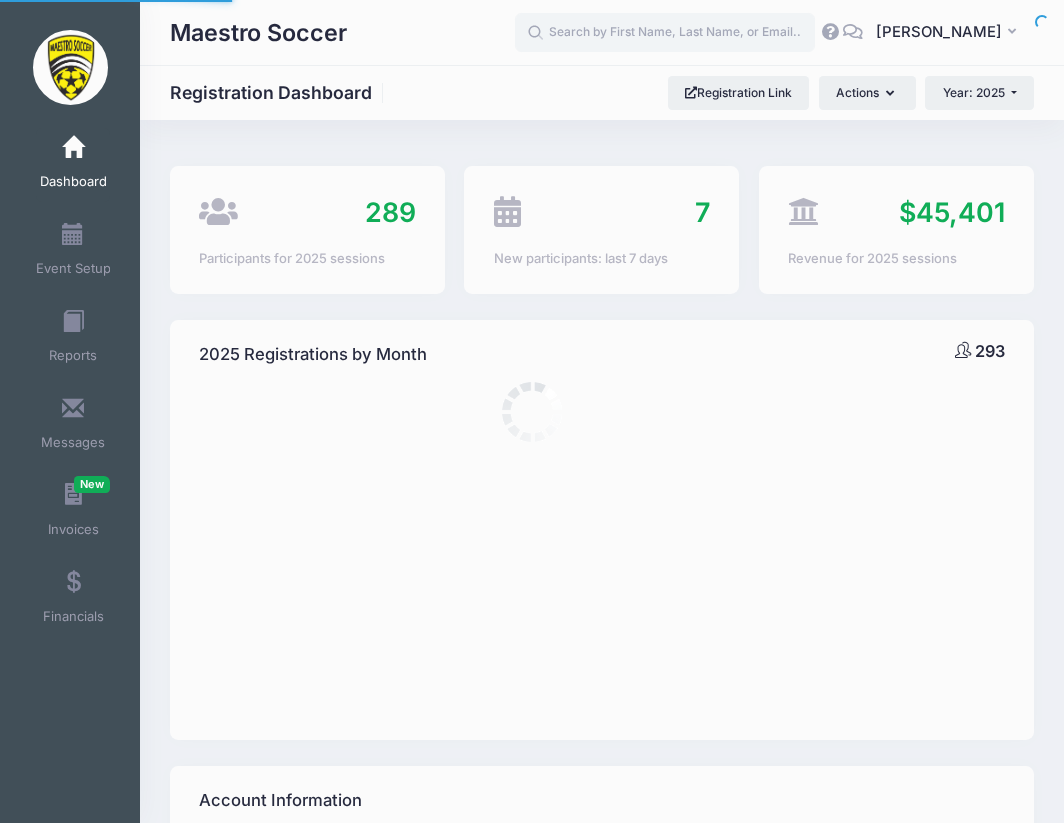scroll, scrollTop: 0, scrollLeft: 0, axis: both 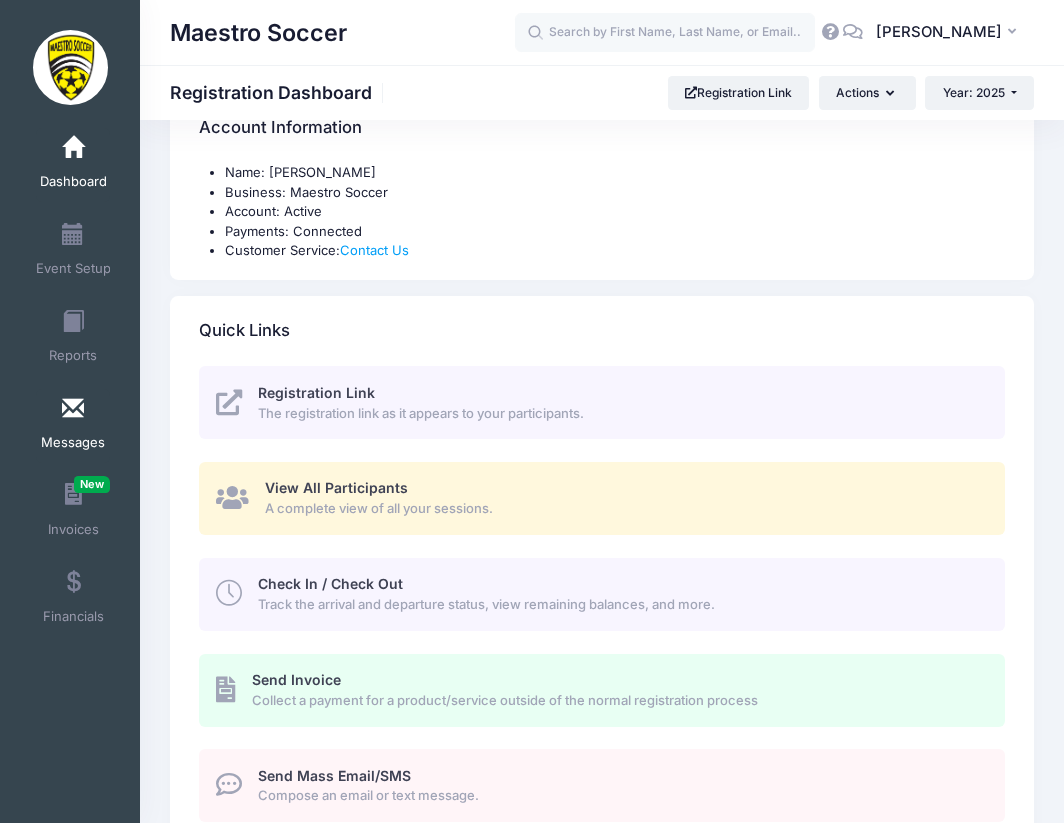 click on "Messages" at bounding box center (73, 426) 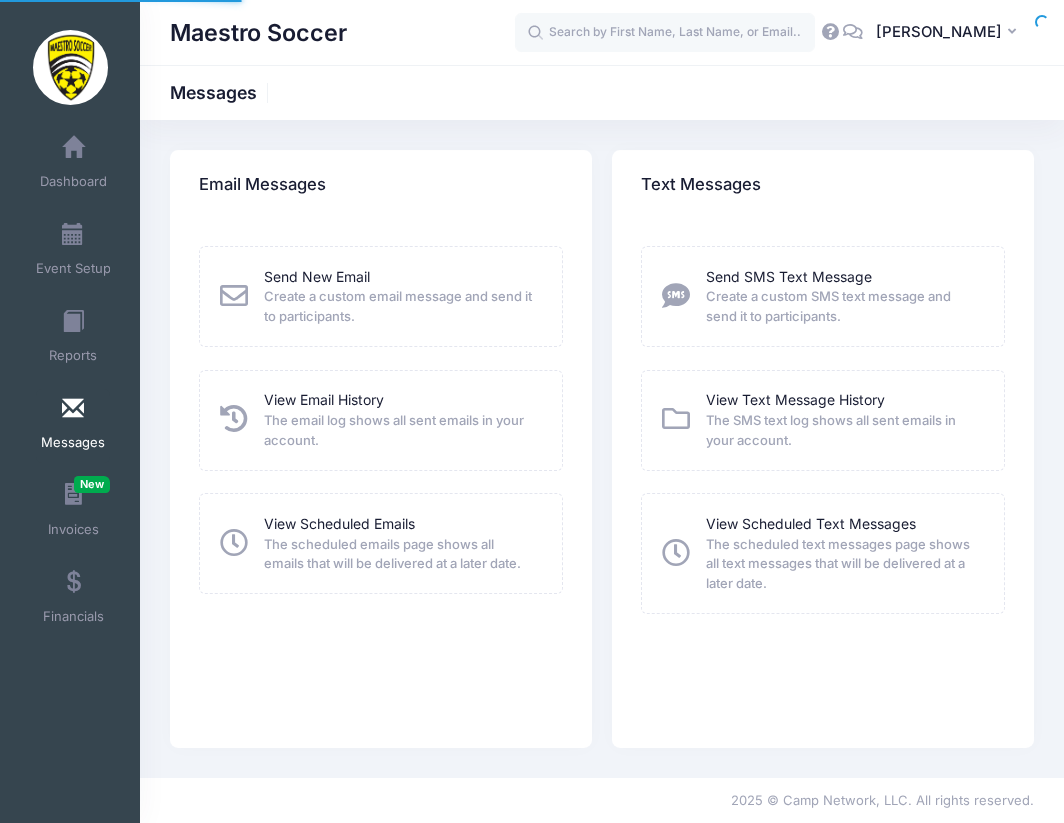 scroll, scrollTop: 0, scrollLeft: 0, axis: both 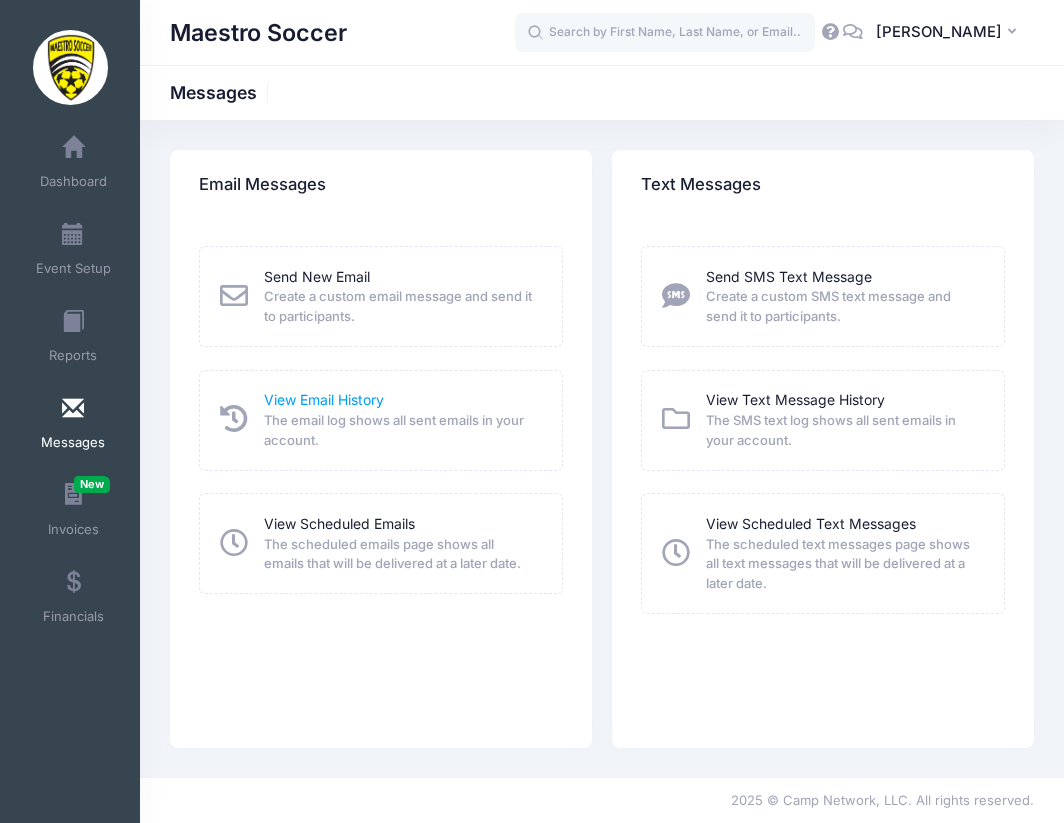 click on "View Email History" at bounding box center [324, 399] 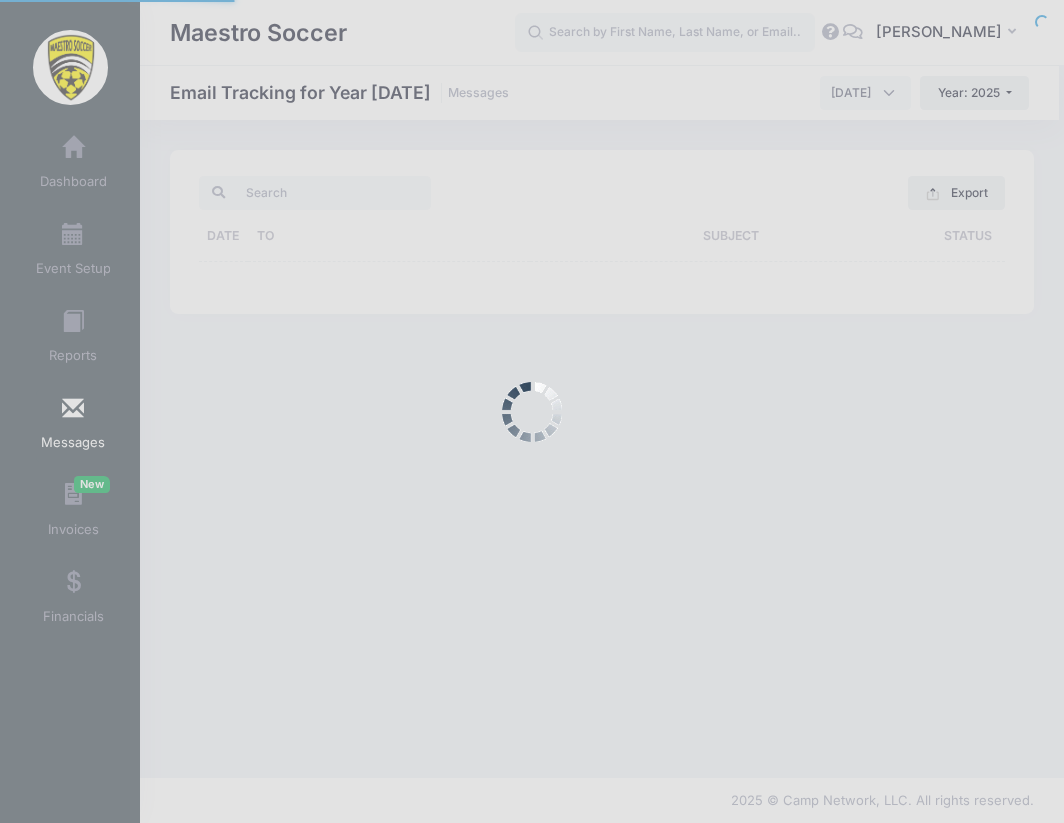 scroll, scrollTop: 0, scrollLeft: 0, axis: both 